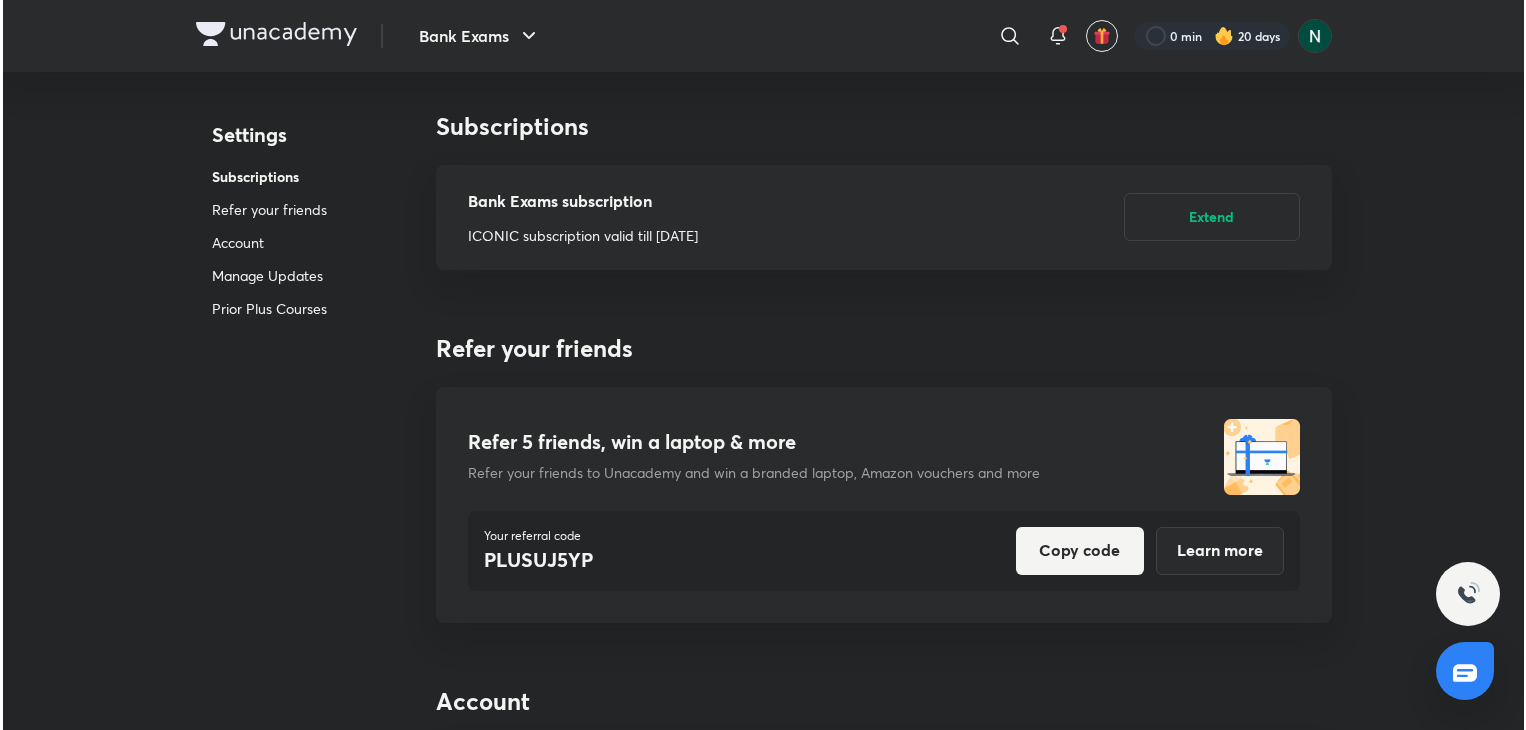 scroll, scrollTop: 0, scrollLeft: 0, axis: both 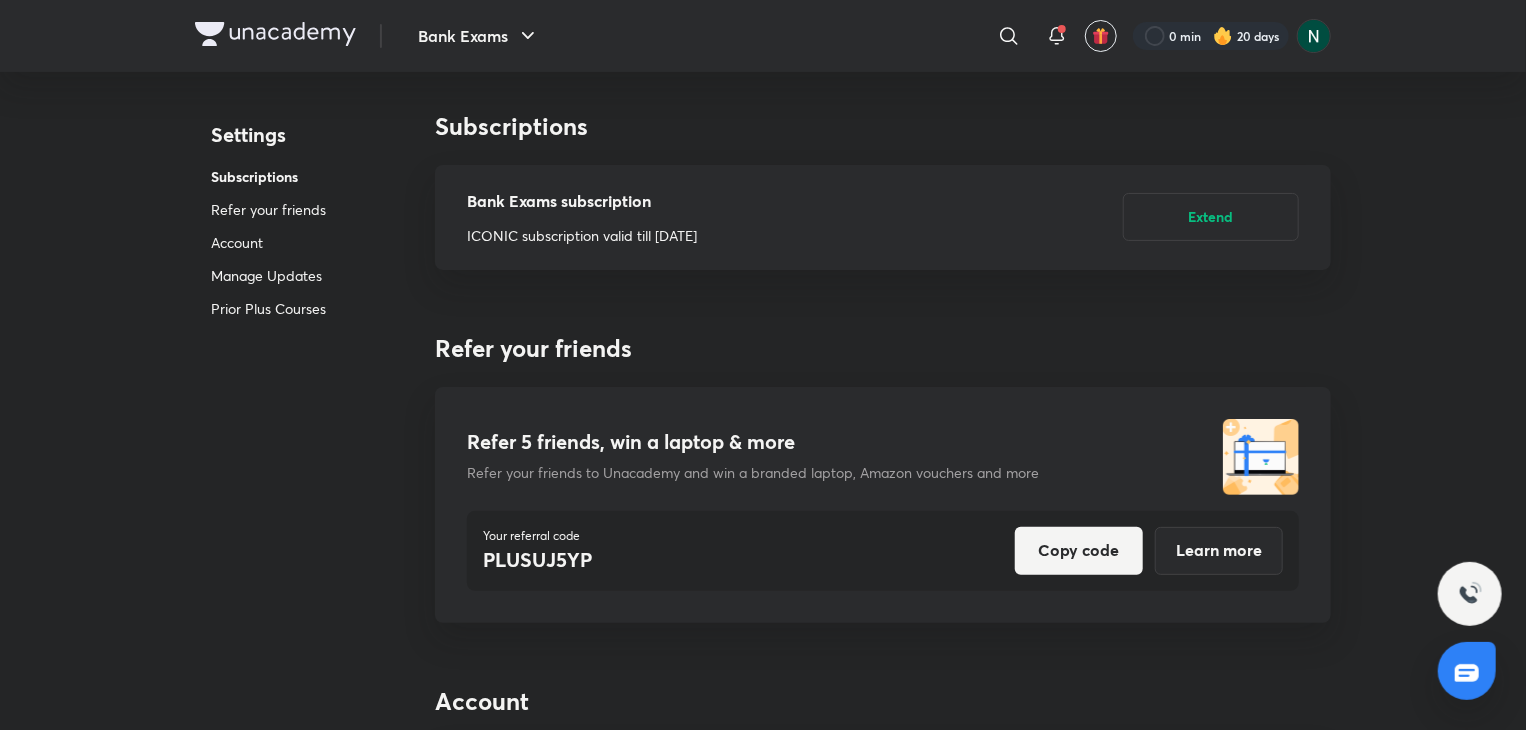click at bounding box center [275, 36] 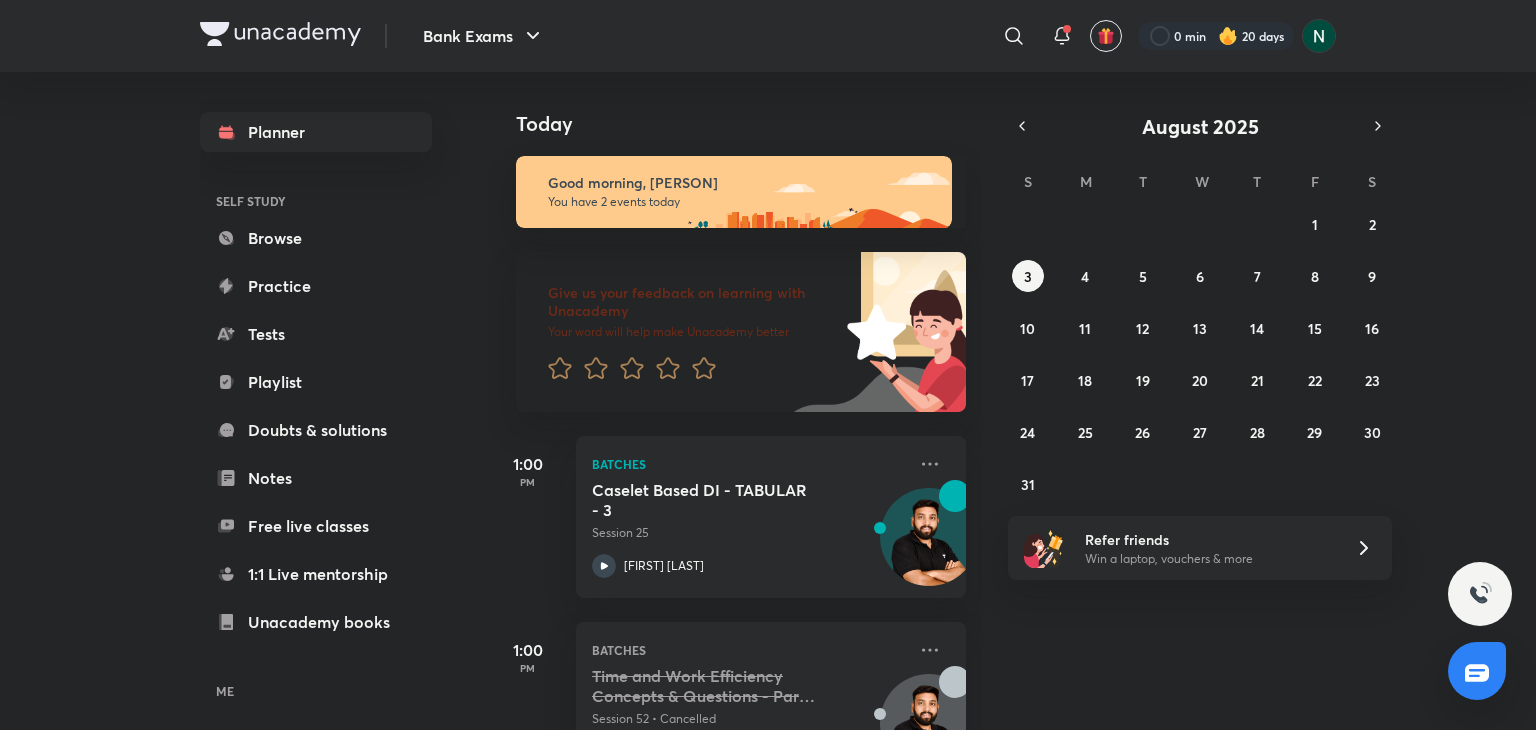 scroll, scrollTop: 0, scrollLeft: 0, axis: both 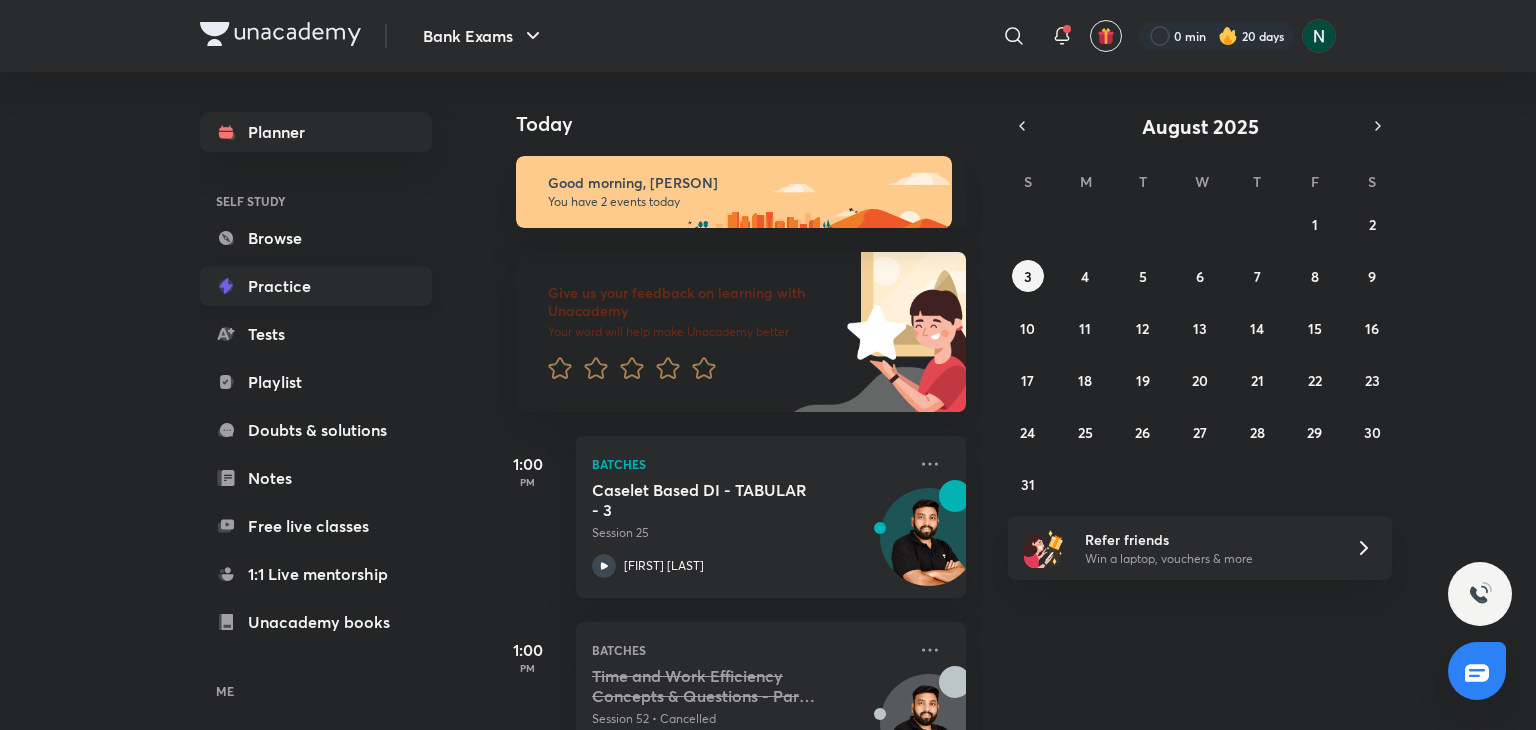 click on "Practice" at bounding box center (316, 286) 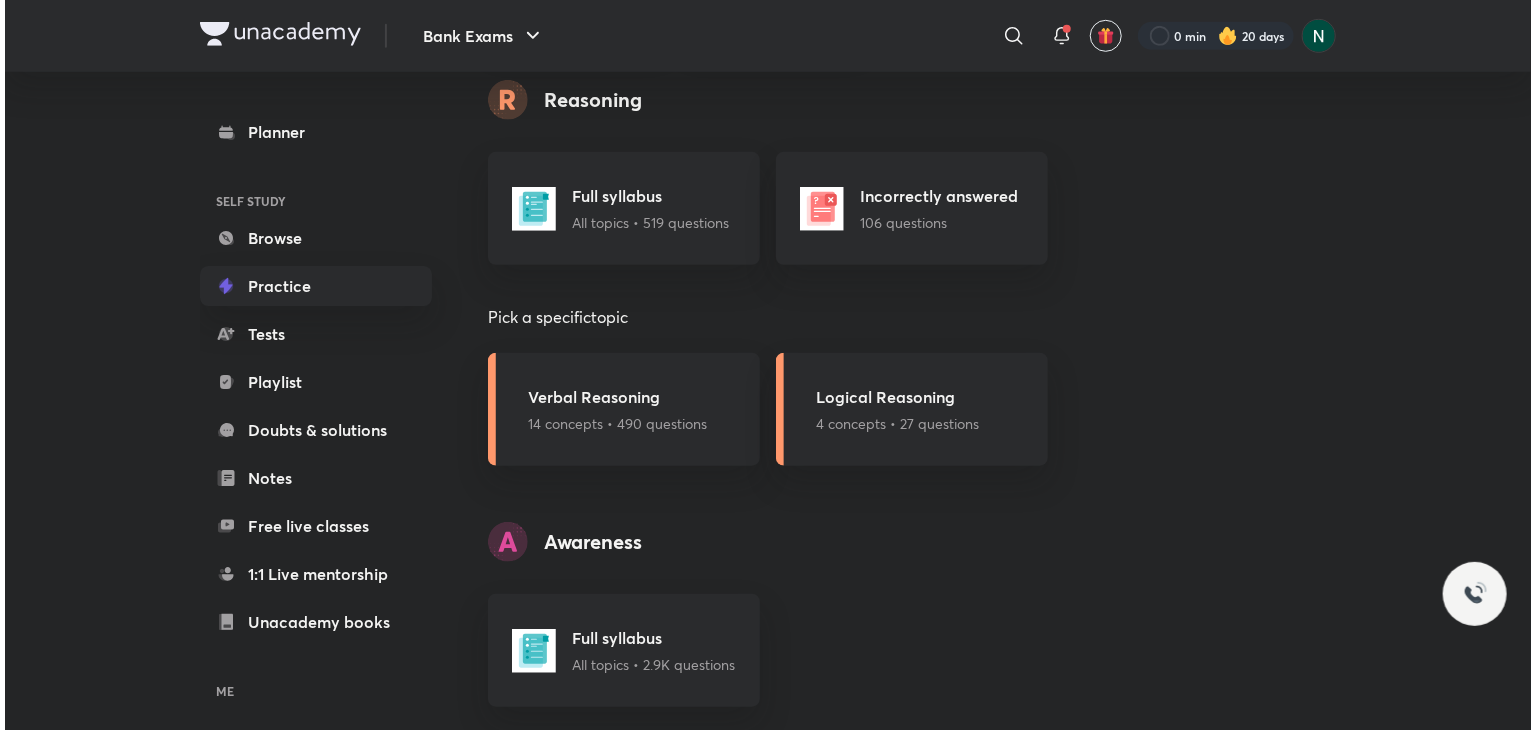 scroll, scrollTop: 680, scrollLeft: 0, axis: vertical 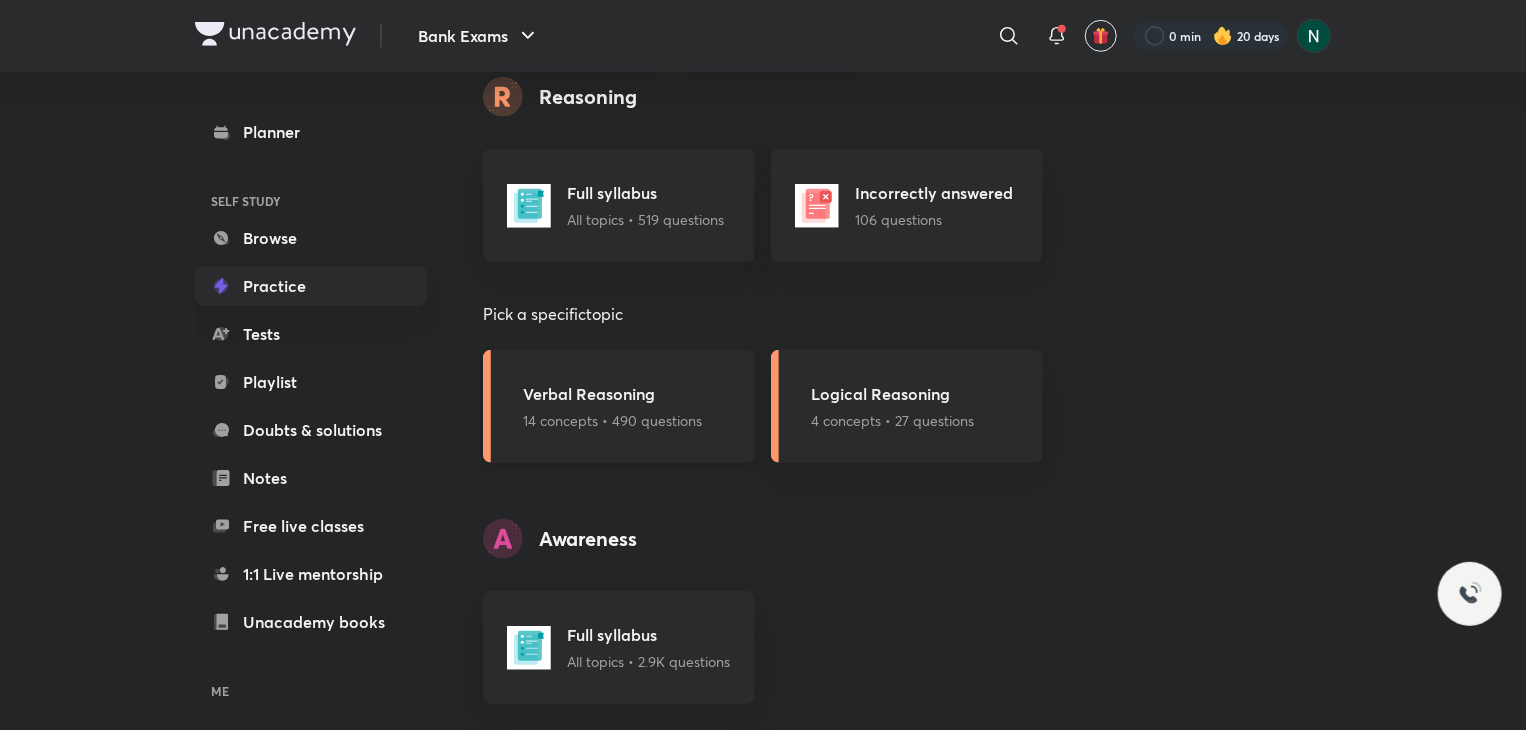 click on "Verbal Reasoning 14 concepts • 490 questions" at bounding box center [619, 406] 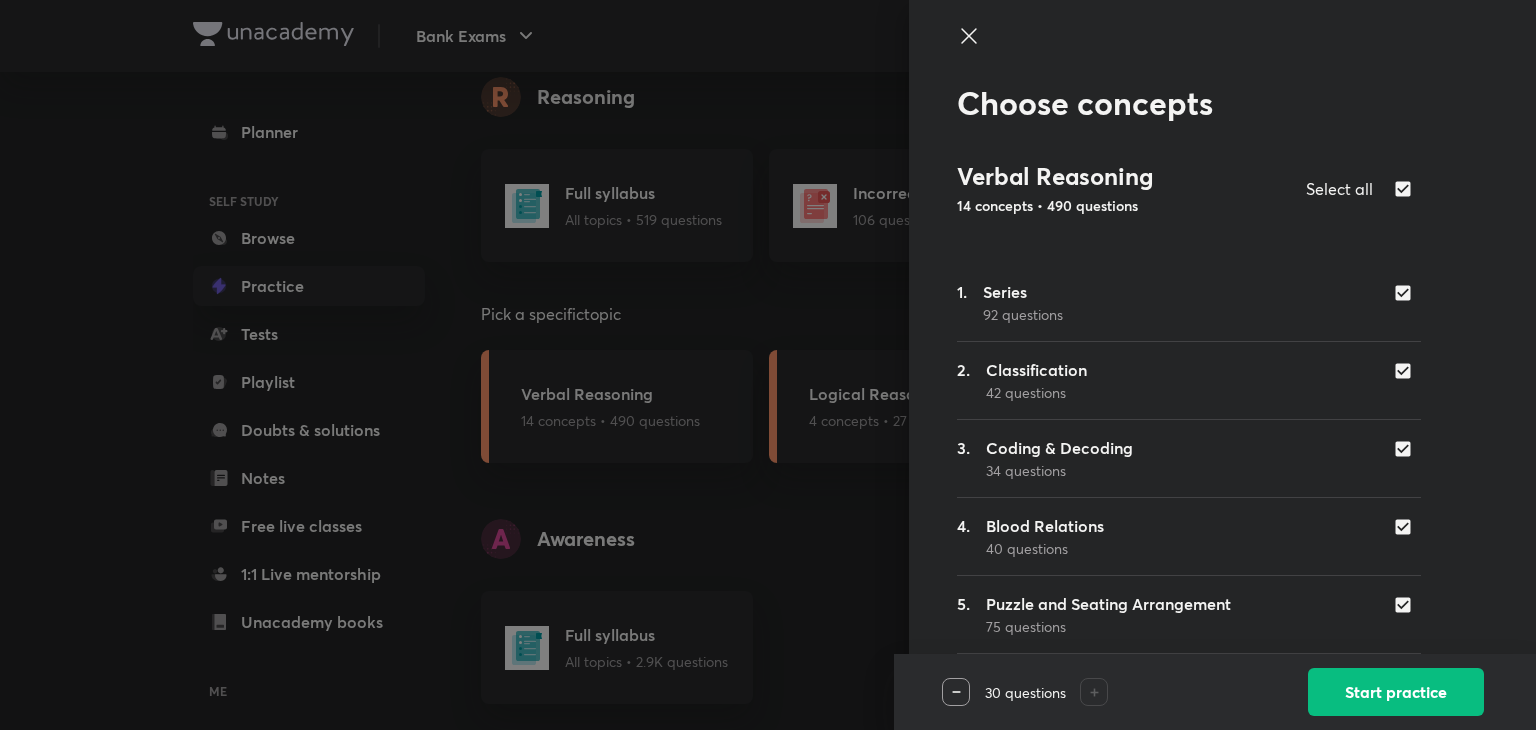 click at bounding box center [1407, 293] 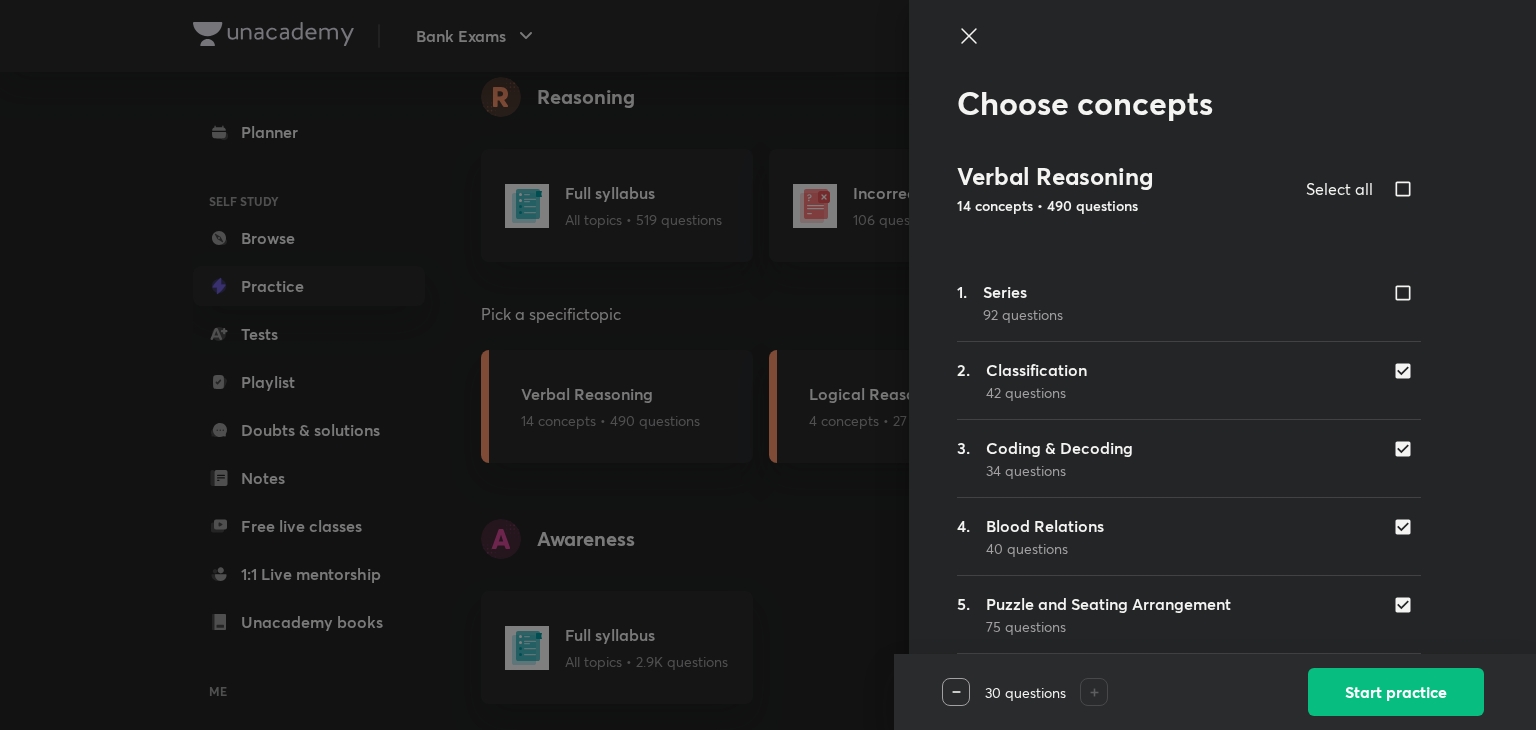 click at bounding box center [1407, 371] 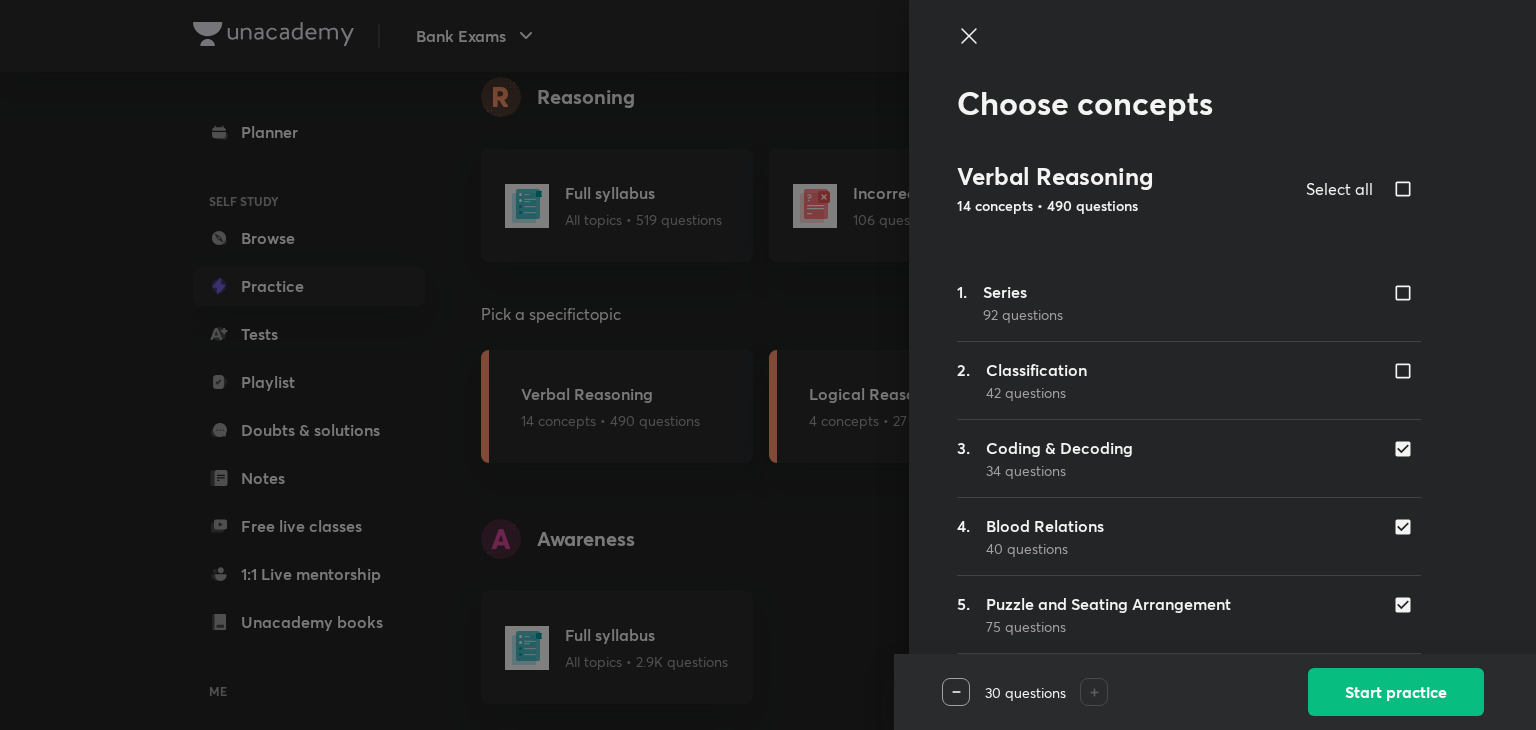 click at bounding box center (1407, 449) 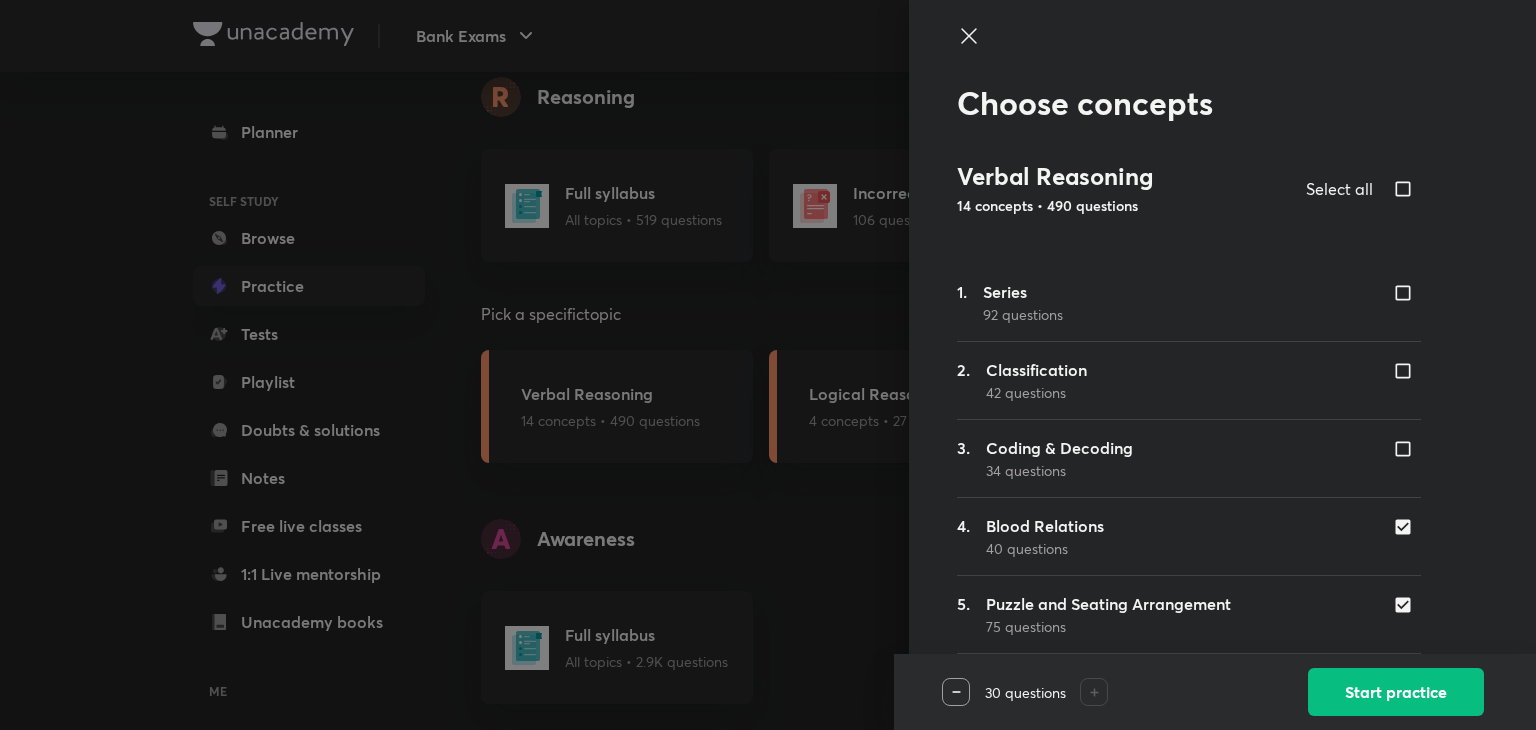 click at bounding box center [1407, 527] 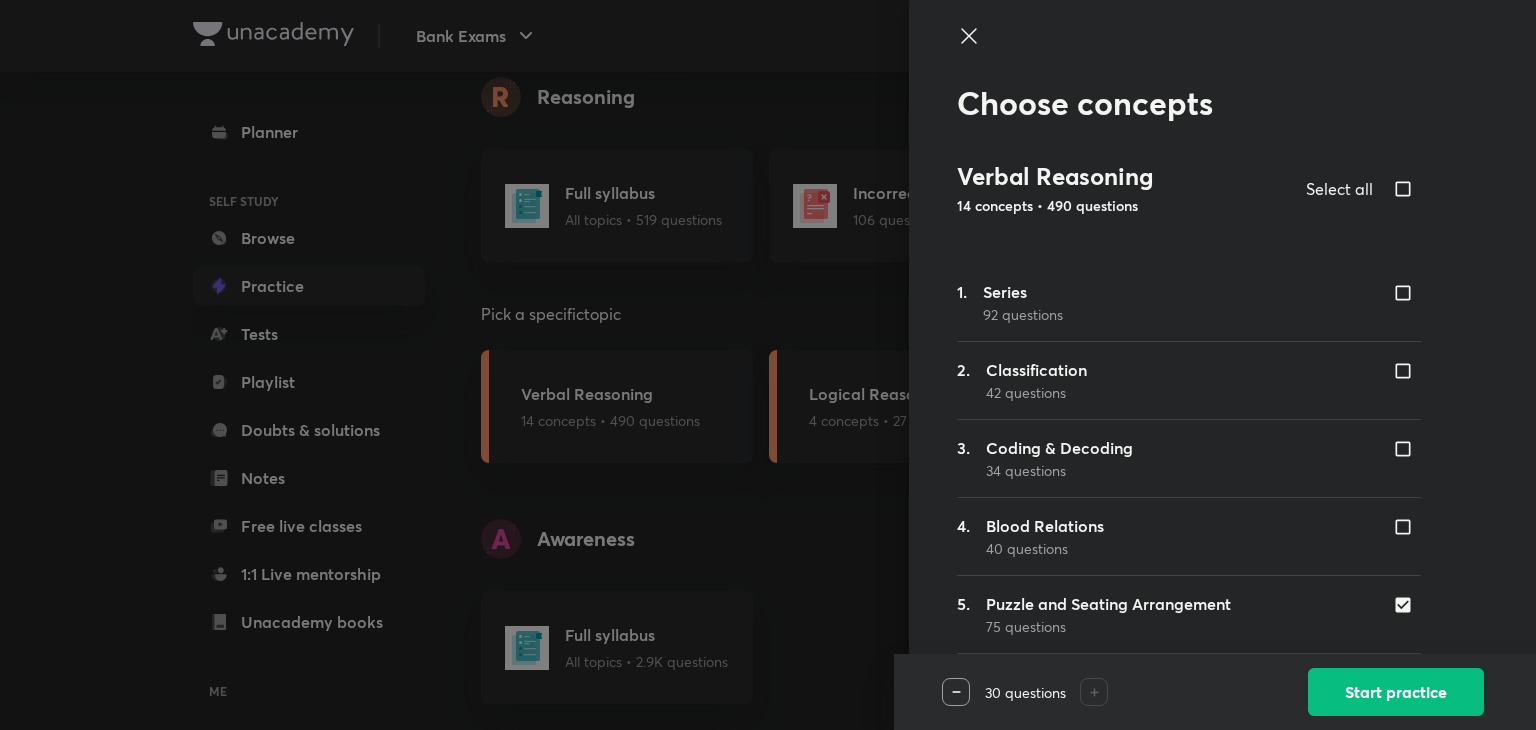 click on "Choose concepts Verbal Reasoning 14 concepts • 490 questions Select all 1. Series 92 questions 2. Classification 42 questions 3. Coding & Decoding 34 questions 4. Blood Relations 40 questions 5. Puzzle and Seating Arrangement 75 questions 6. Different Types Of Tests 47 questions 7. Alphabet Test 77 questions 8. Data Sufficiency 11 questions 9. Inequalities 17 questions 10. Mathematical Operations 2 questions 11. Arrangement and Pattern 7 questions 12. Puzzles 24 questions 13. Seating Arrangement 15 questions 14. Direction and Distance 7 questions 30 questions Start practice" at bounding box center (1222, 365) 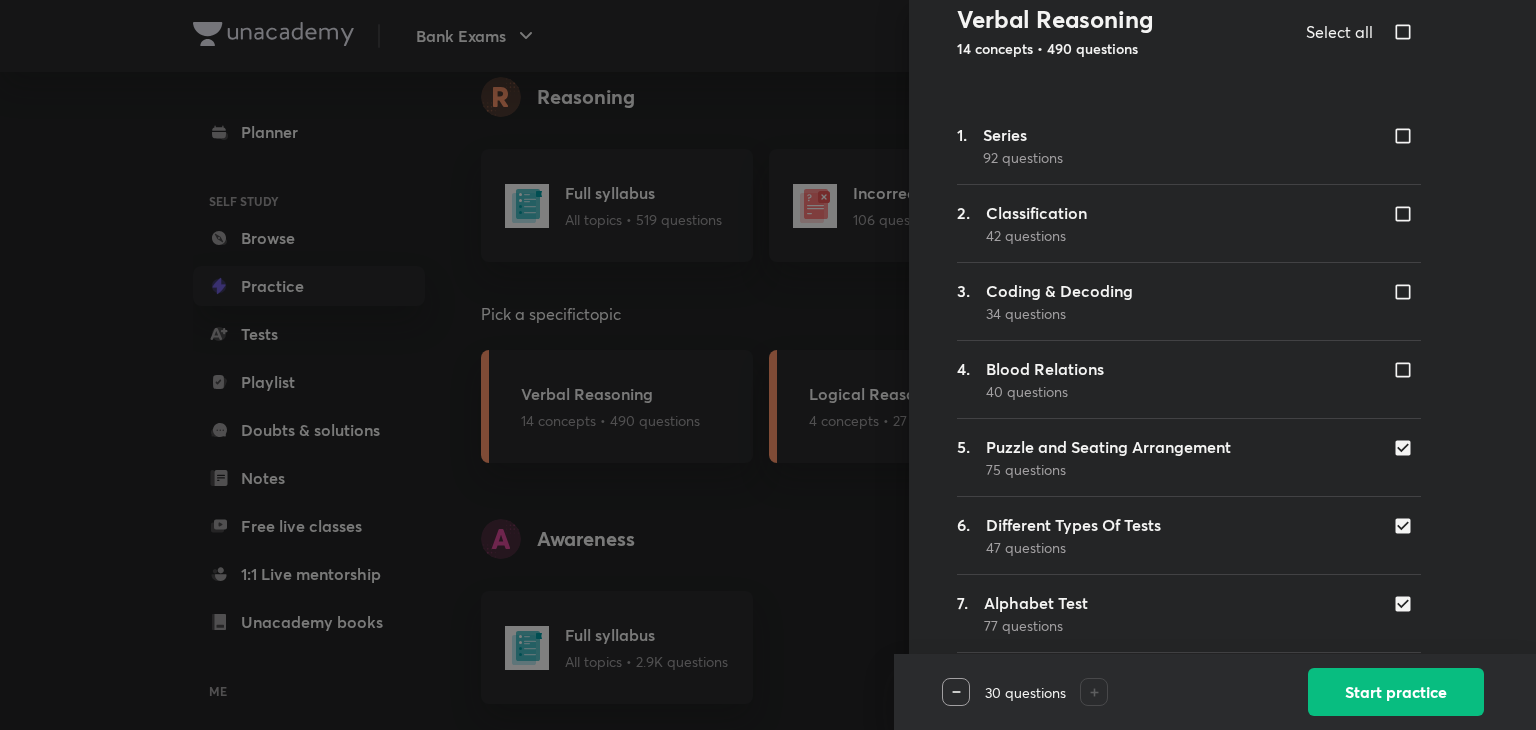 scroll, scrollTop: 160, scrollLeft: 0, axis: vertical 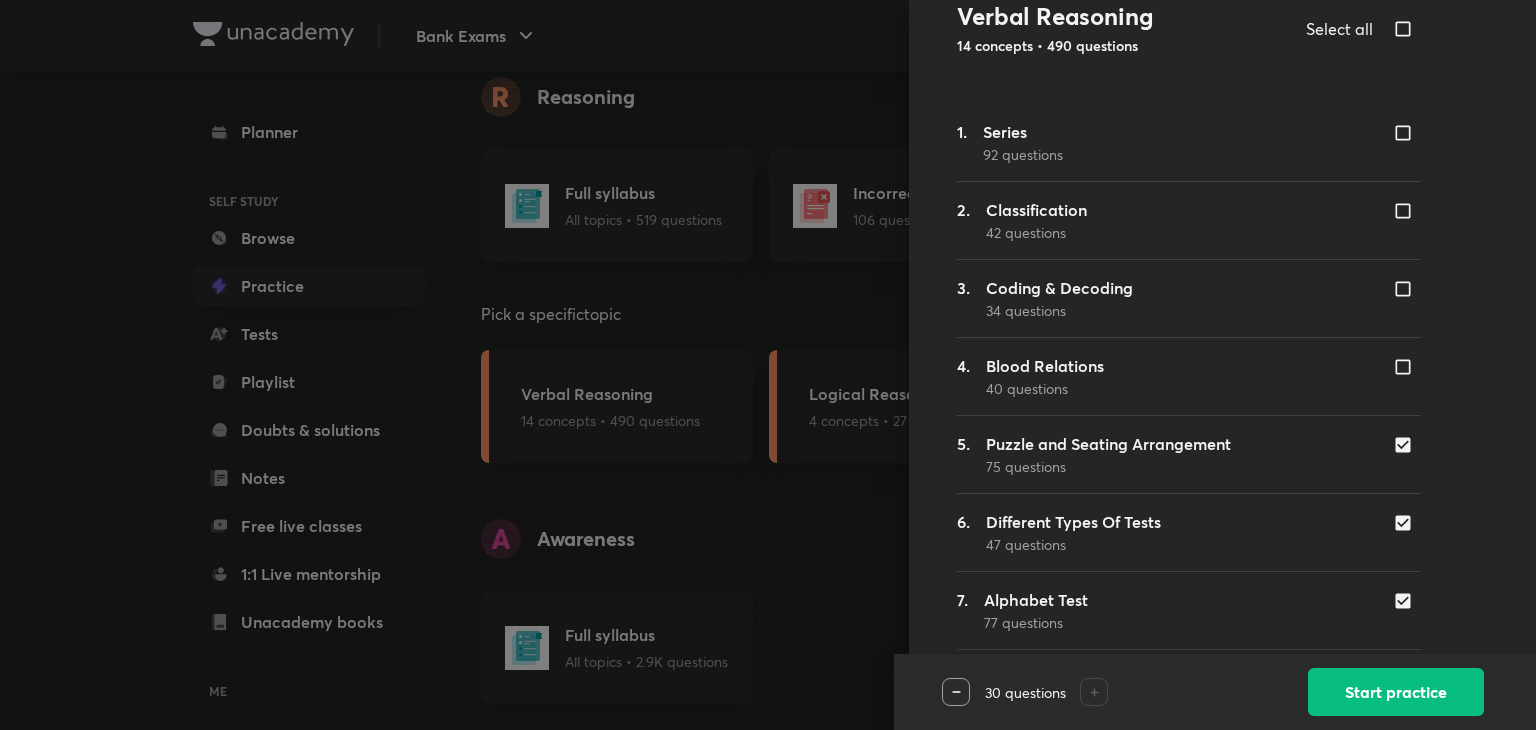 click at bounding box center [1407, 523] 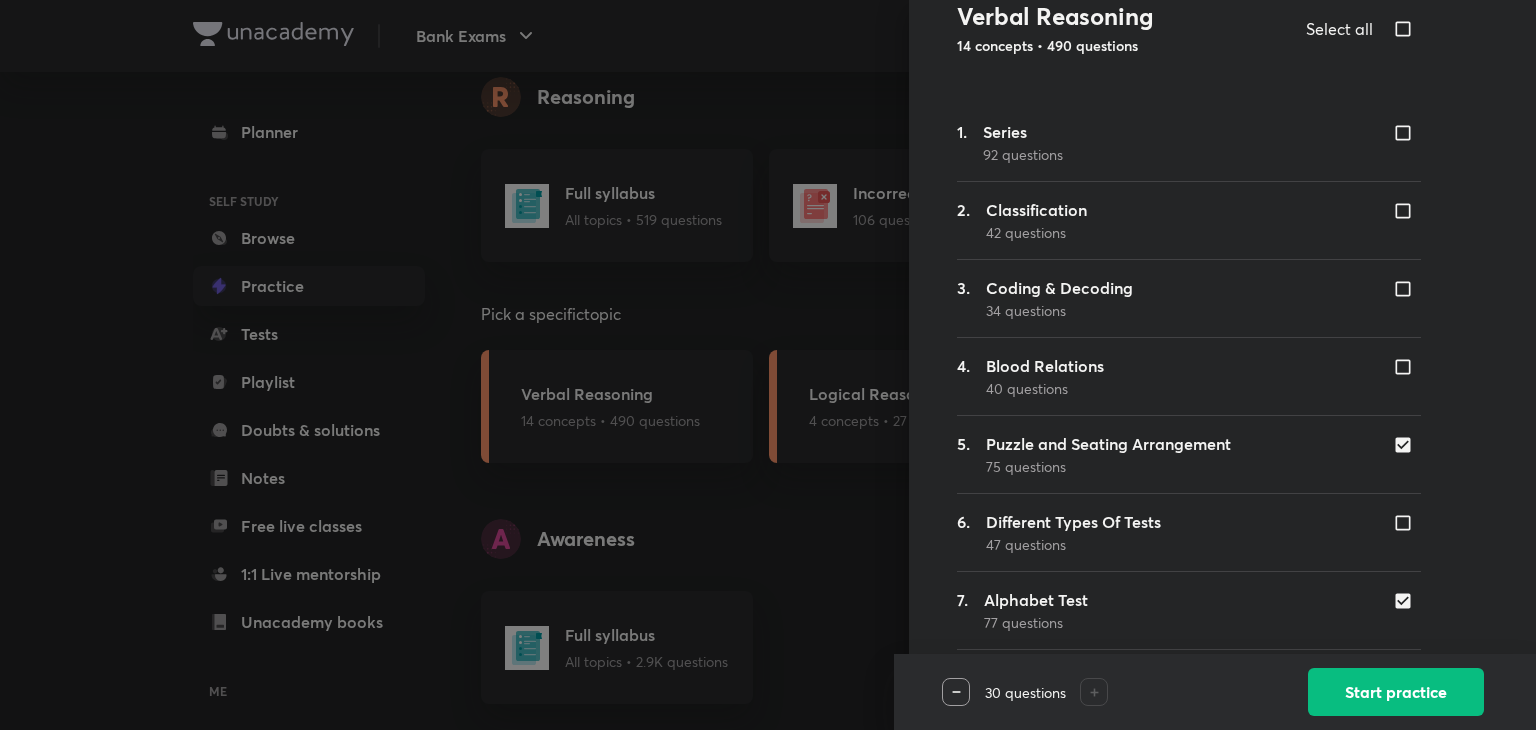 click at bounding box center (1407, 601) 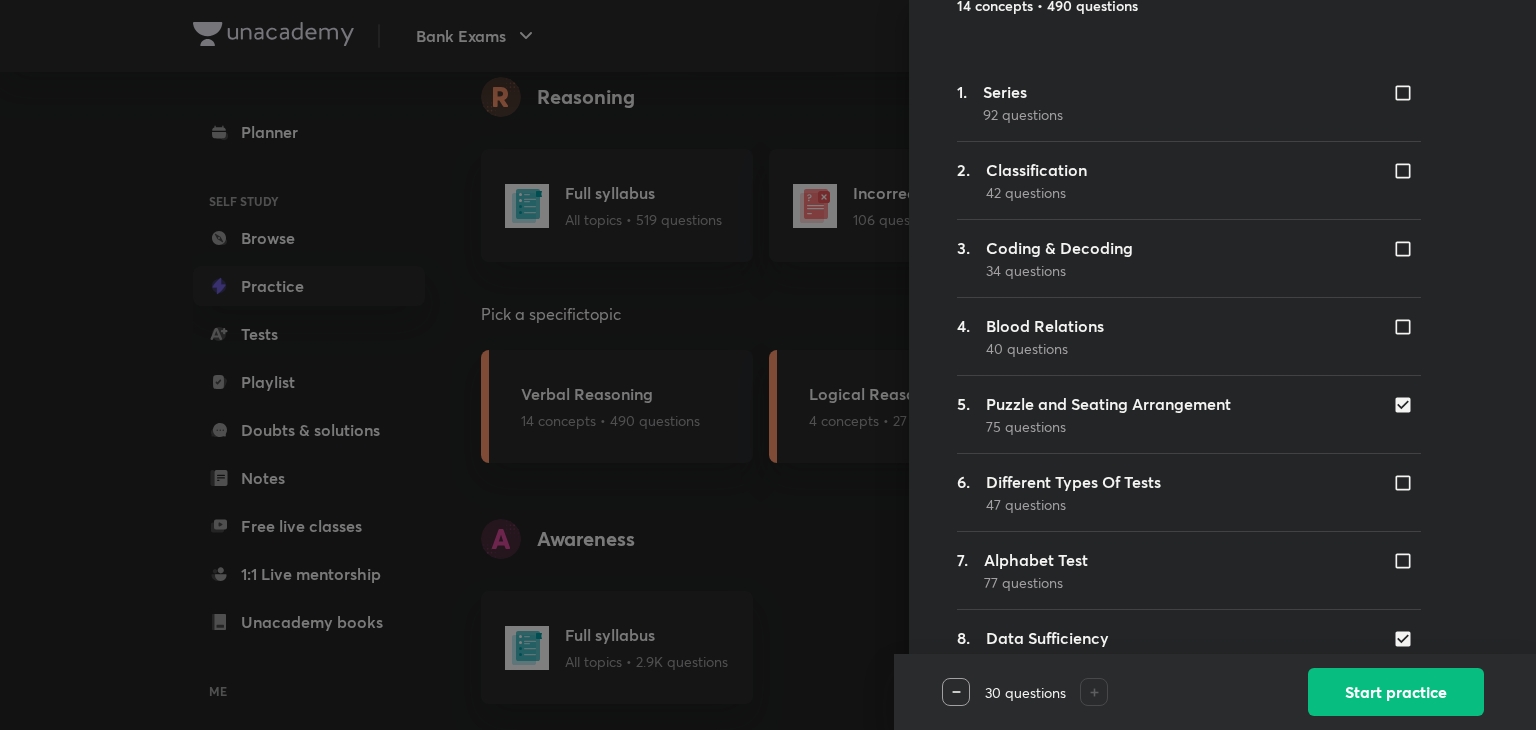 scroll, scrollTop: 280, scrollLeft: 0, axis: vertical 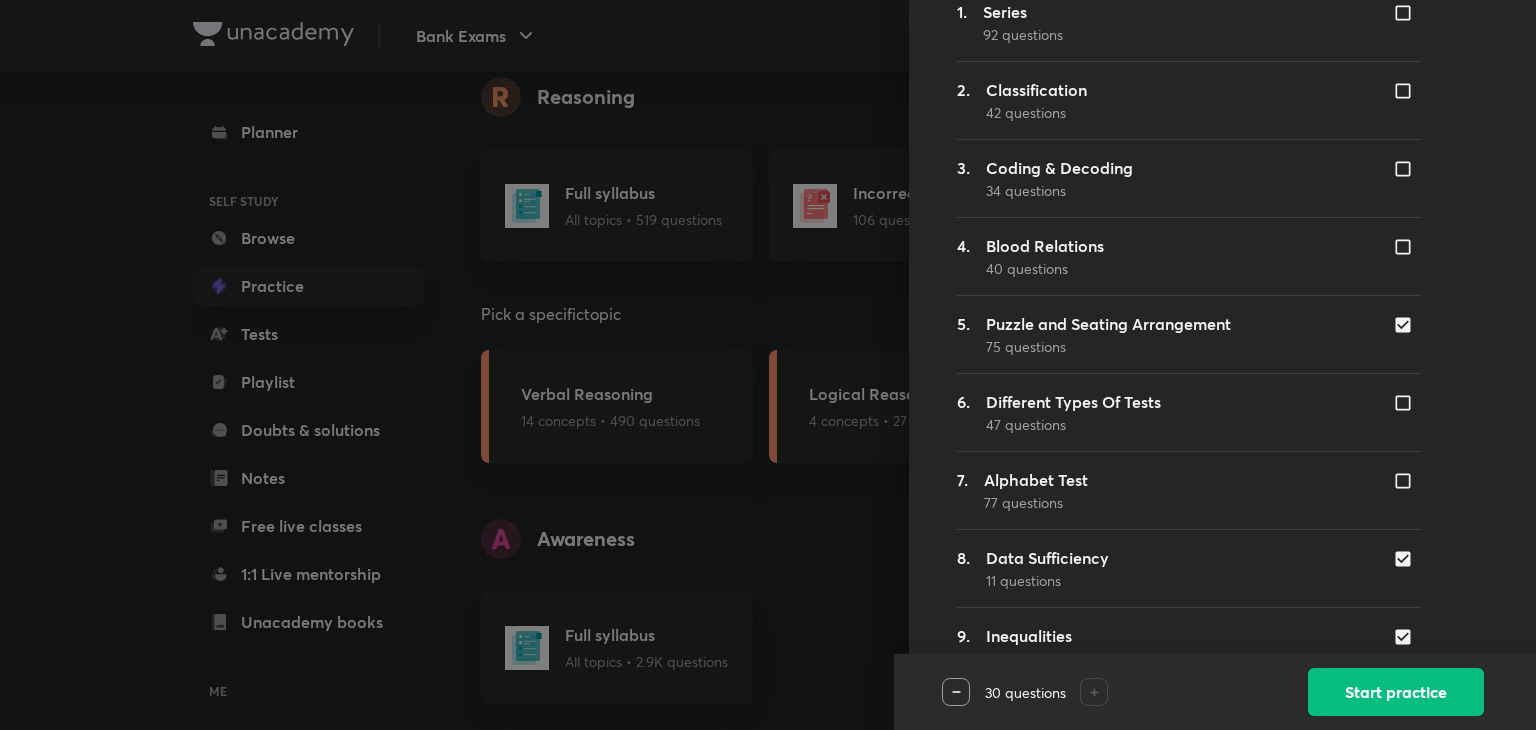 click at bounding box center (1407, 559) 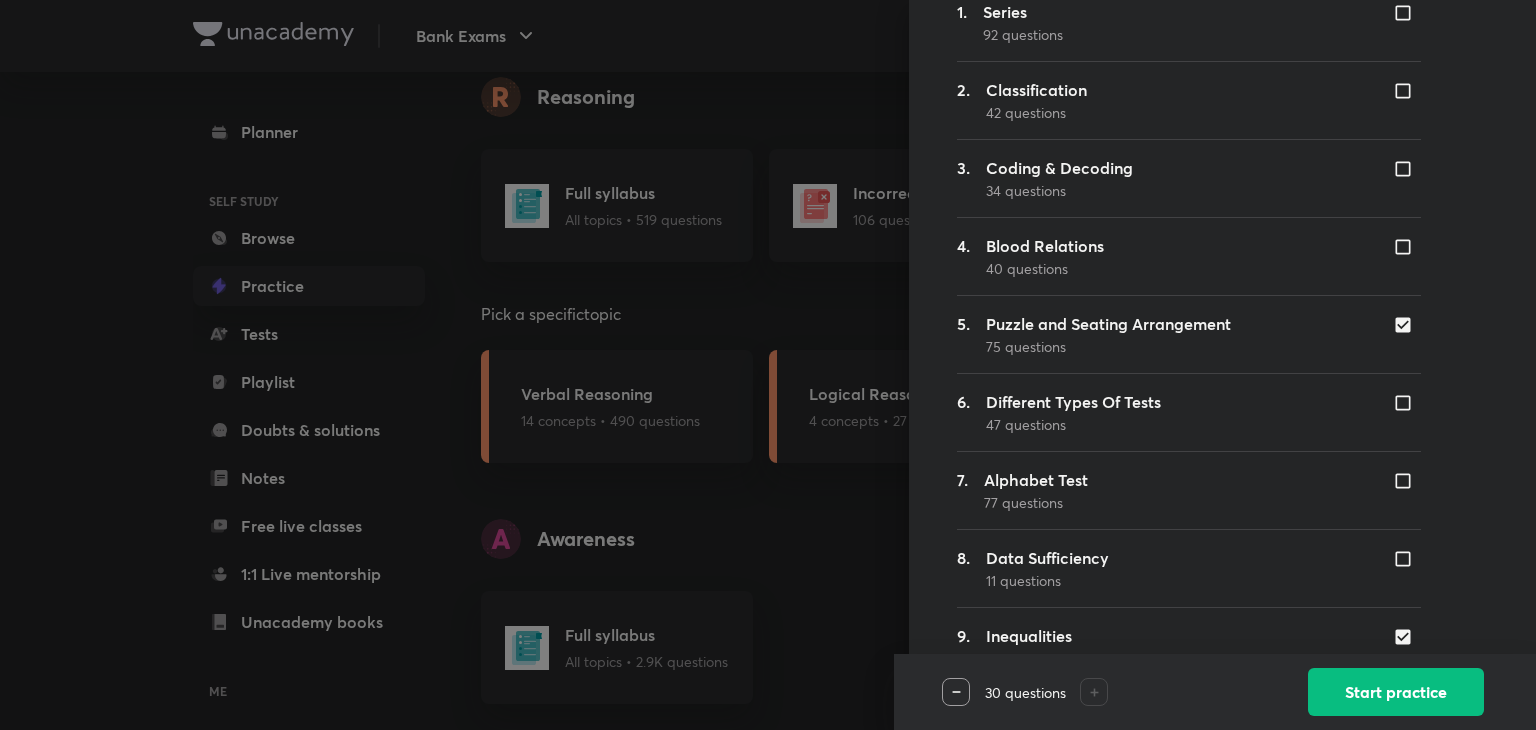 click on "1. Series 92 questions 2. Classification 42 questions 3. Coding & Decoding 34 questions 4. Blood Relations 40 questions 5. Puzzle and Seating Arrangement 75 questions 6. Different Types Of Tests 47 questions 7. Alphabet Test 77 questions 8. Data Sufficiency 11 questions 9. Inequalities 17 questions 10. Mathematical Operations 2 questions 11. Arrangement and Pattern 7 questions 12. Puzzles 24 questions 13. Seating Arrangement 15 questions 14. Direction and Distance 7 questions" at bounding box center [1189, 569] 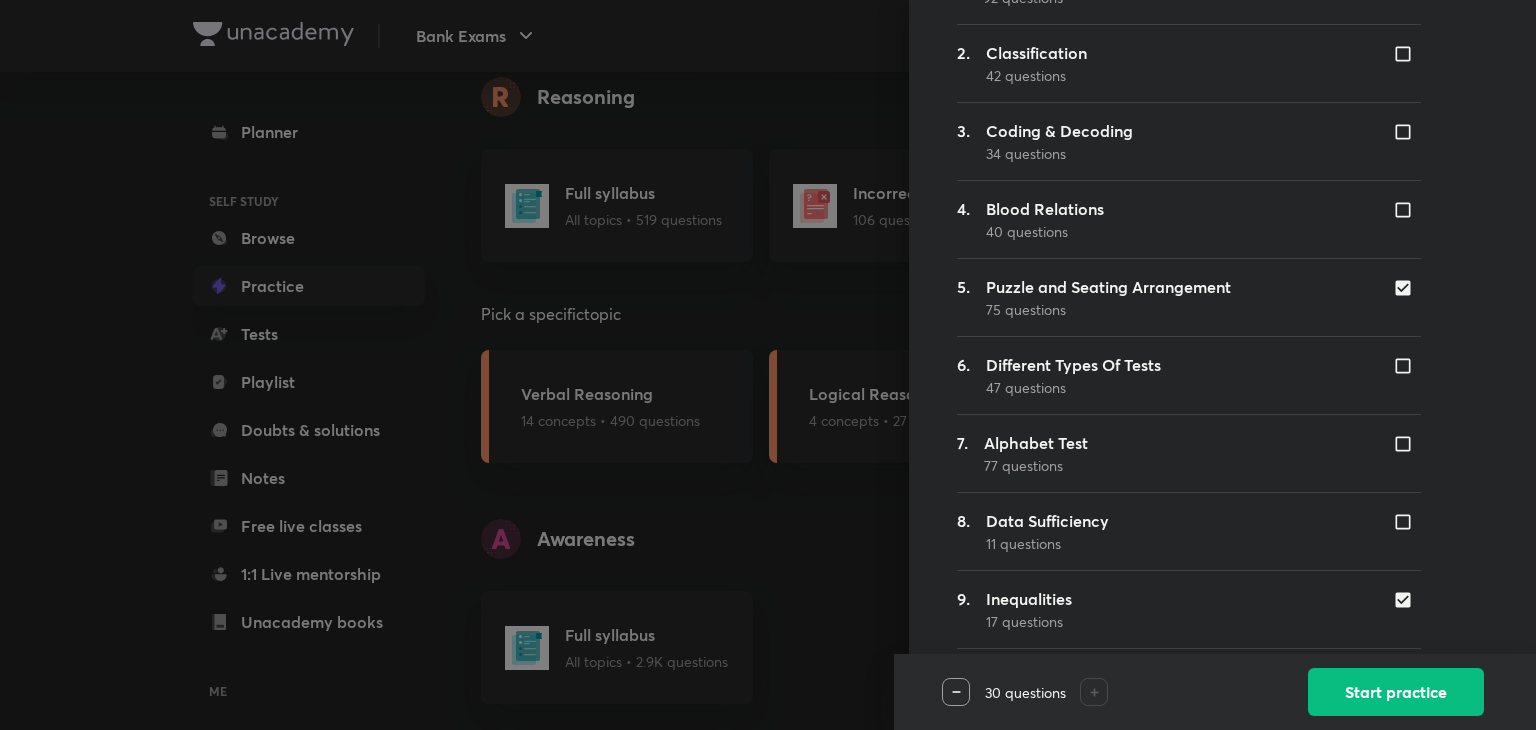 scroll, scrollTop: 320, scrollLeft: 0, axis: vertical 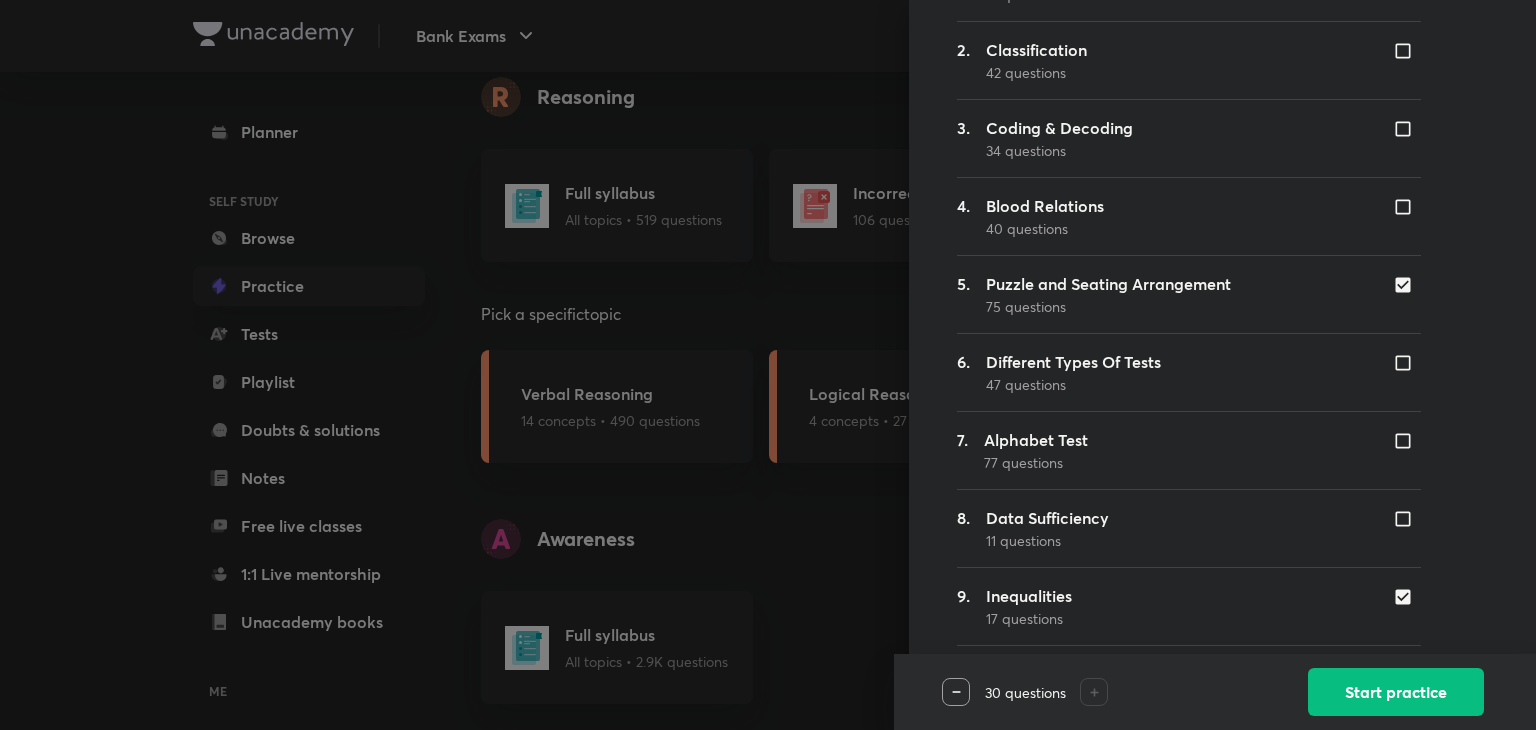 click at bounding box center (1407, 597) 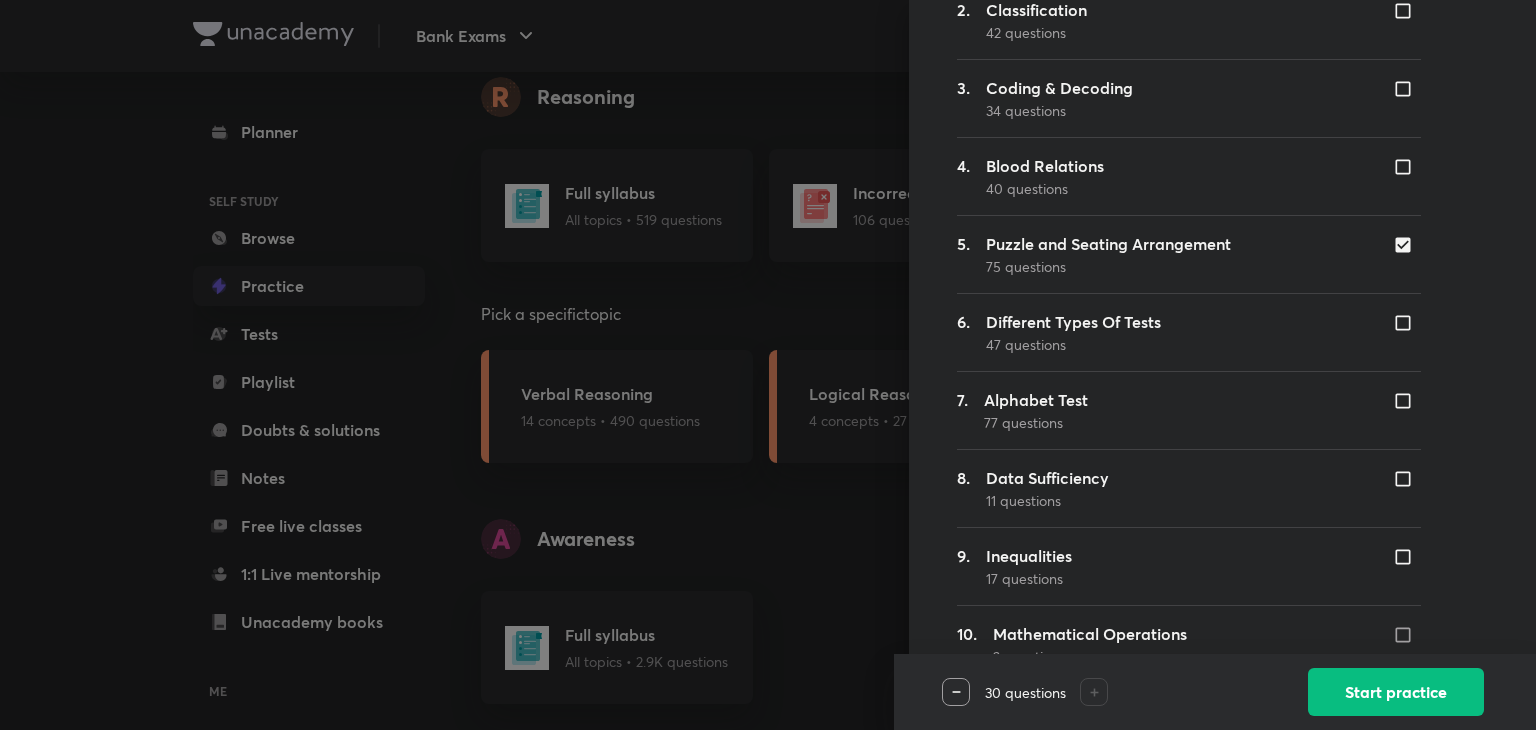 scroll, scrollTop: 480, scrollLeft: 0, axis: vertical 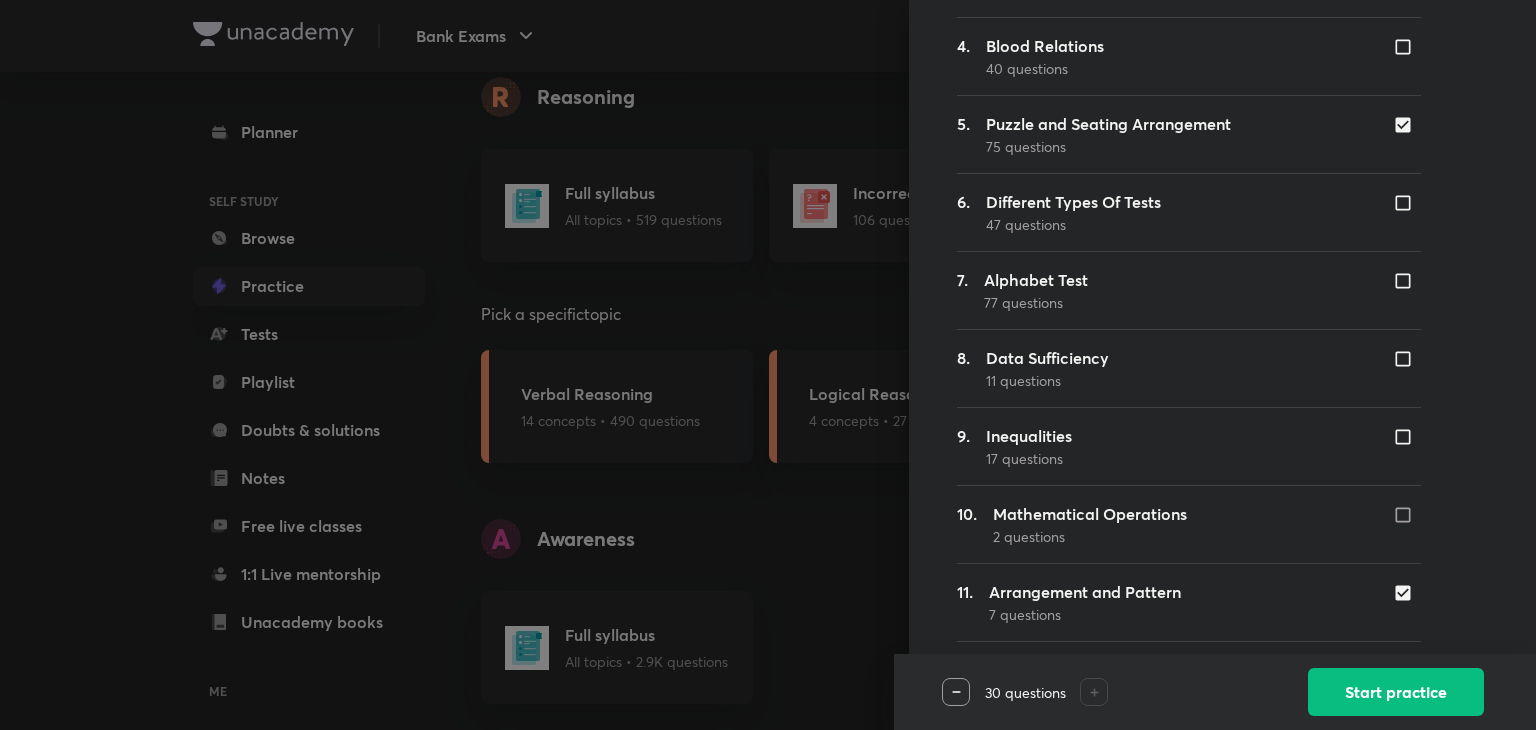 click at bounding box center [1407, 593] 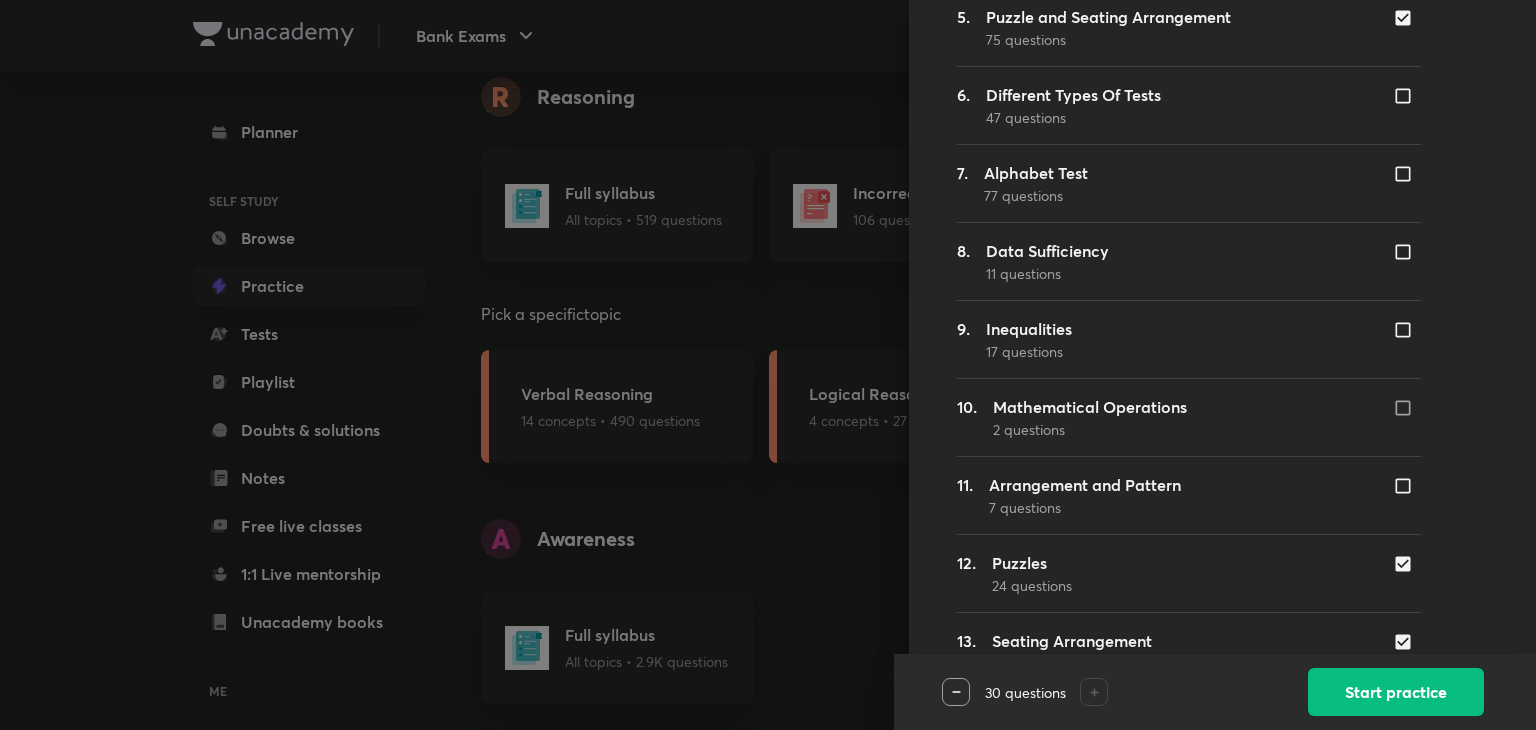 scroll, scrollTop: 640, scrollLeft: 0, axis: vertical 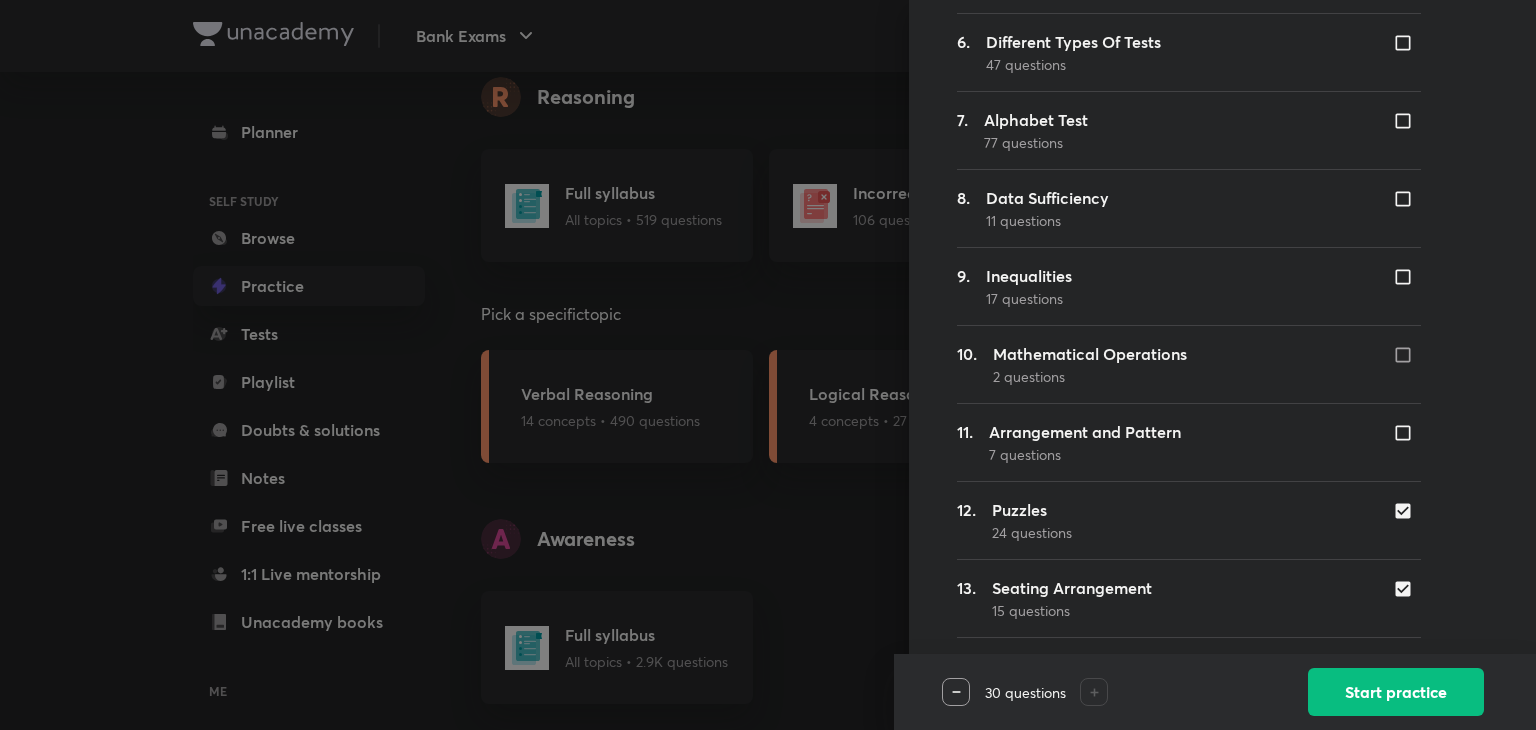 click at bounding box center [1407, 511] 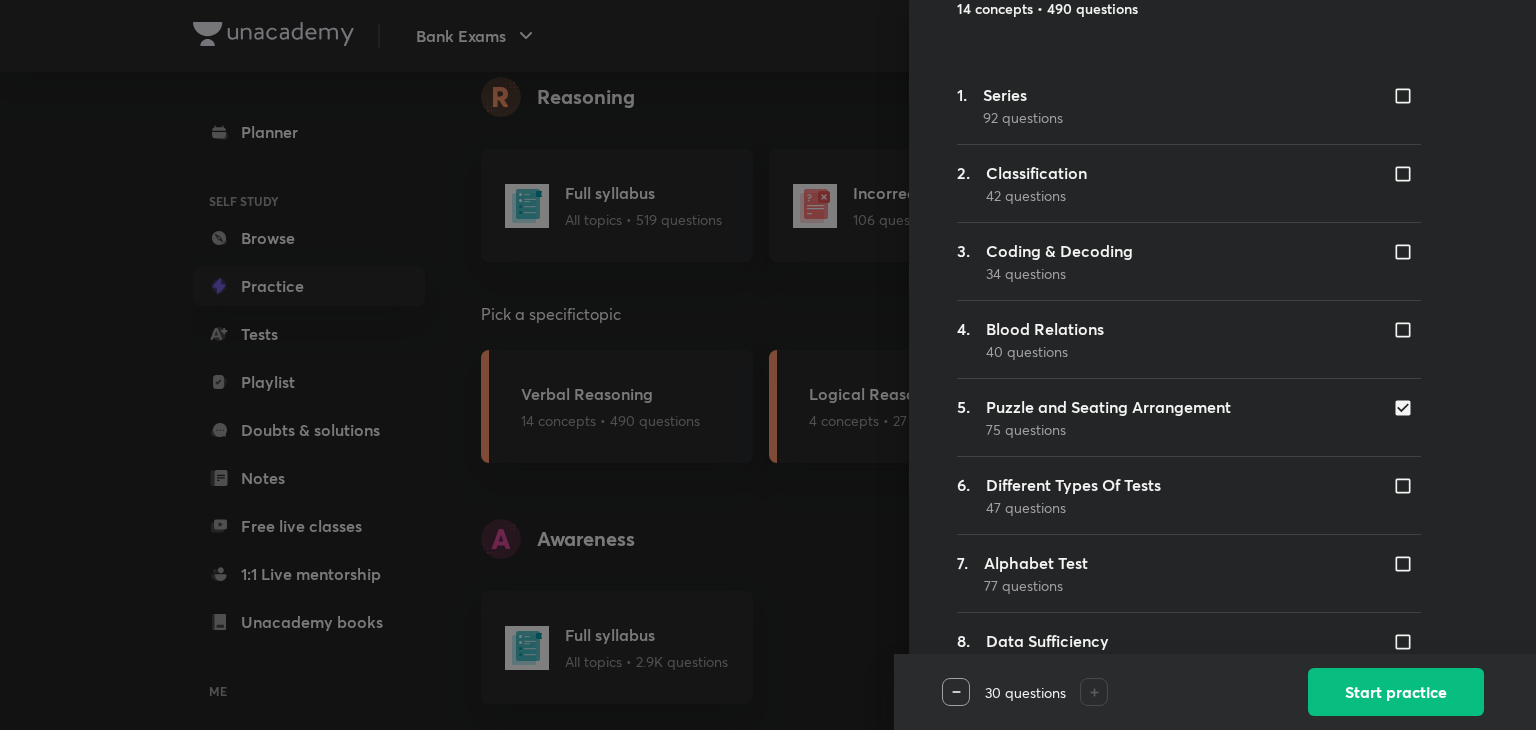 scroll, scrollTop: 200, scrollLeft: 0, axis: vertical 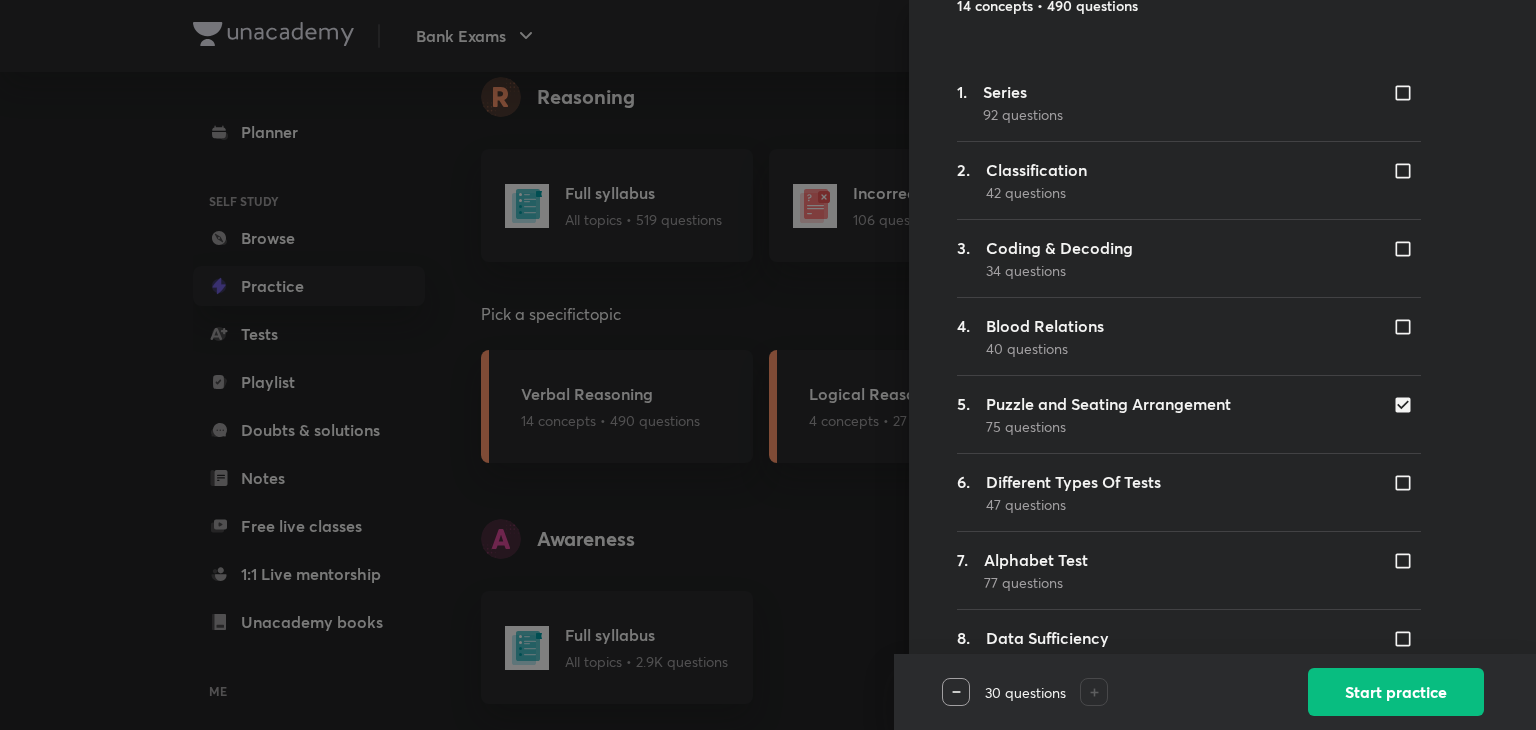 click at bounding box center [1407, 405] 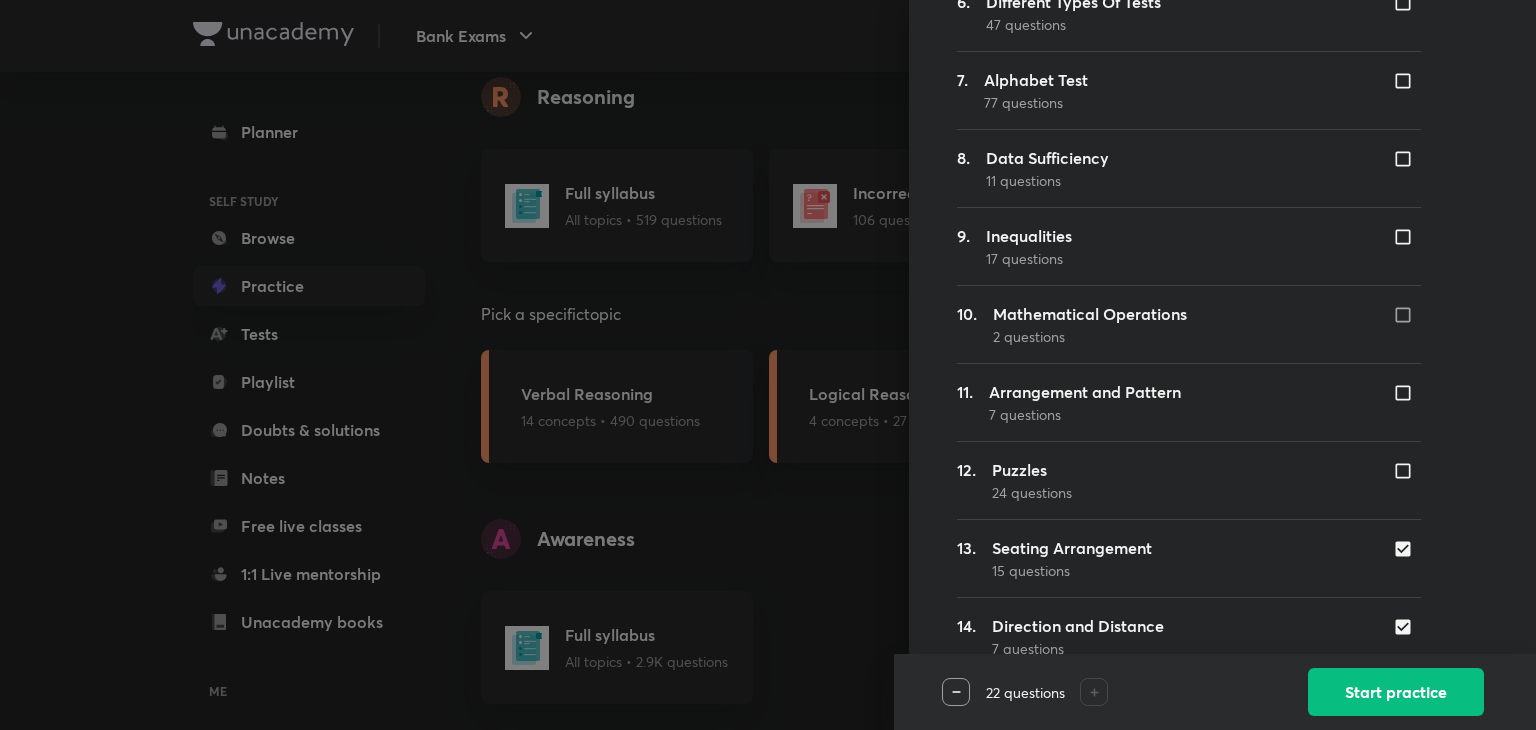 scroll, scrollTop: 705, scrollLeft: 0, axis: vertical 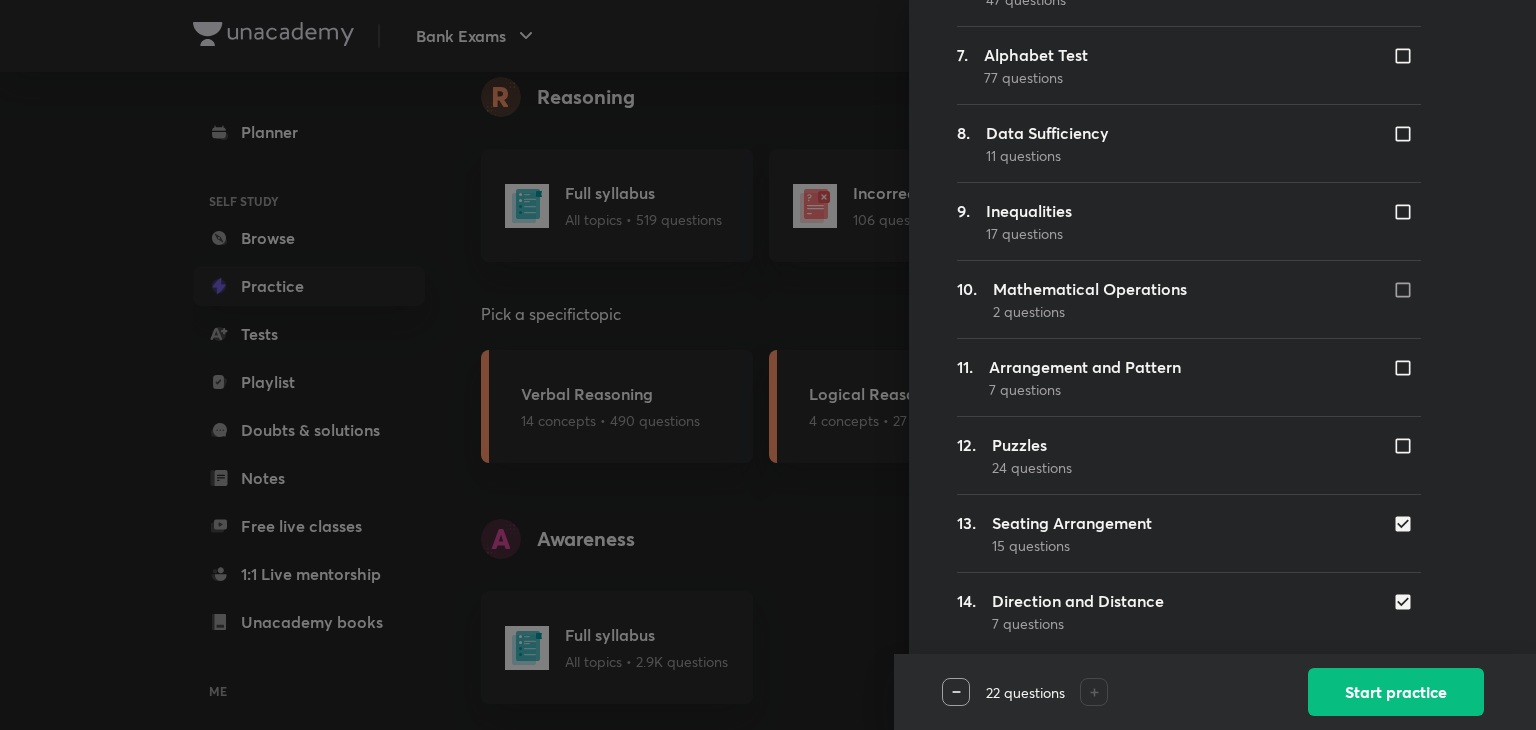 click at bounding box center [1407, 602] 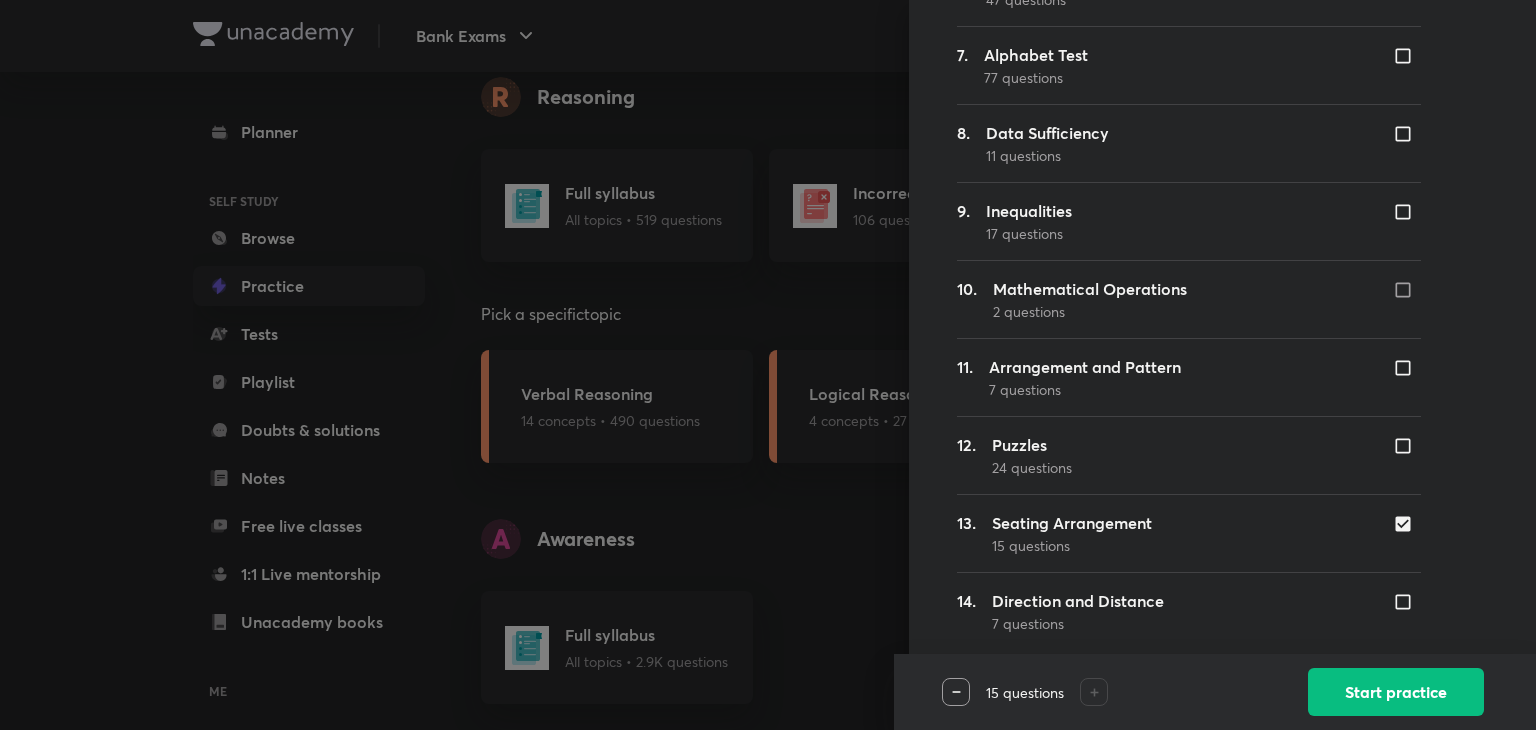 click at bounding box center (1407, 524) 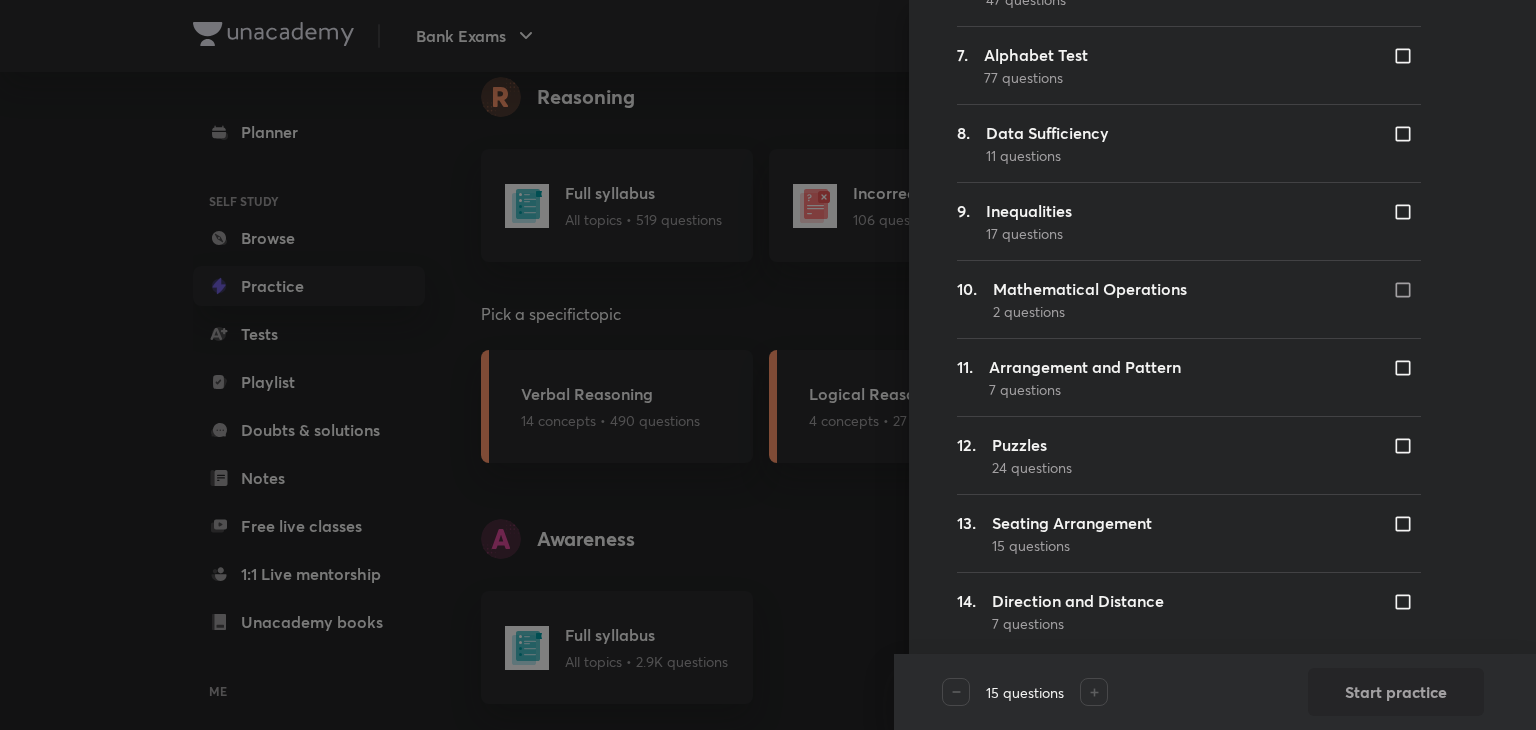 click at bounding box center (1407, 446) 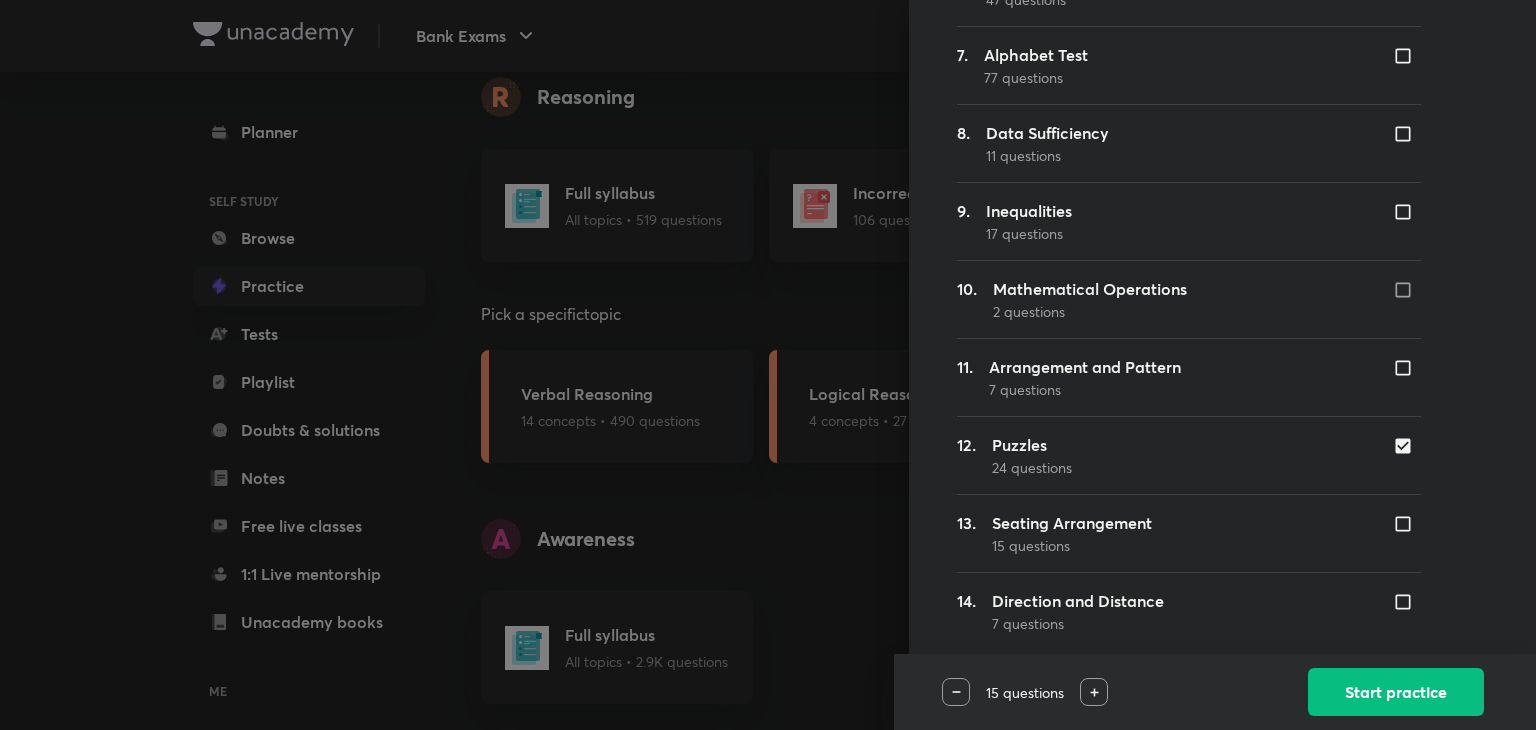 click at bounding box center [956, 692] 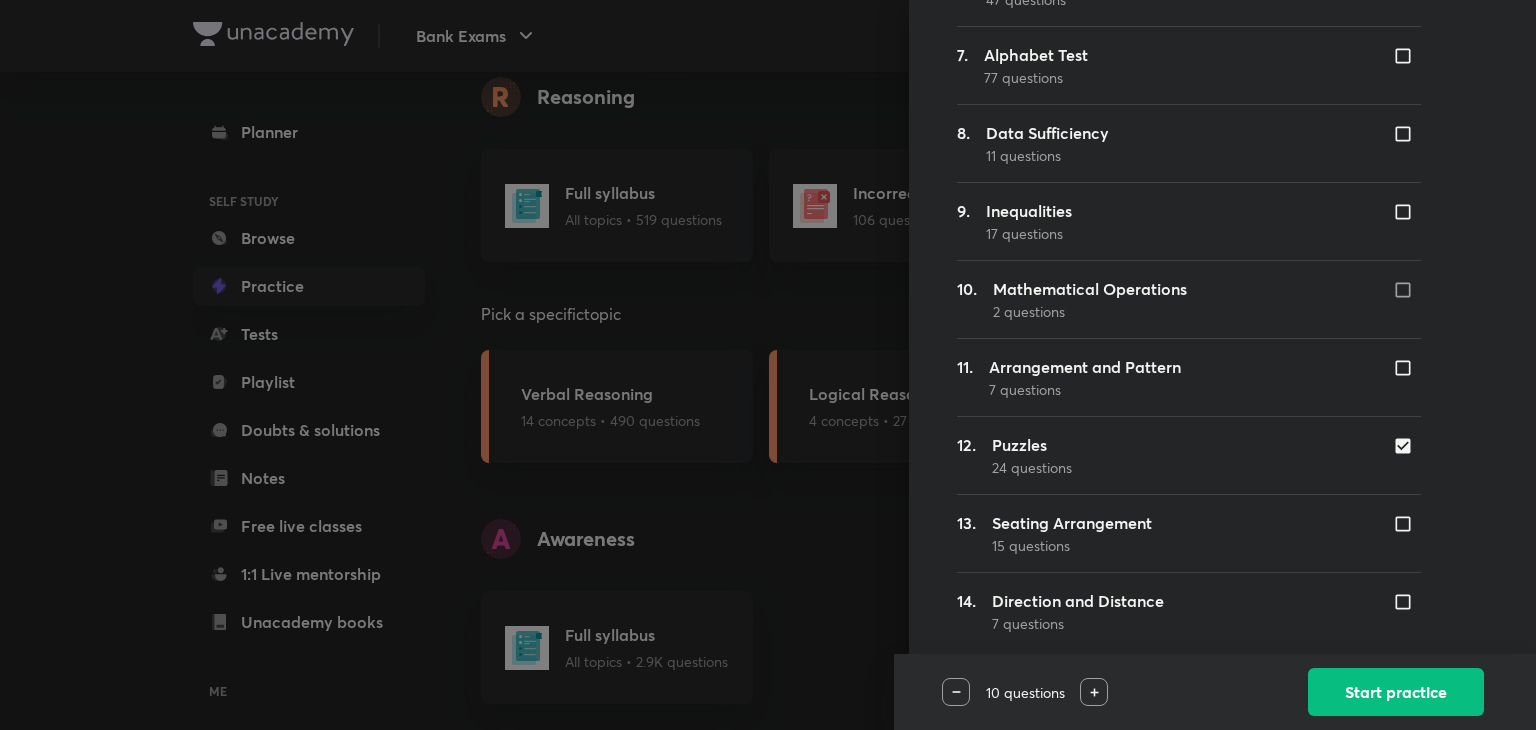 click at bounding box center [956, 692] 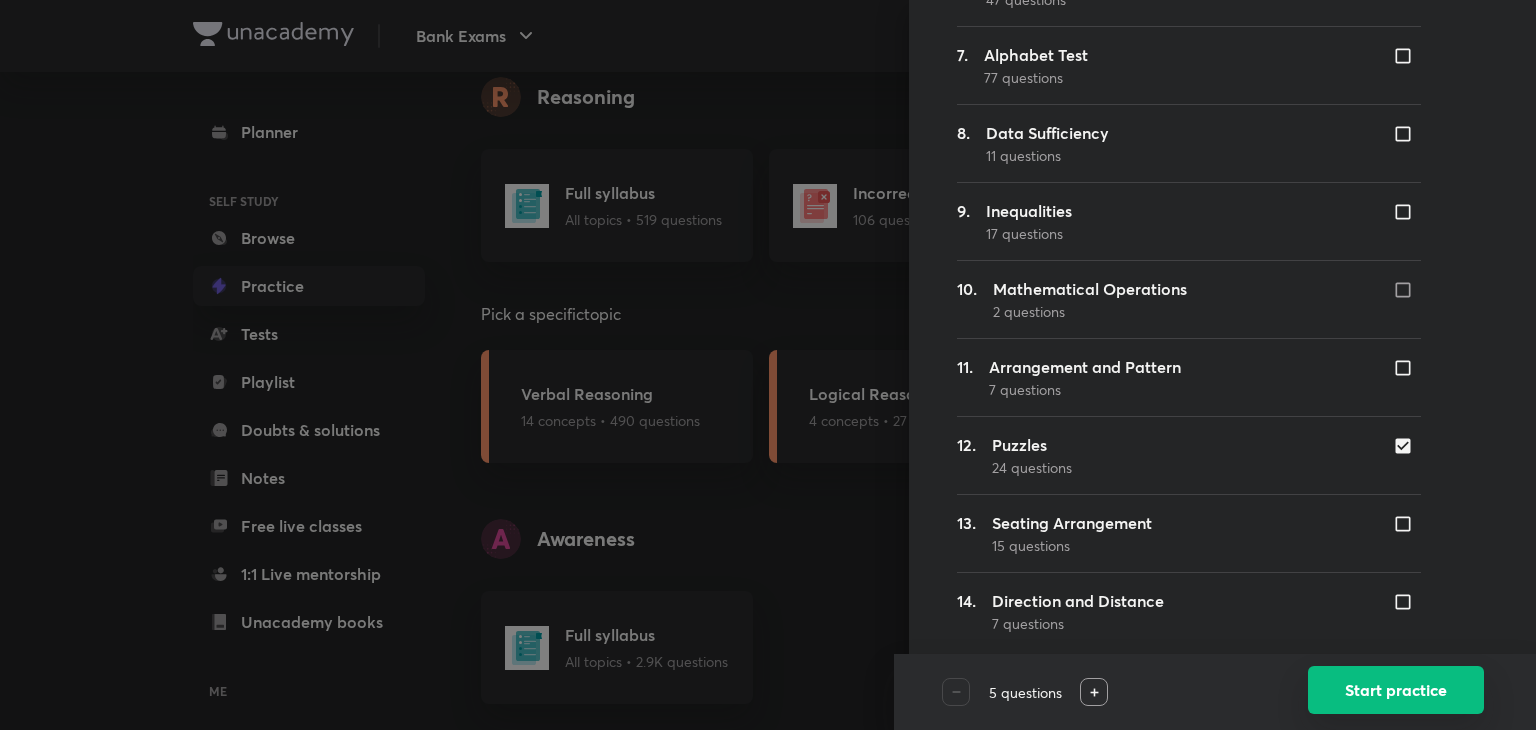 click on "Start practice" at bounding box center [1396, 690] 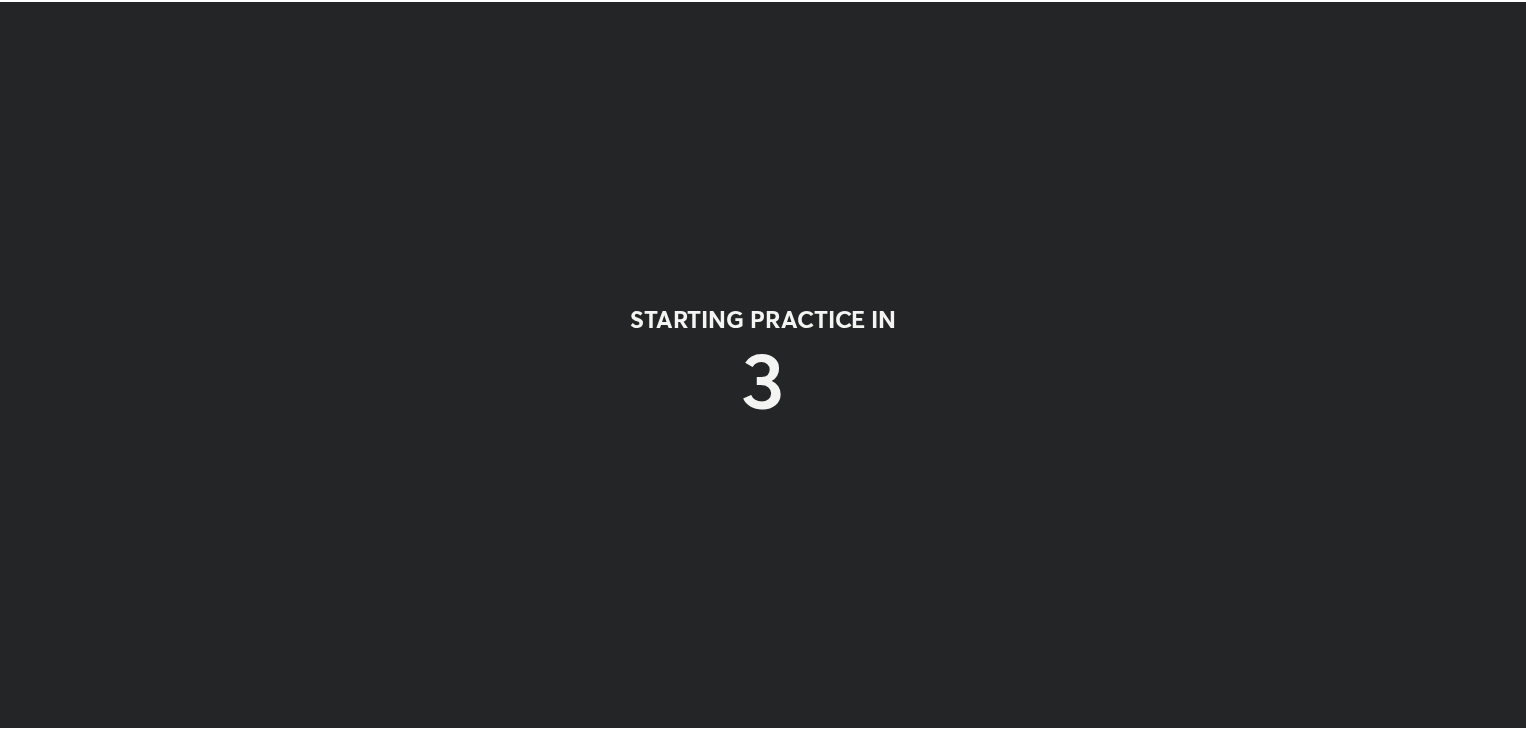 scroll, scrollTop: 0, scrollLeft: 0, axis: both 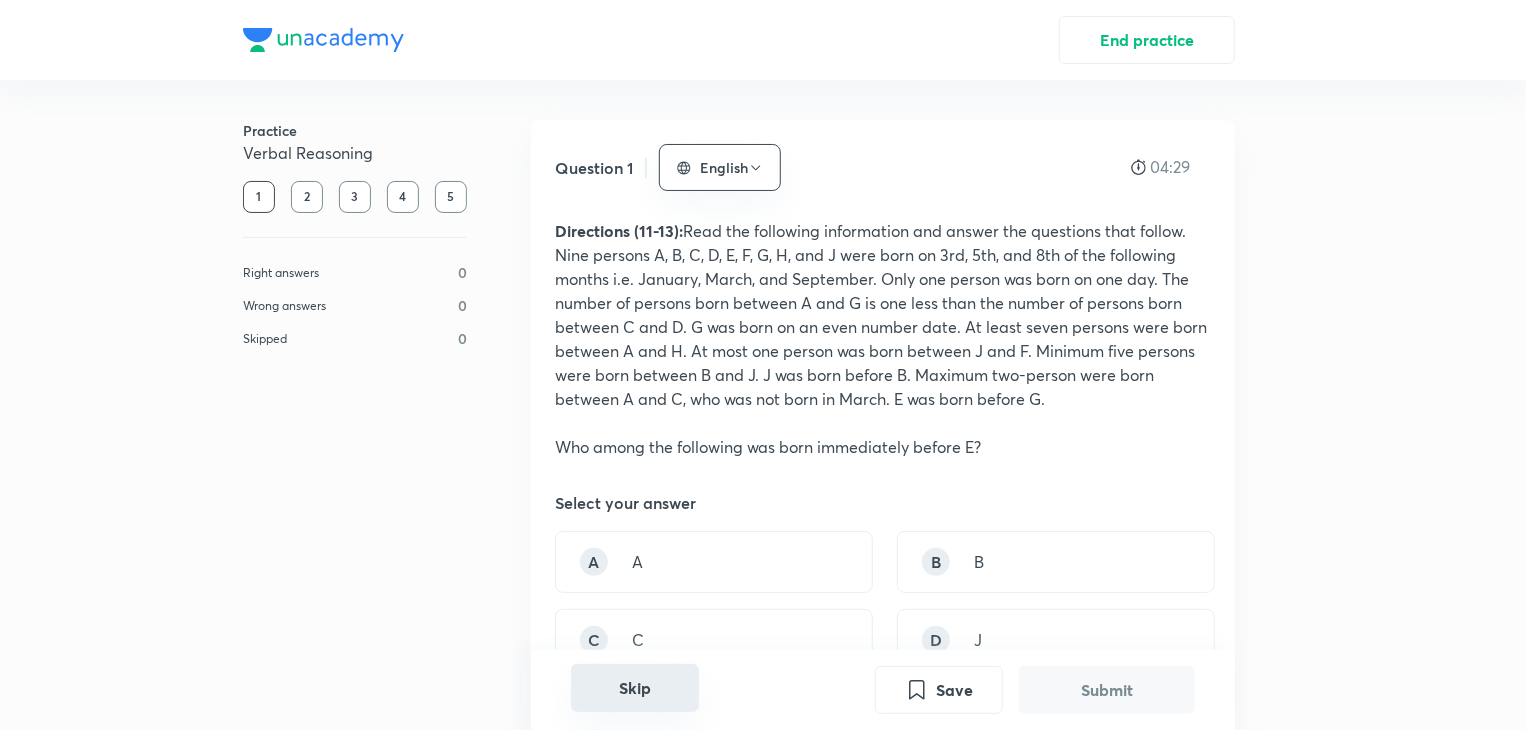 click on "Skip" at bounding box center (635, 688) 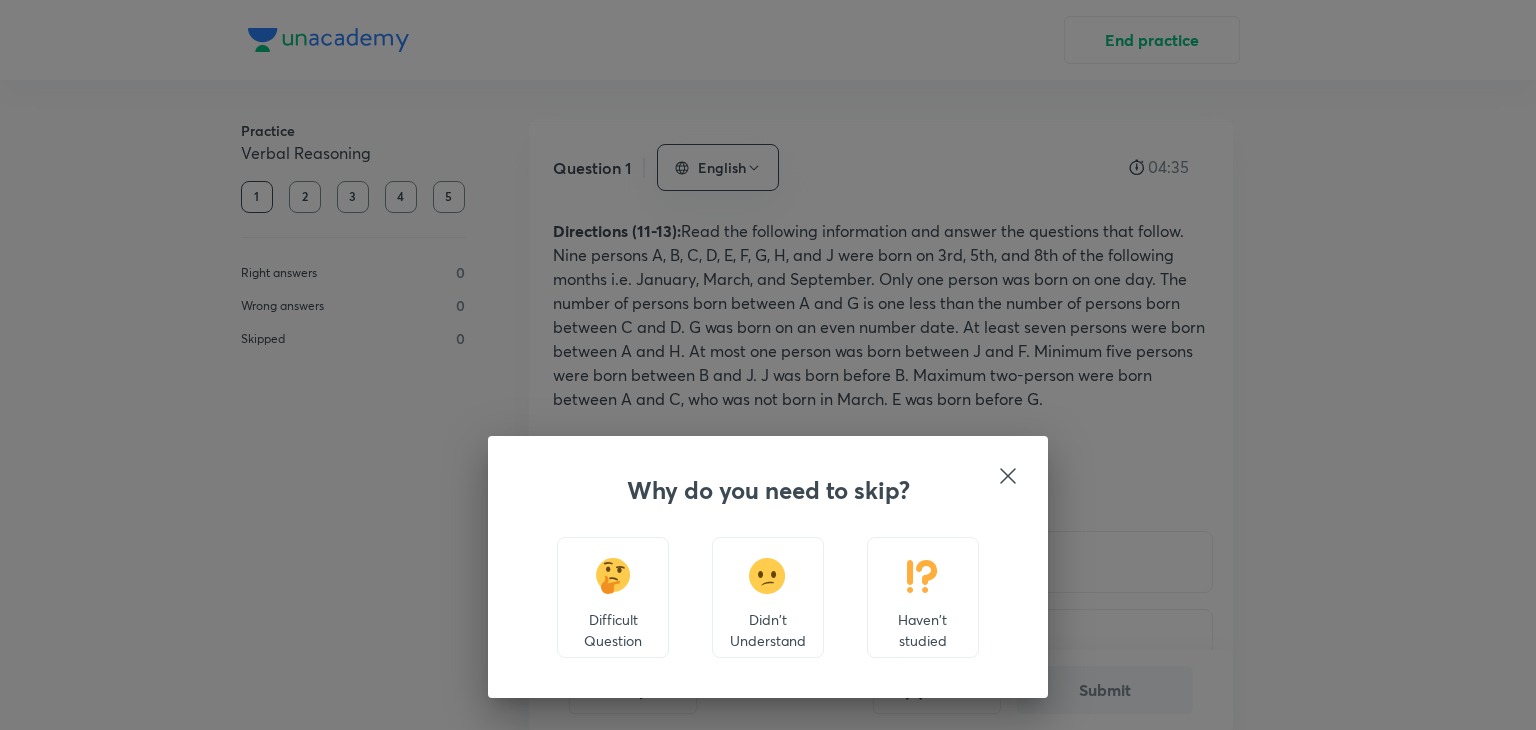 click 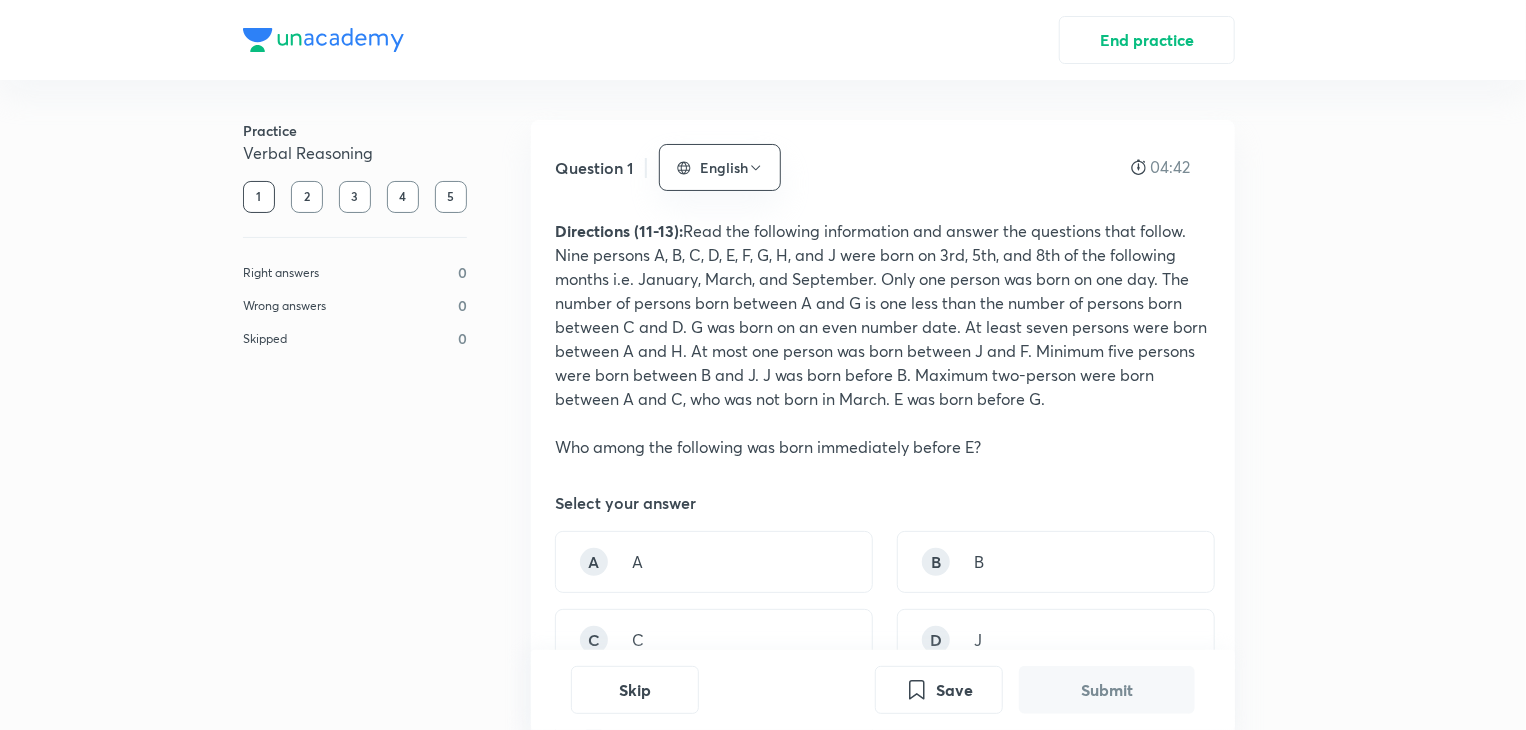 type 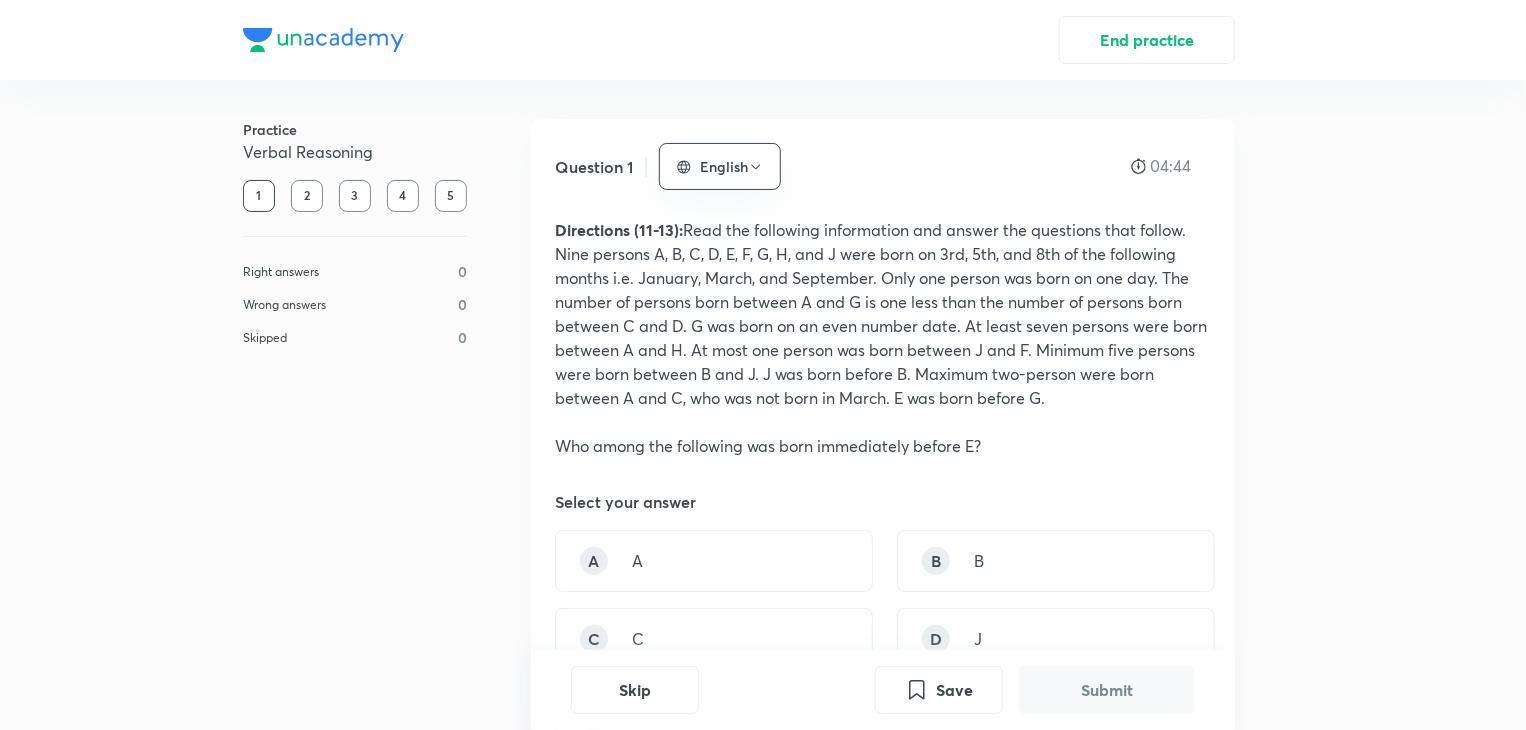 scroll, scrollTop: 0, scrollLeft: 0, axis: both 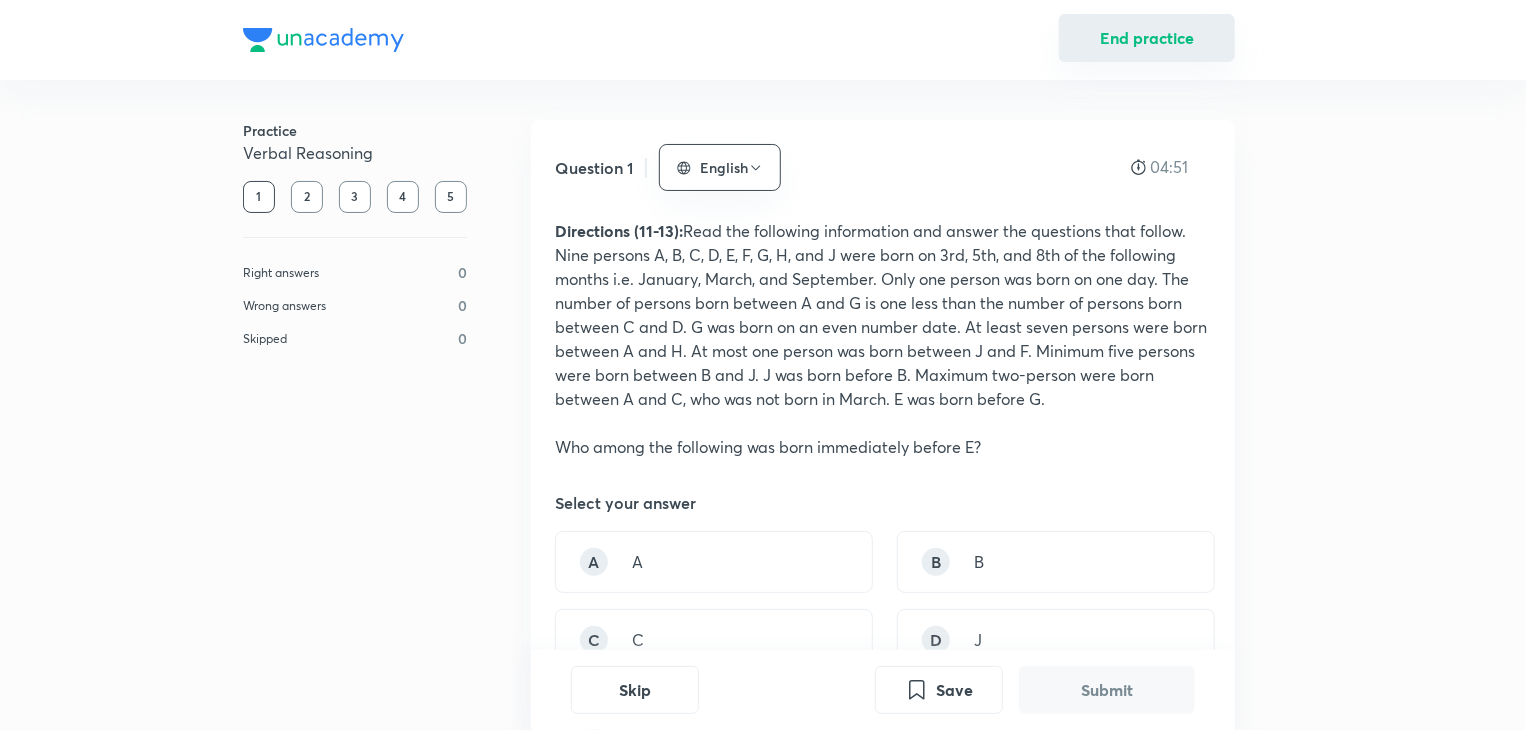 click on "End practice" at bounding box center [1147, 38] 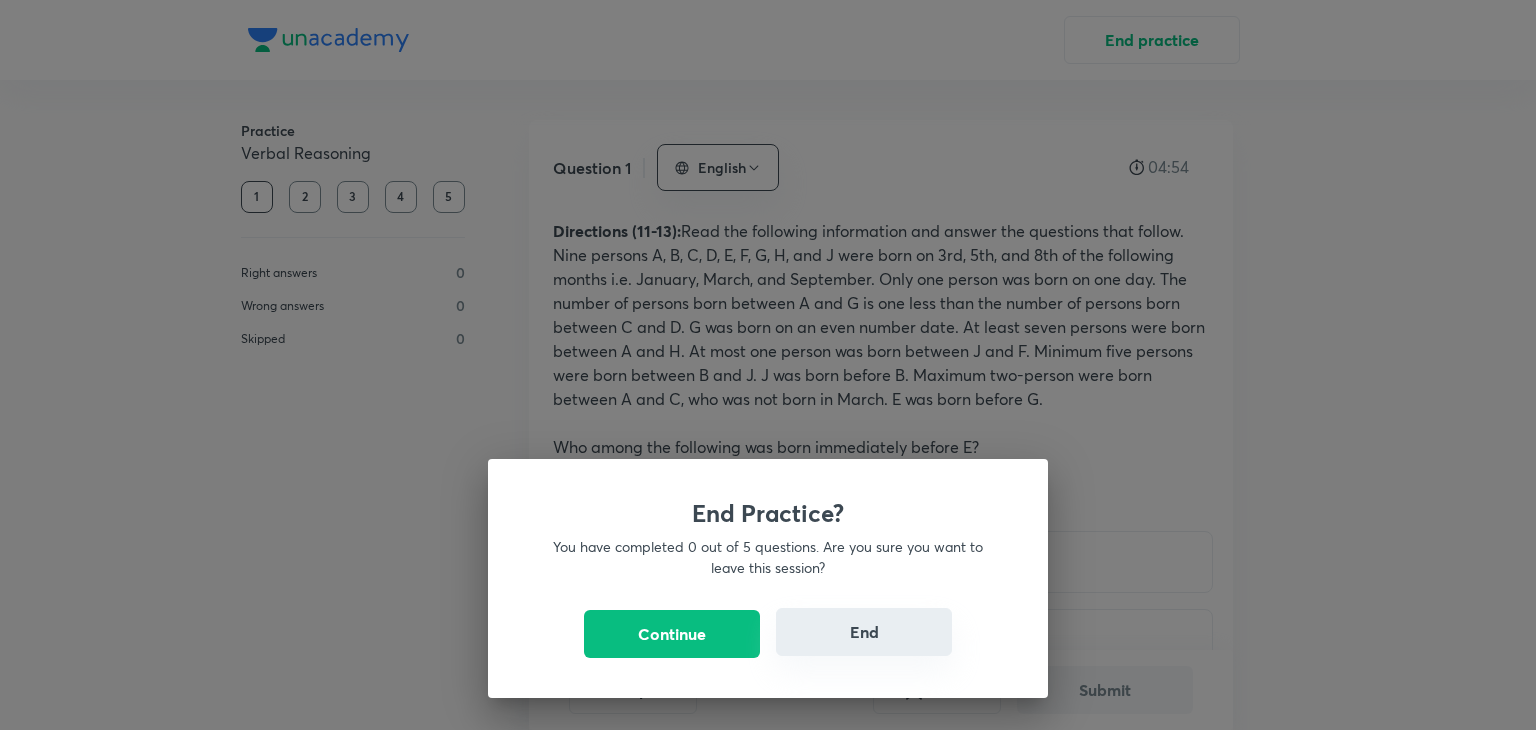 click on "End" at bounding box center (864, 632) 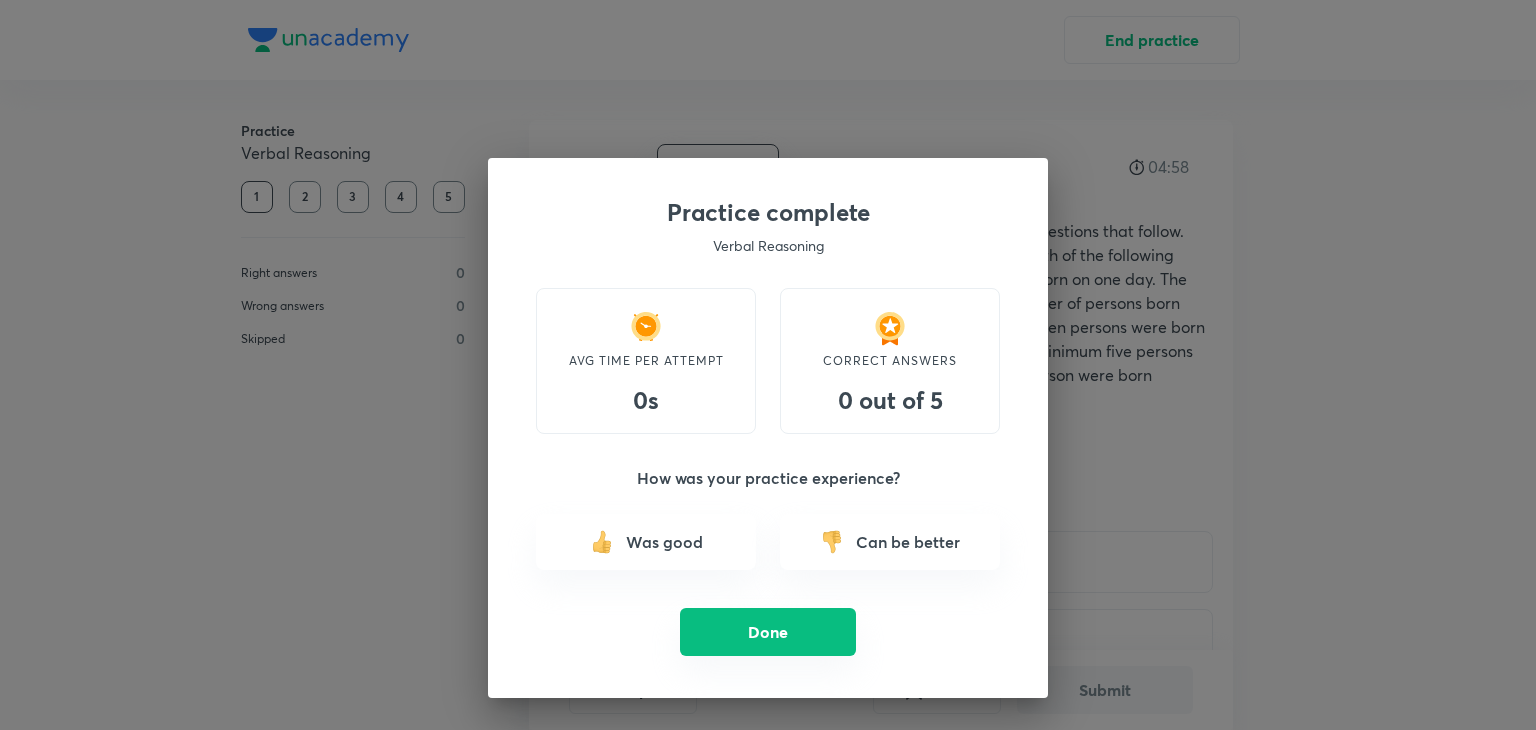 click on "Done" at bounding box center (768, 632) 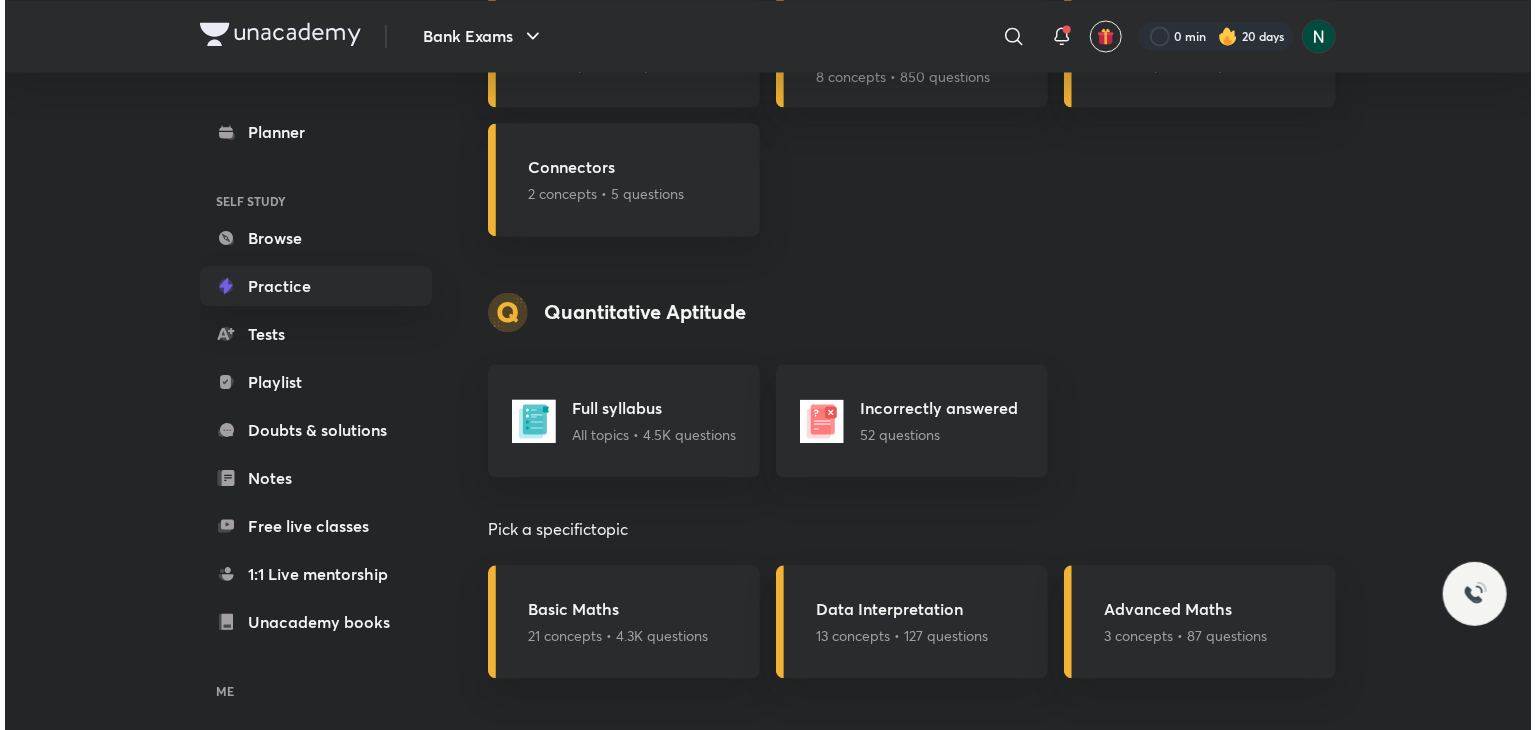 scroll, scrollTop: 1924, scrollLeft: 0, axis: vertical 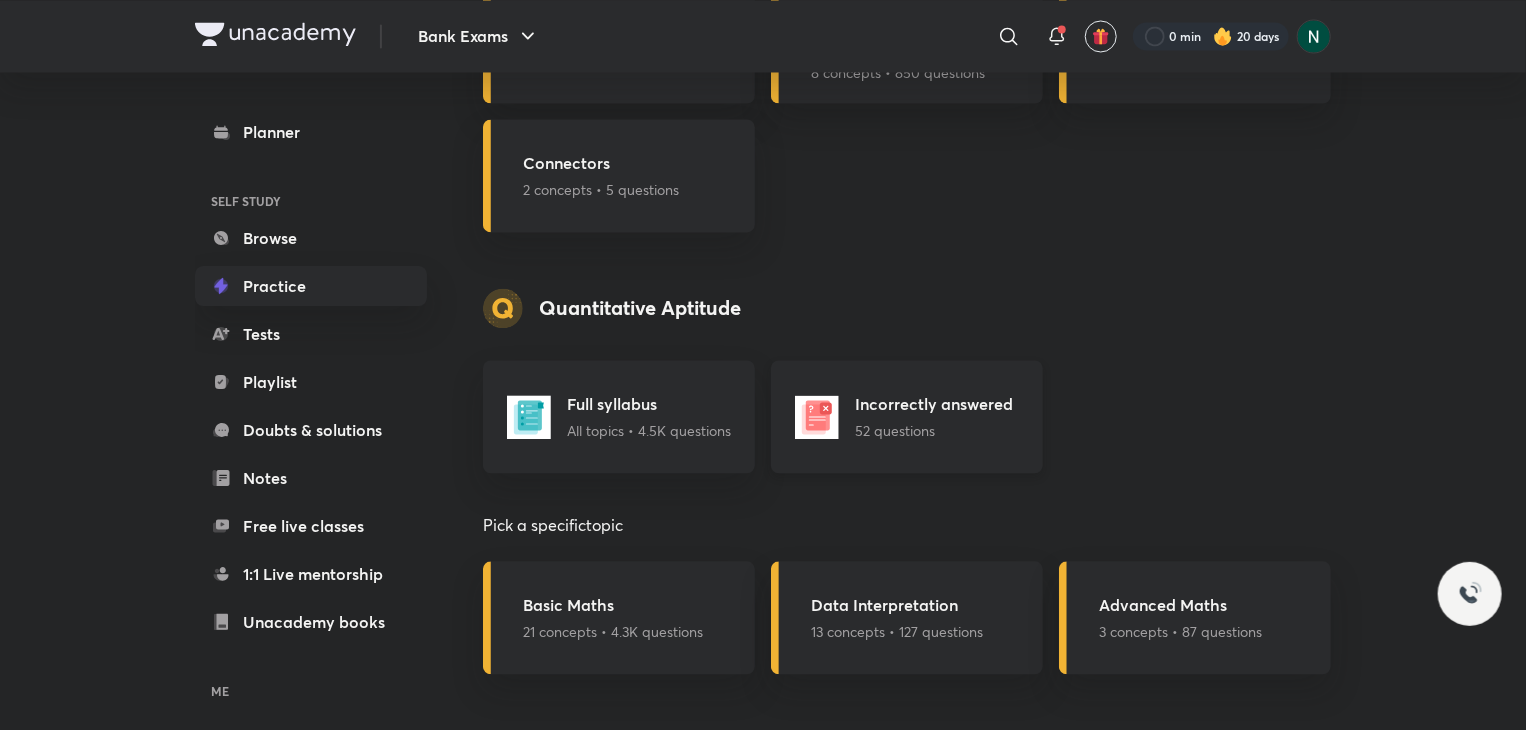 click on "Incorrectly answered" at bounding box center [934, 404] 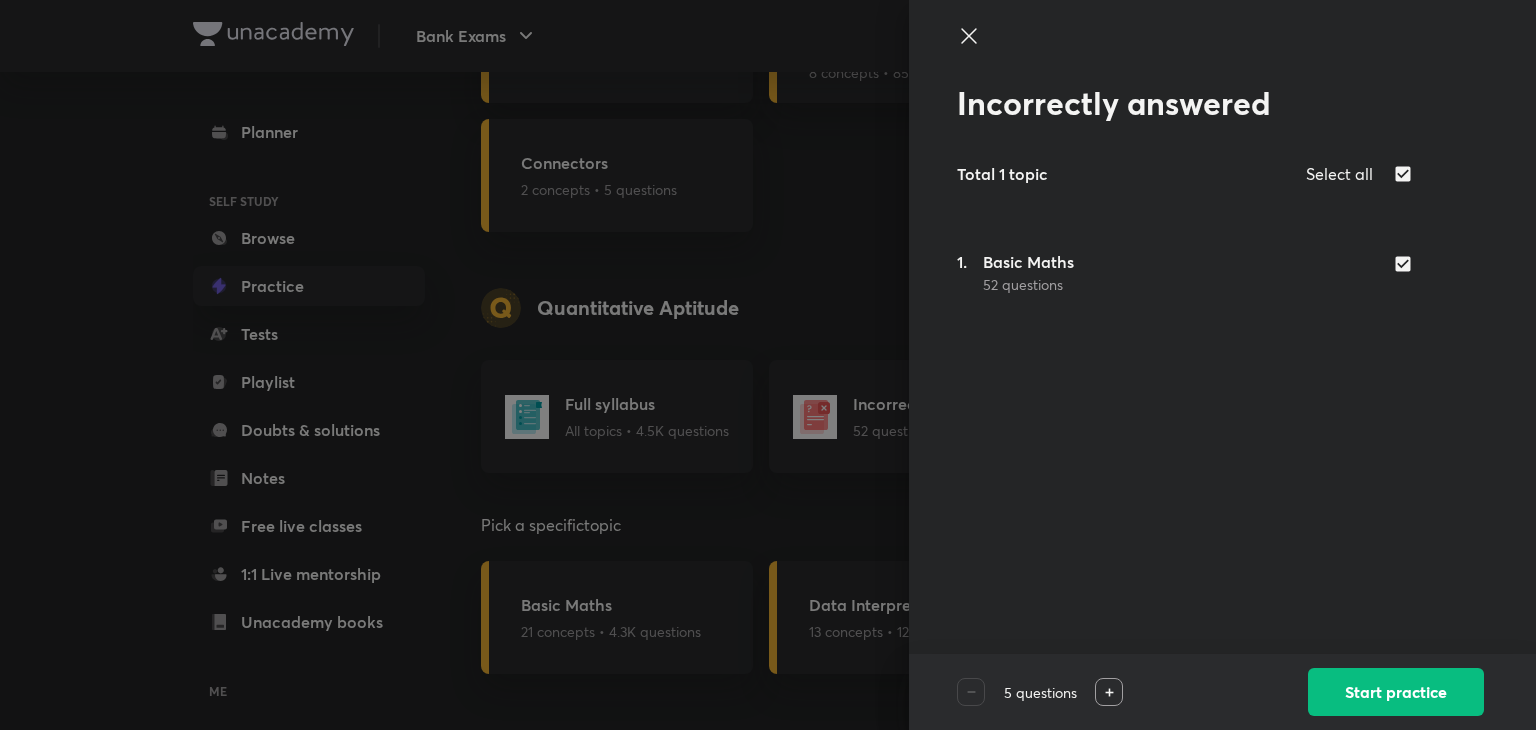 click at bounding box center (768, 365) 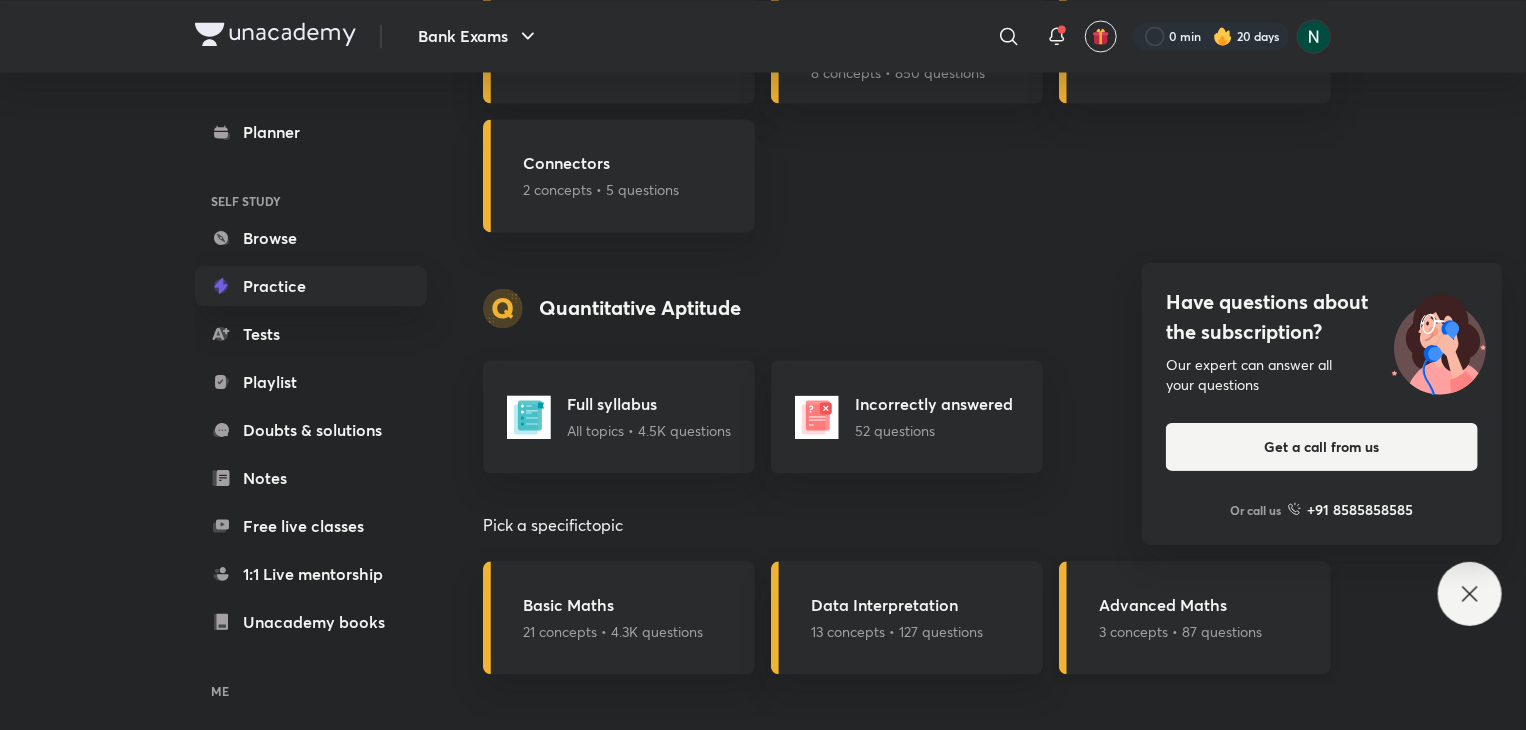 click on "Advanced Maths" at bounding box center (1180, 605) 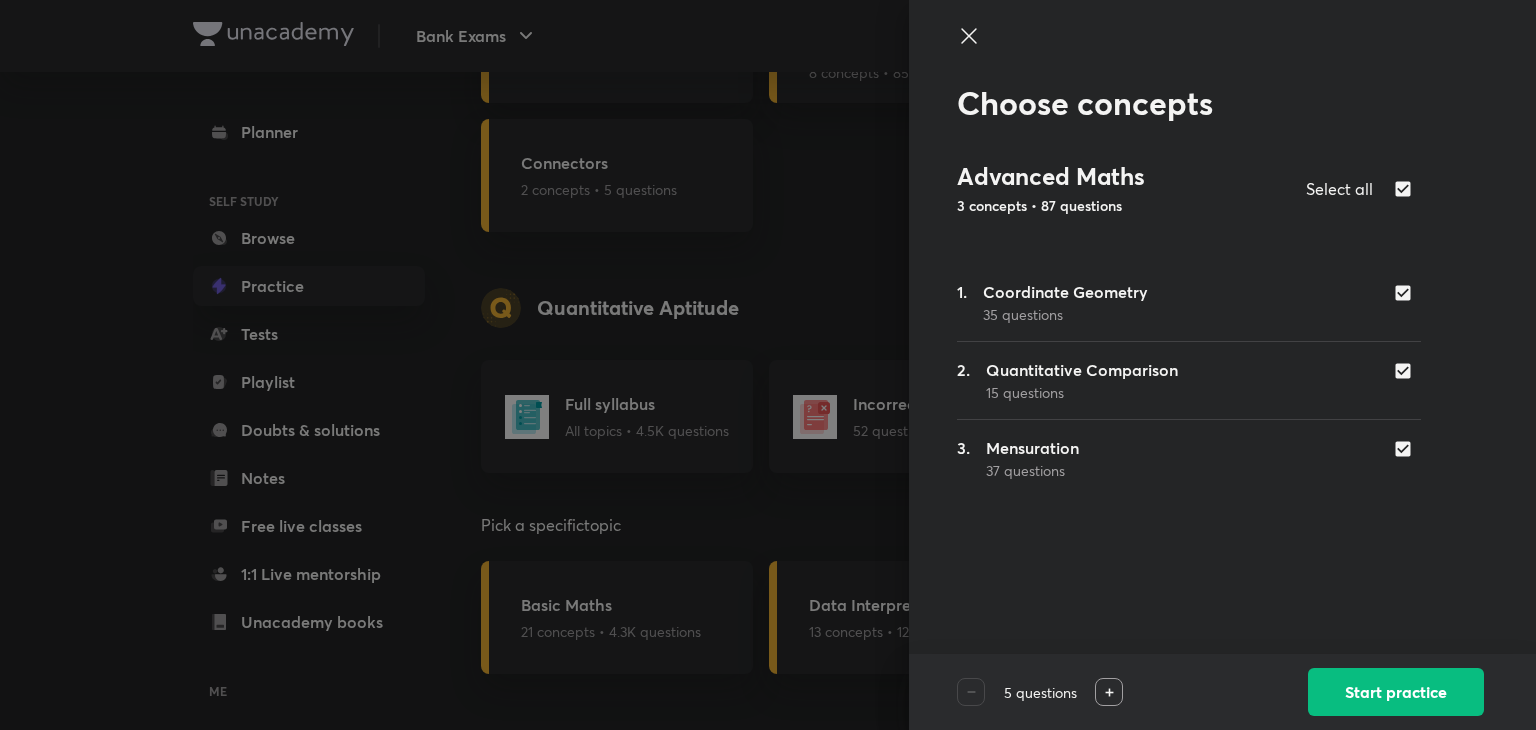 click at bounding box center [768, 365] 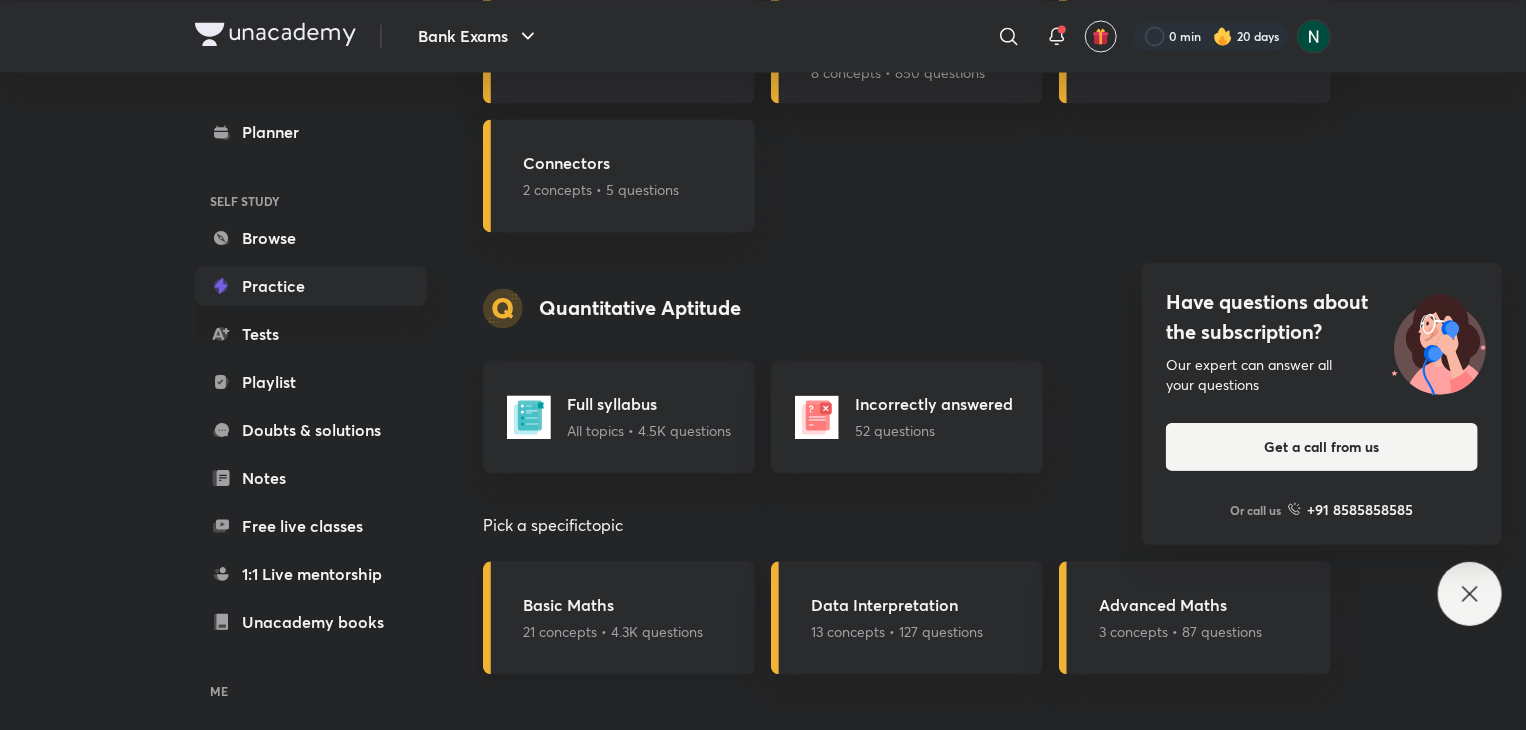 click on "Basic Maths" at bounding box center [613, 605] 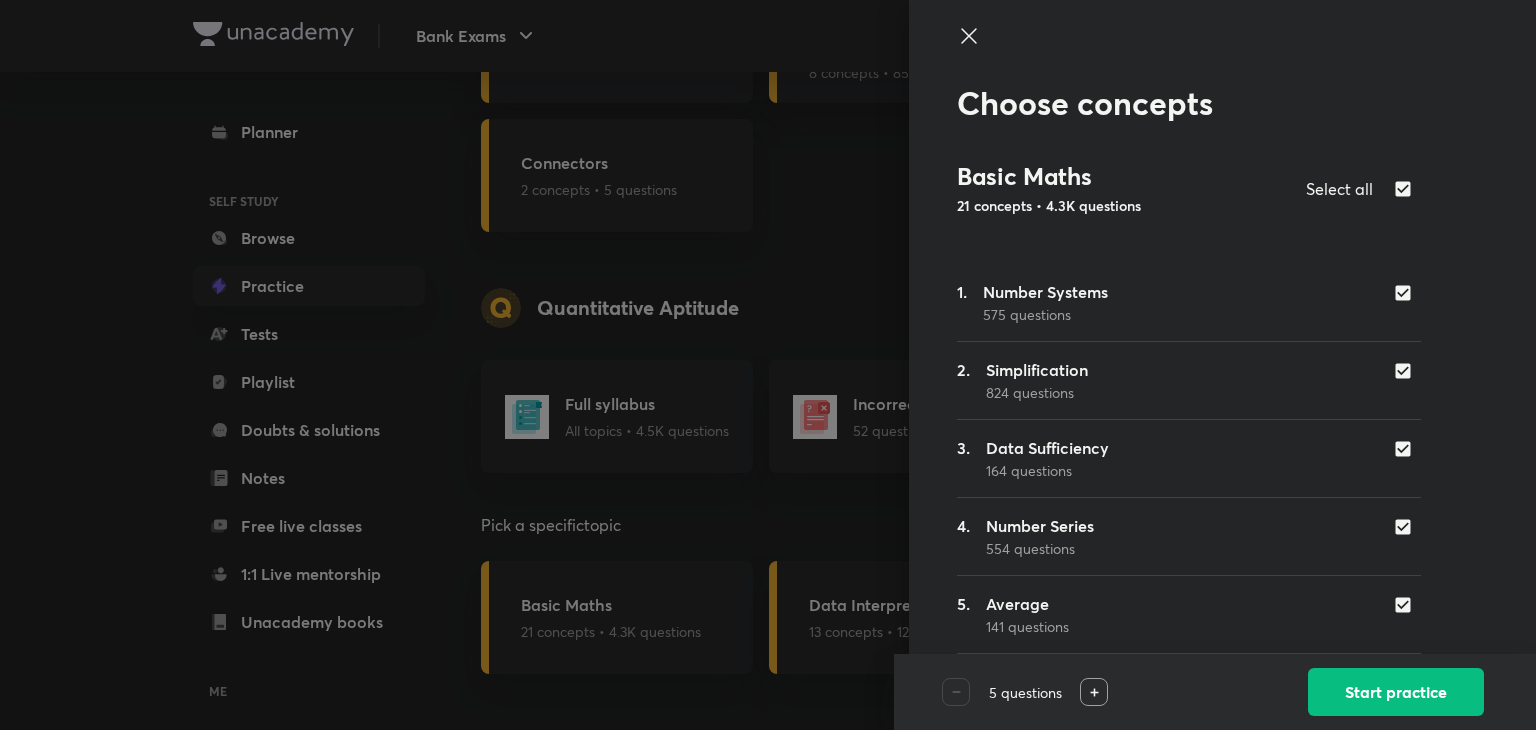 click at bounding box center (1407, 189) 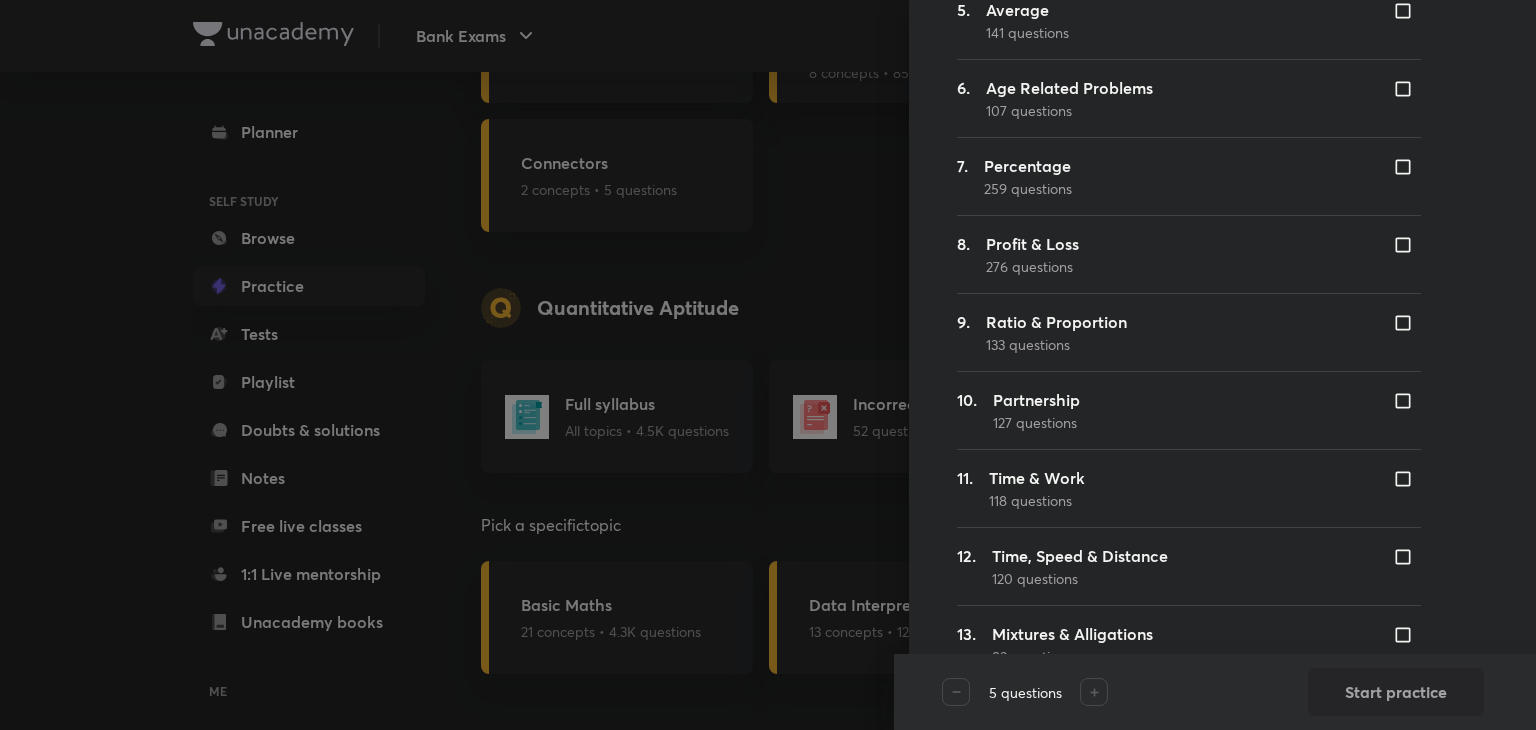 scroll, scrollTop: 680, scrollLeft: 0, axis: vertical 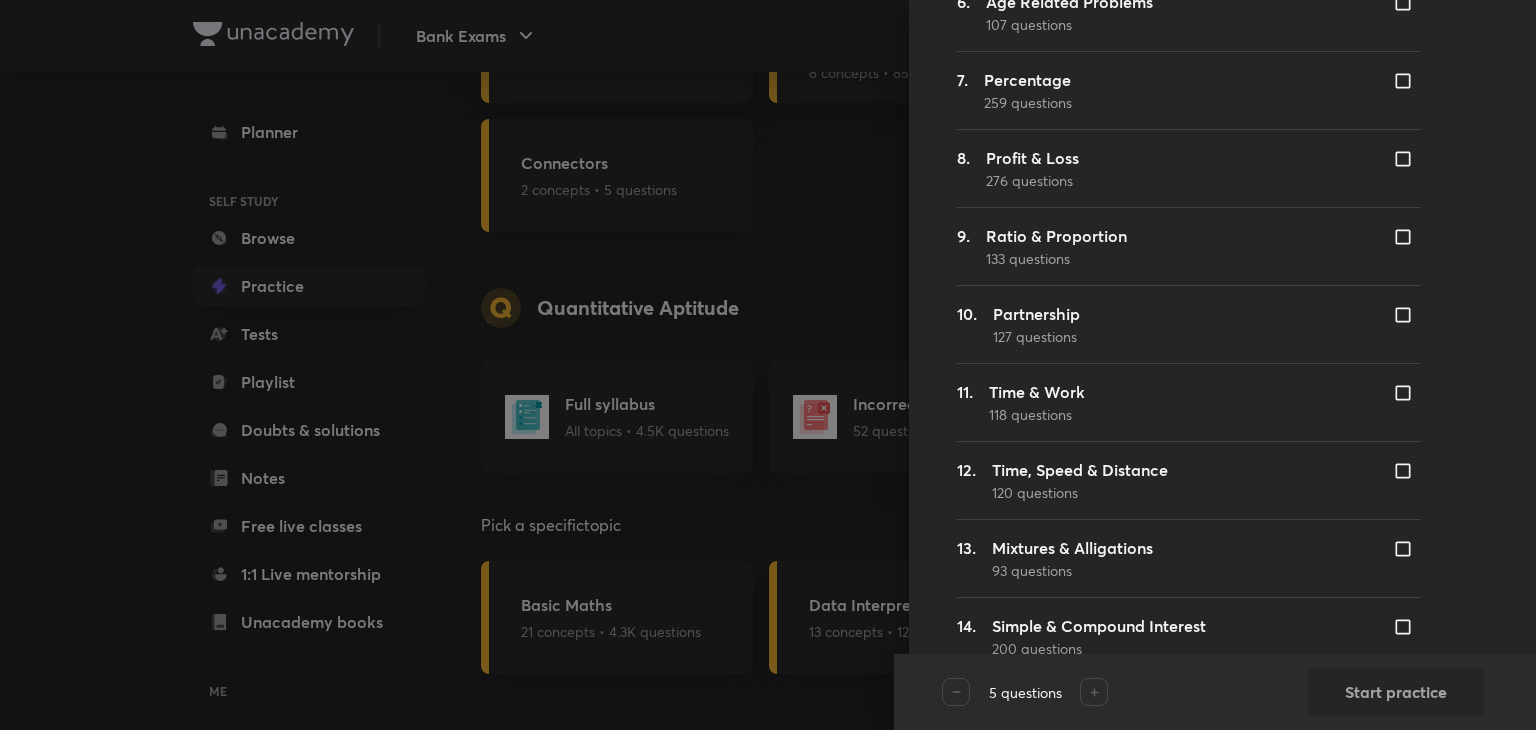 click at bounding box center [1407, 393] 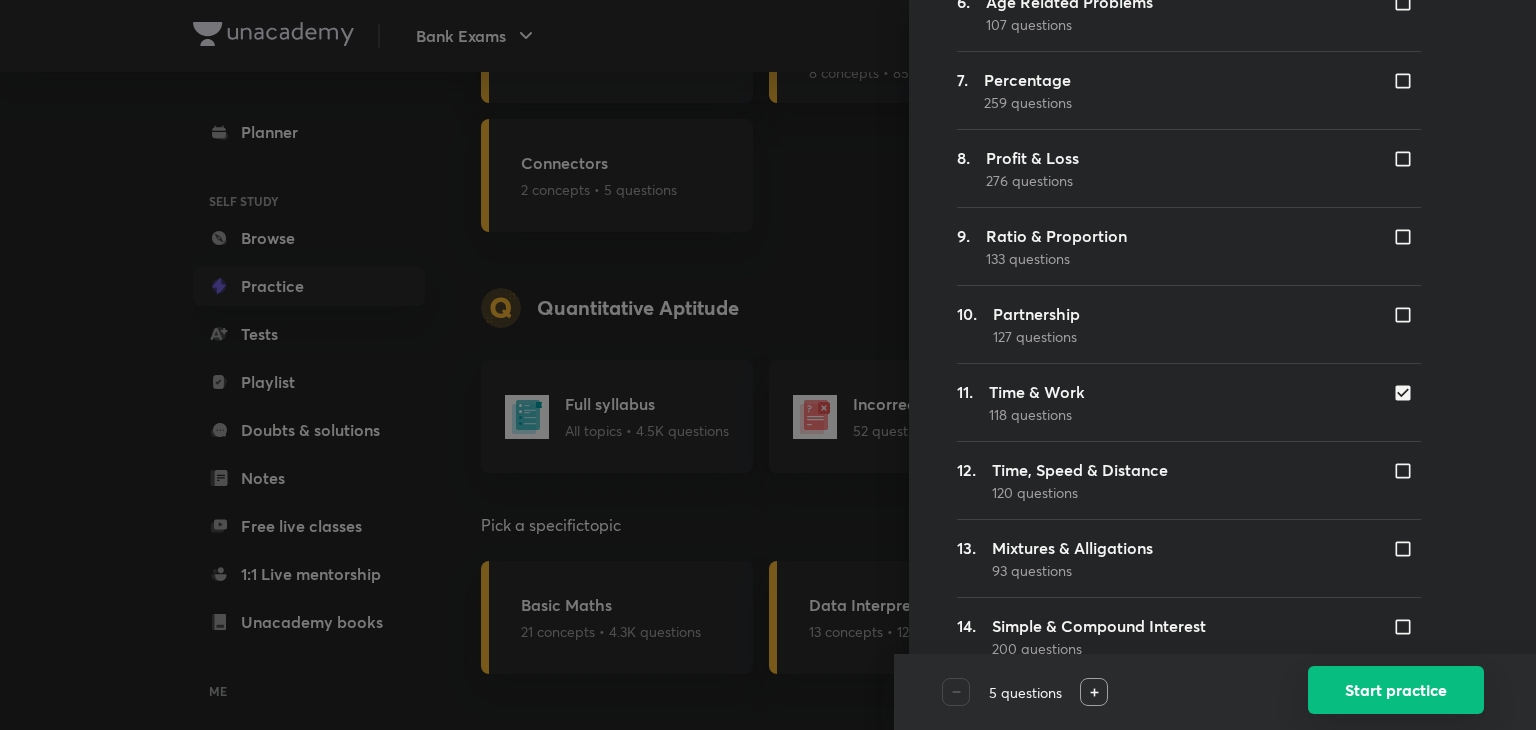 click on "Start practice" at bounding box center (1396, 690) 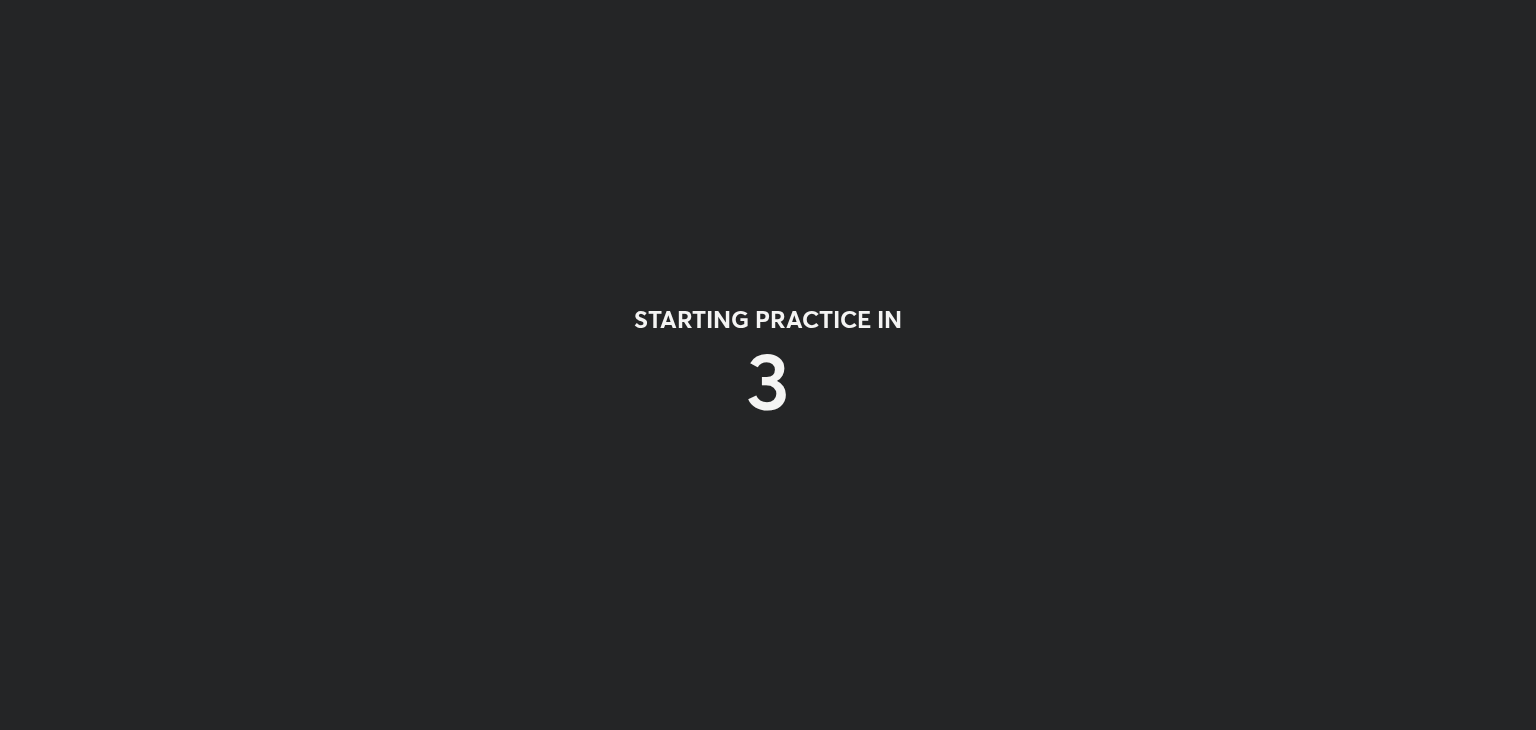 scroll, scrollTop: 0, scrollLeft: 0, axis: both 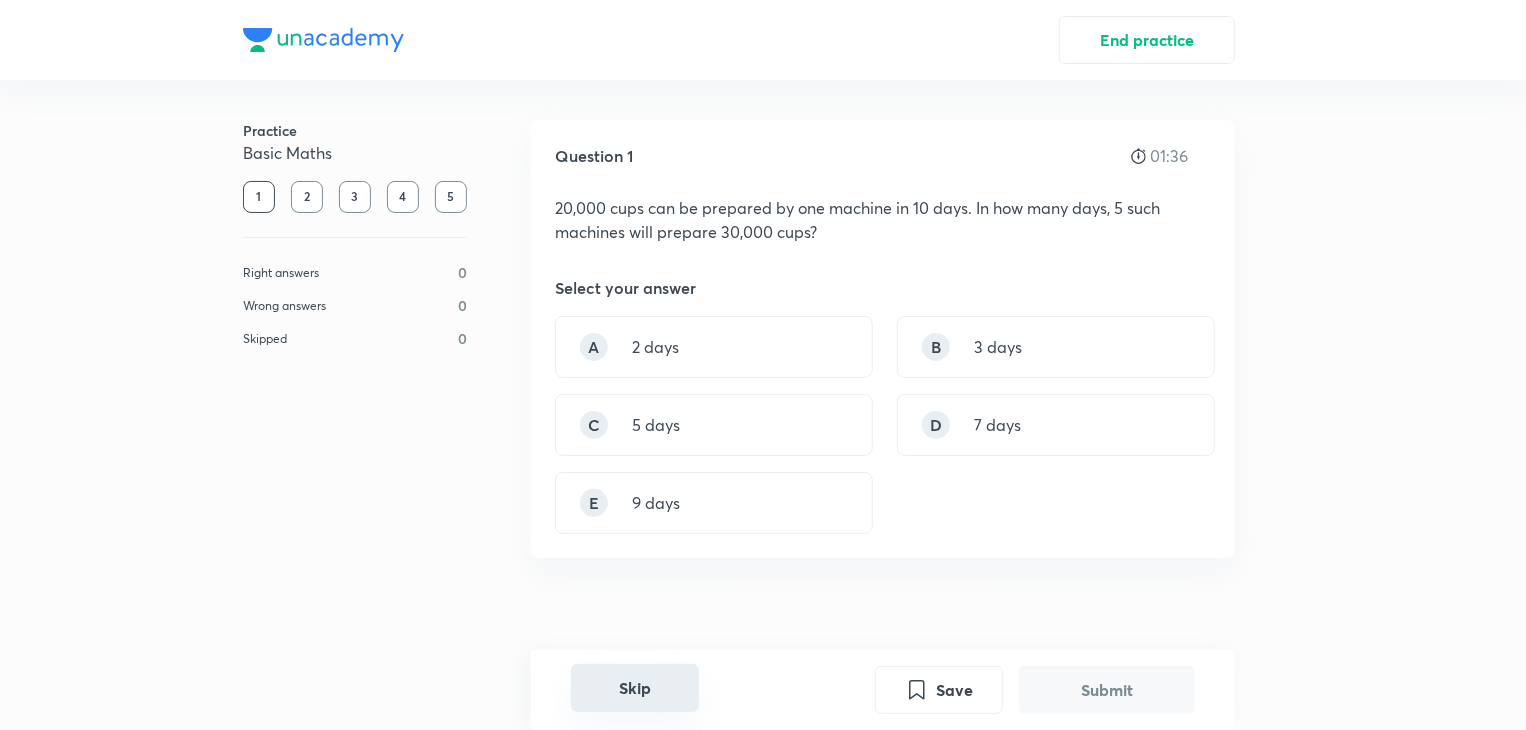 click on "Skip" at bounding box center [635, 688] 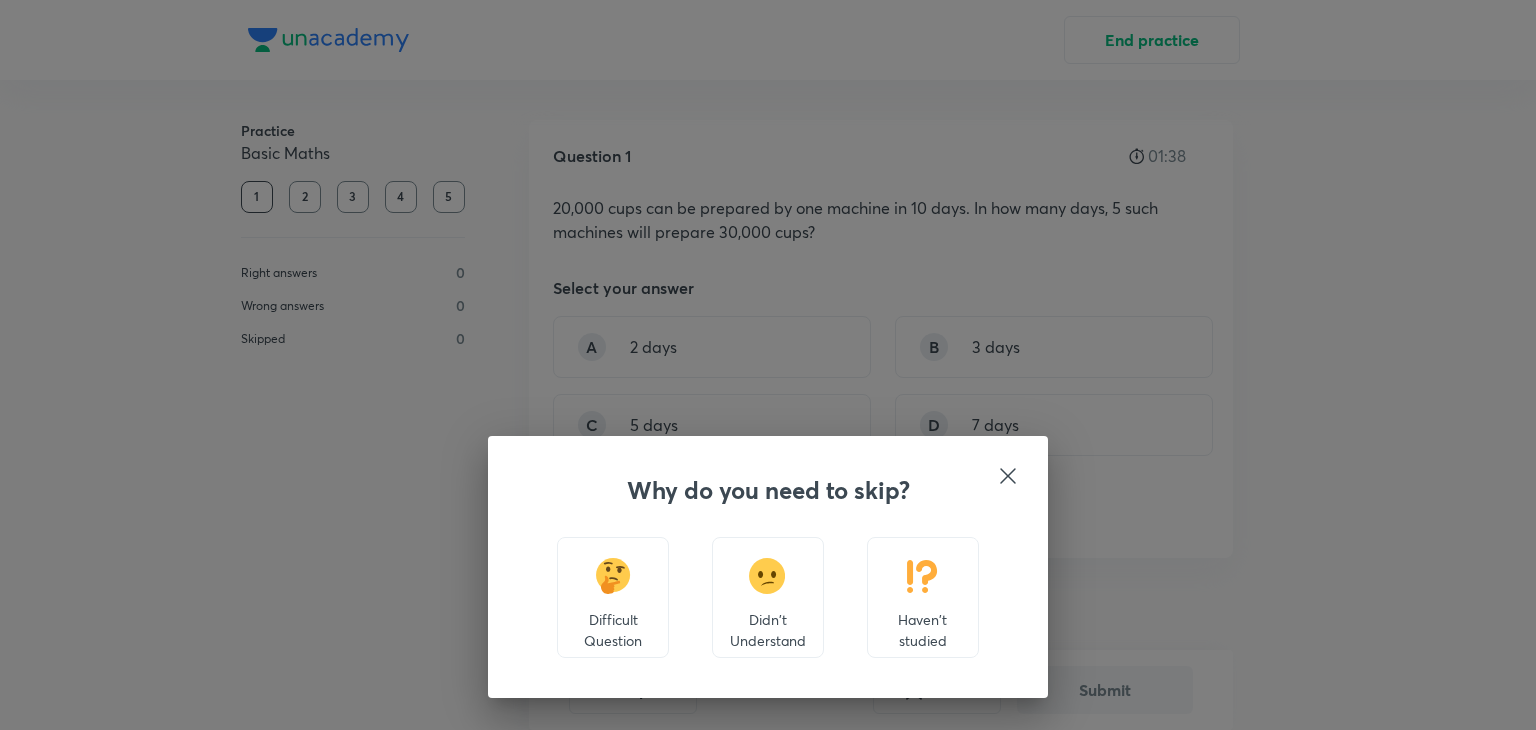 click at bounding box center (613, 576) 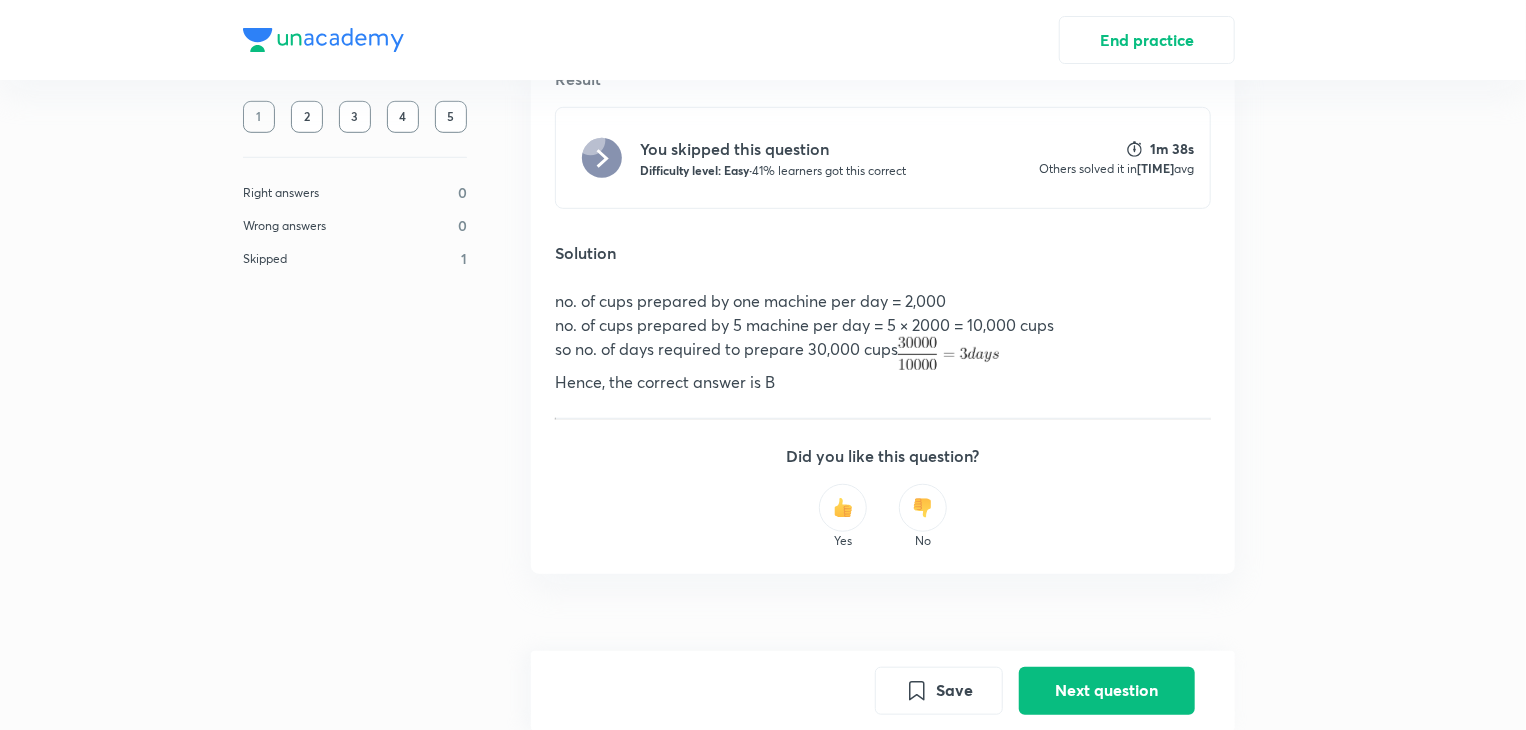 scroll, scrollTop: 556, scrollLeft: 0, axis: vertical 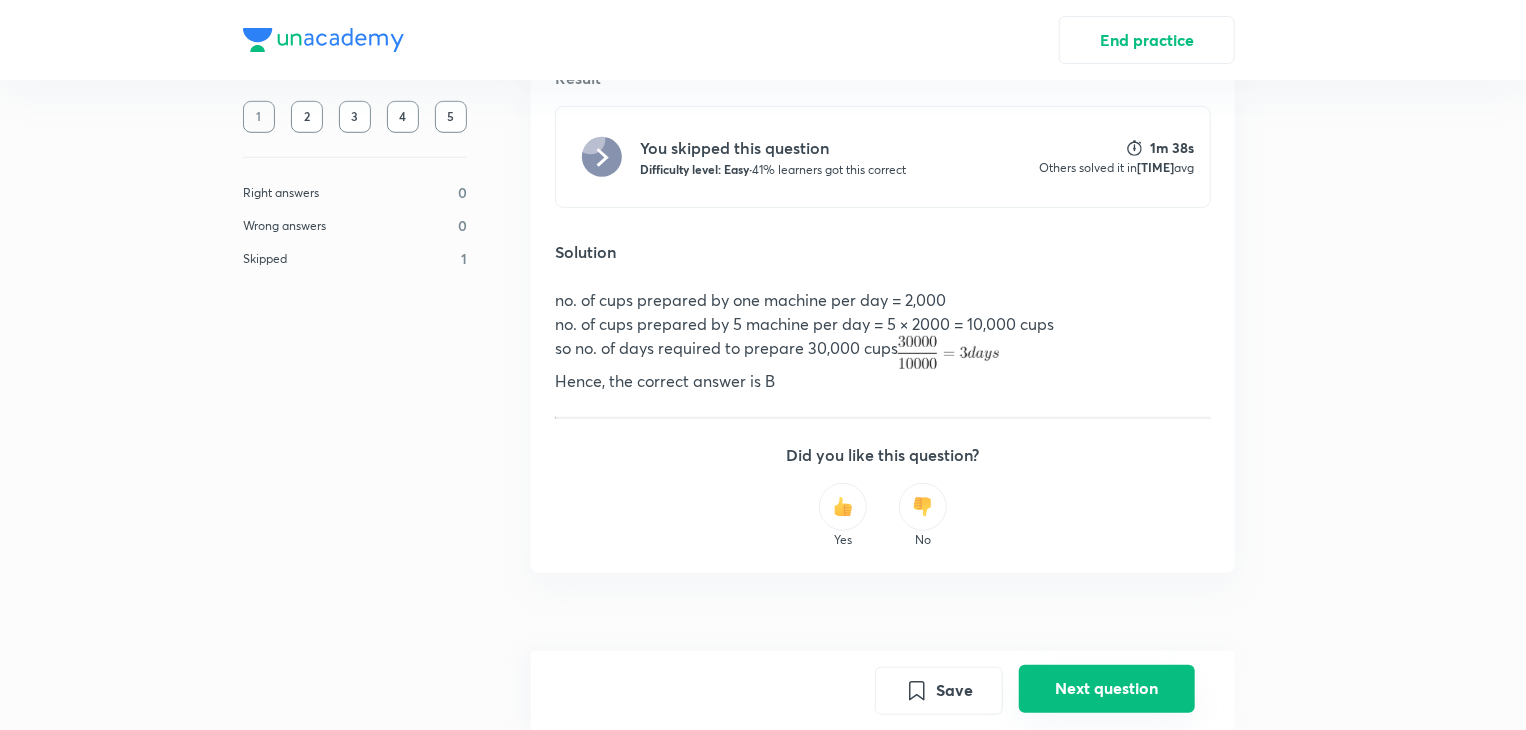 click on "Next question" at bounding box center (1107, 688) 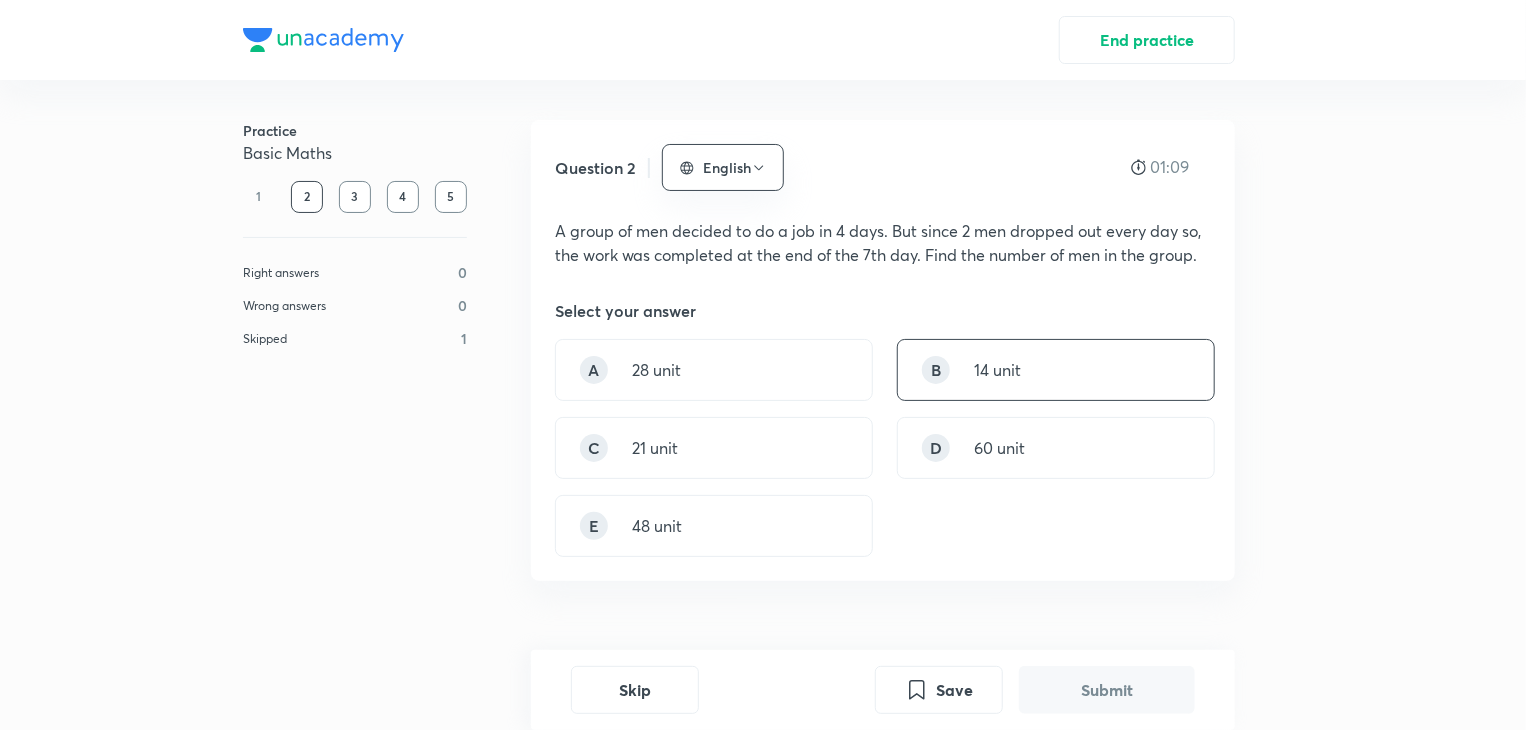 click on "B 14 unit" at bounding box center [1056, 370] 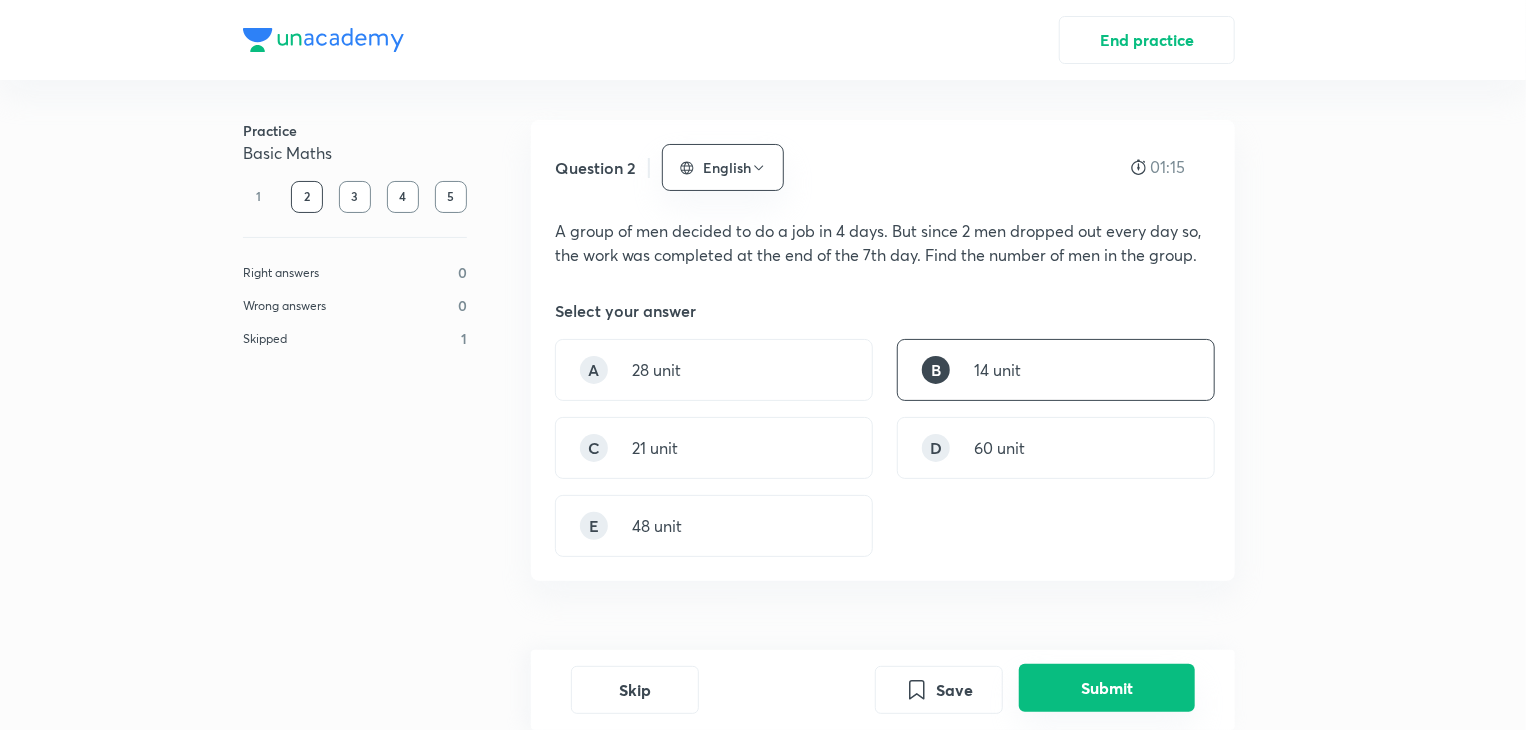 click on "Submit" at bounding box center [1107, 688] 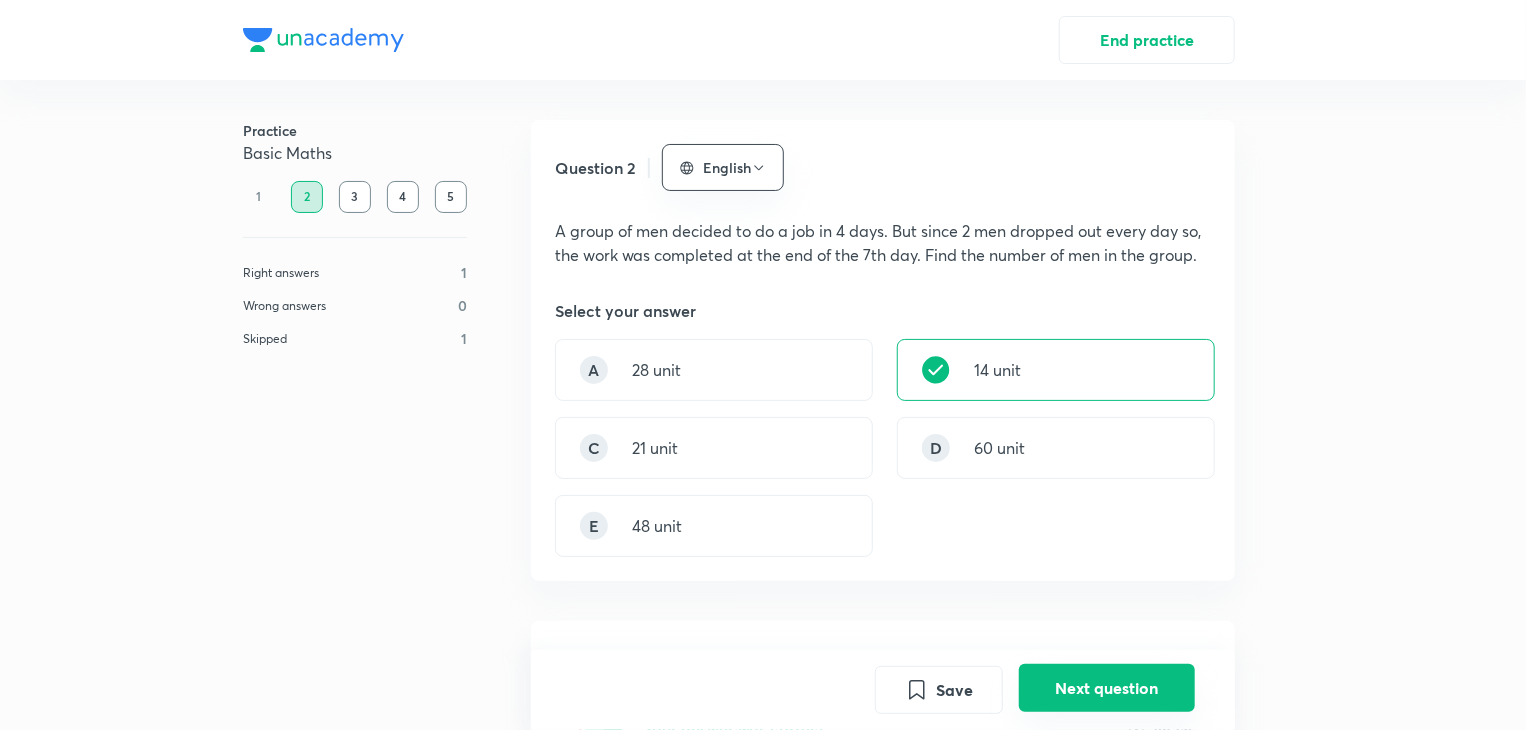 scroll, scrollTop: 619, scrollLeft: 0, axis: vertical 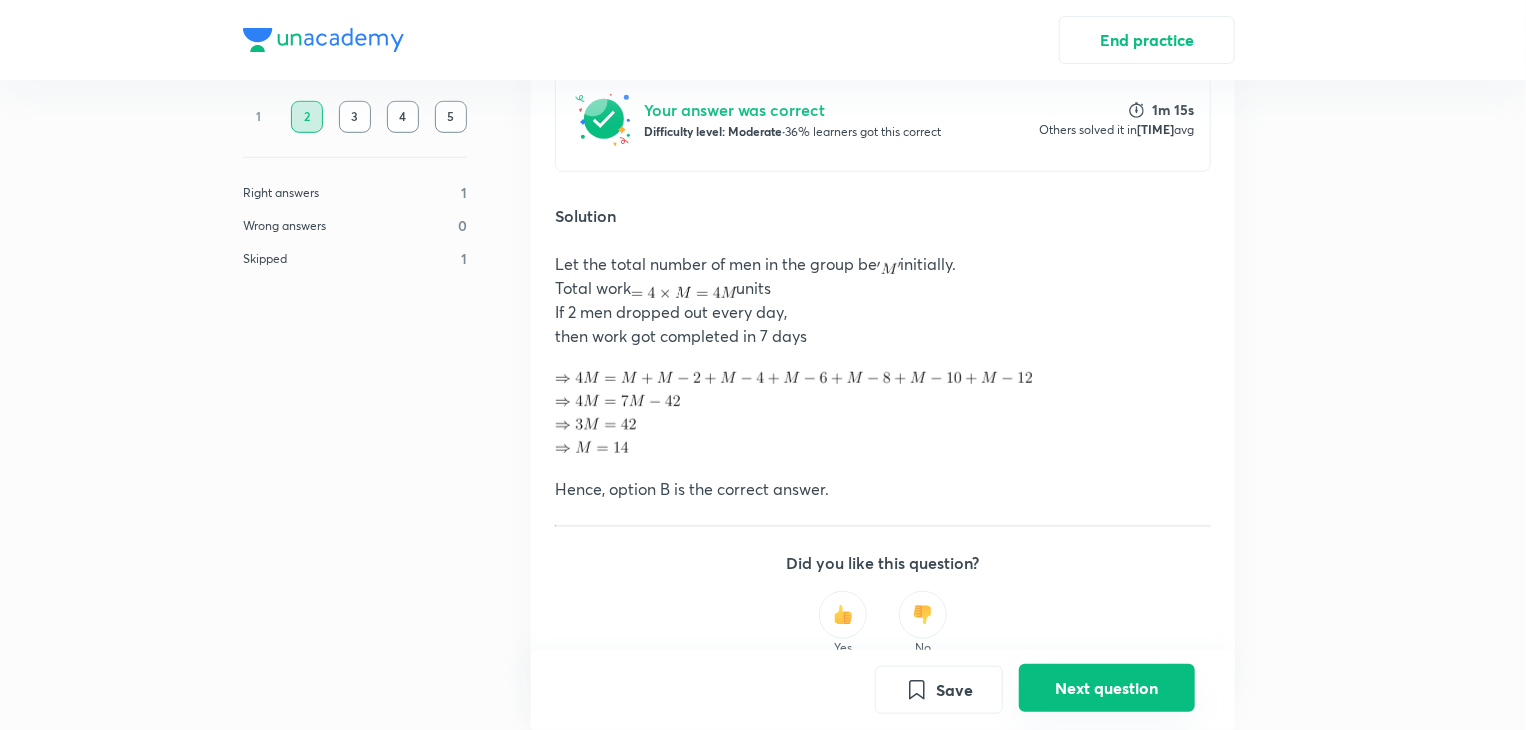 click on "Next question" at bounding box center [1107, 688] 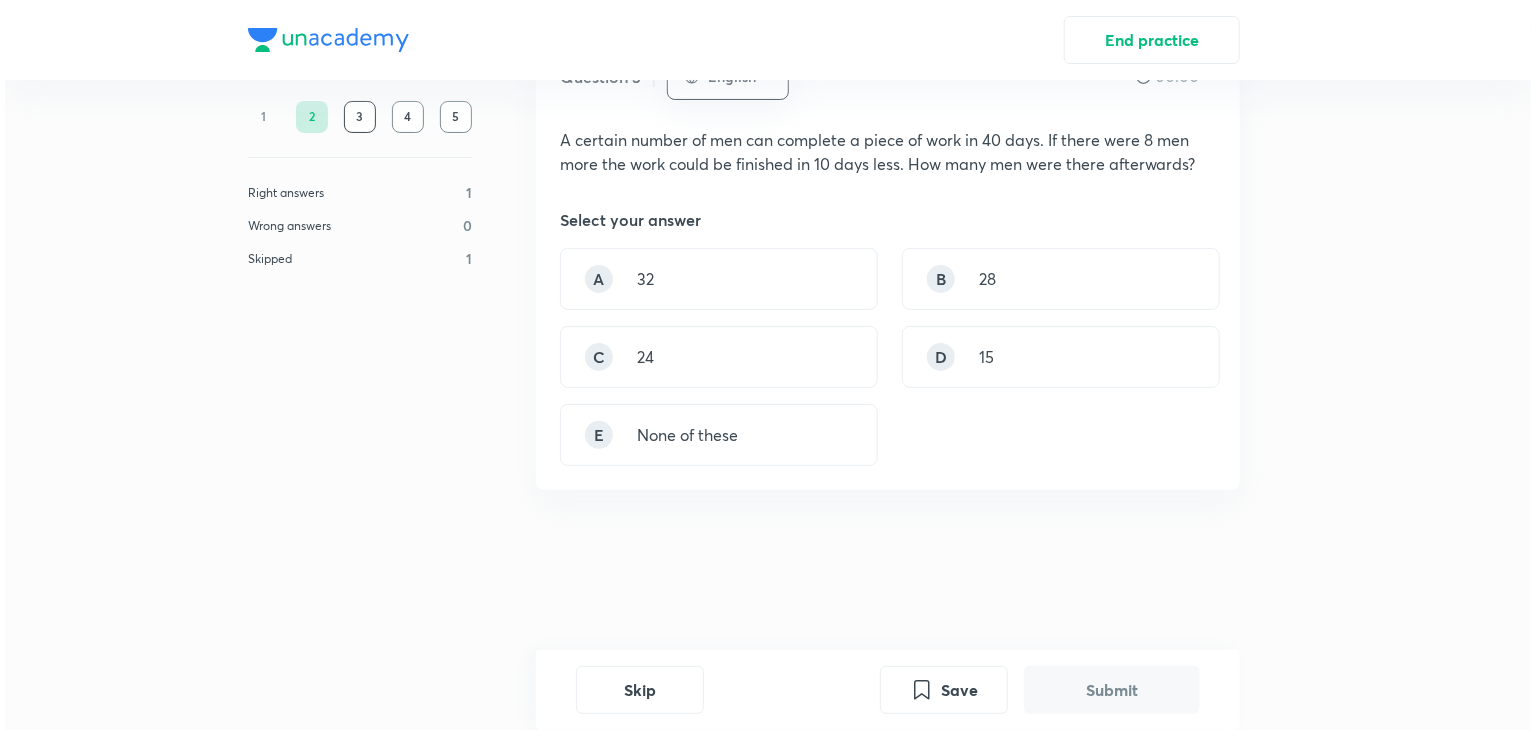scroll, scrollTop: 0, scrollLeft: 0, axis: both 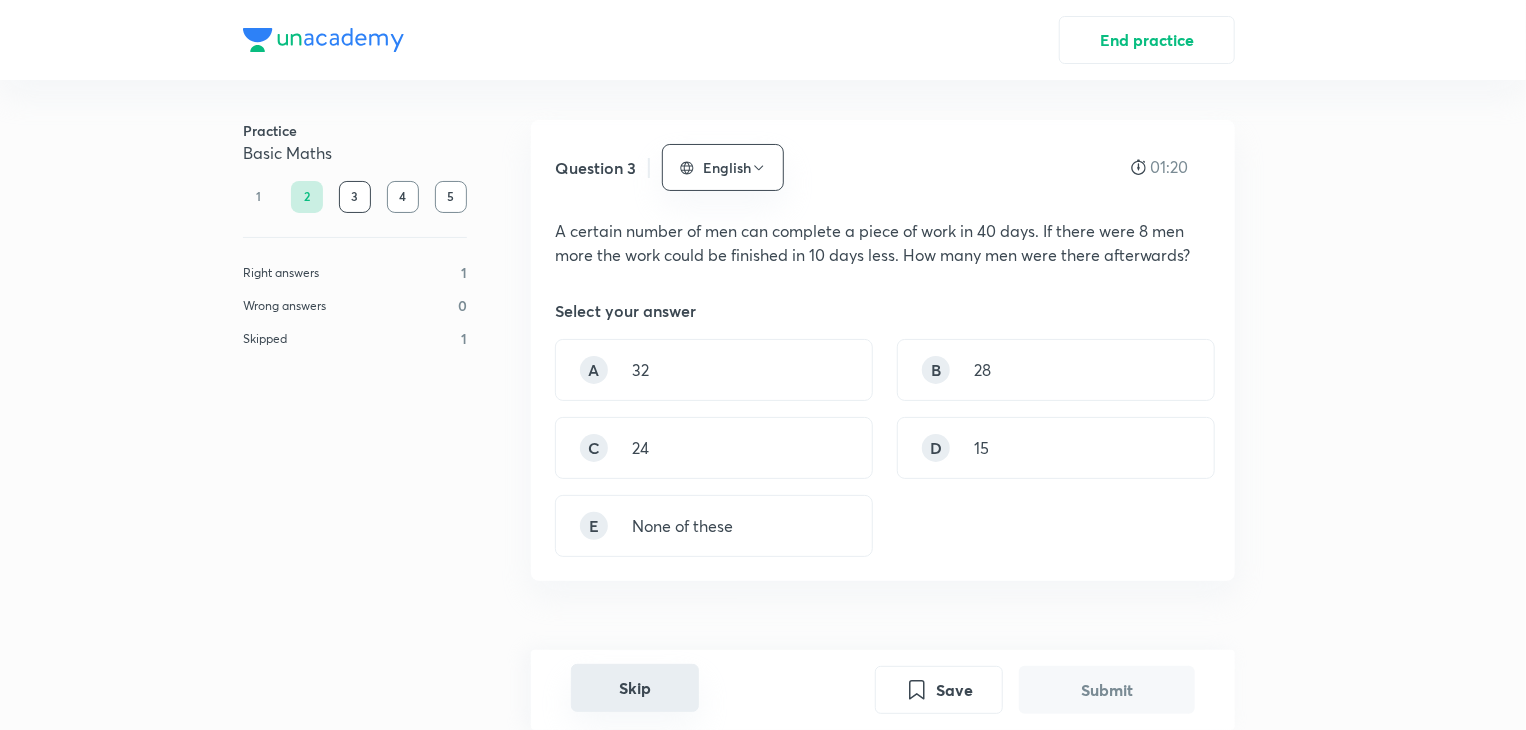 click on "Skip" at bounding box center (635, 688) 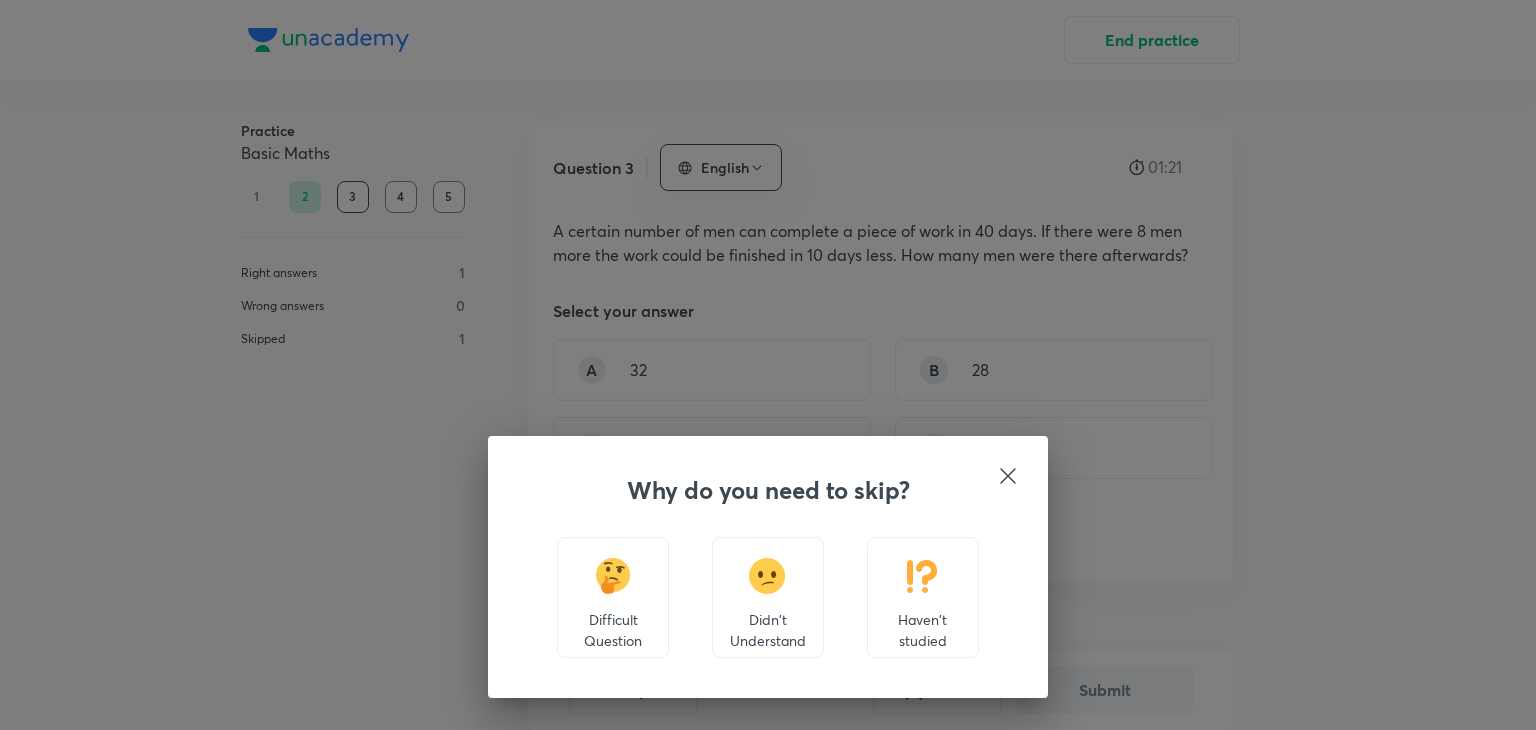 click at bounding box center (613, 576) 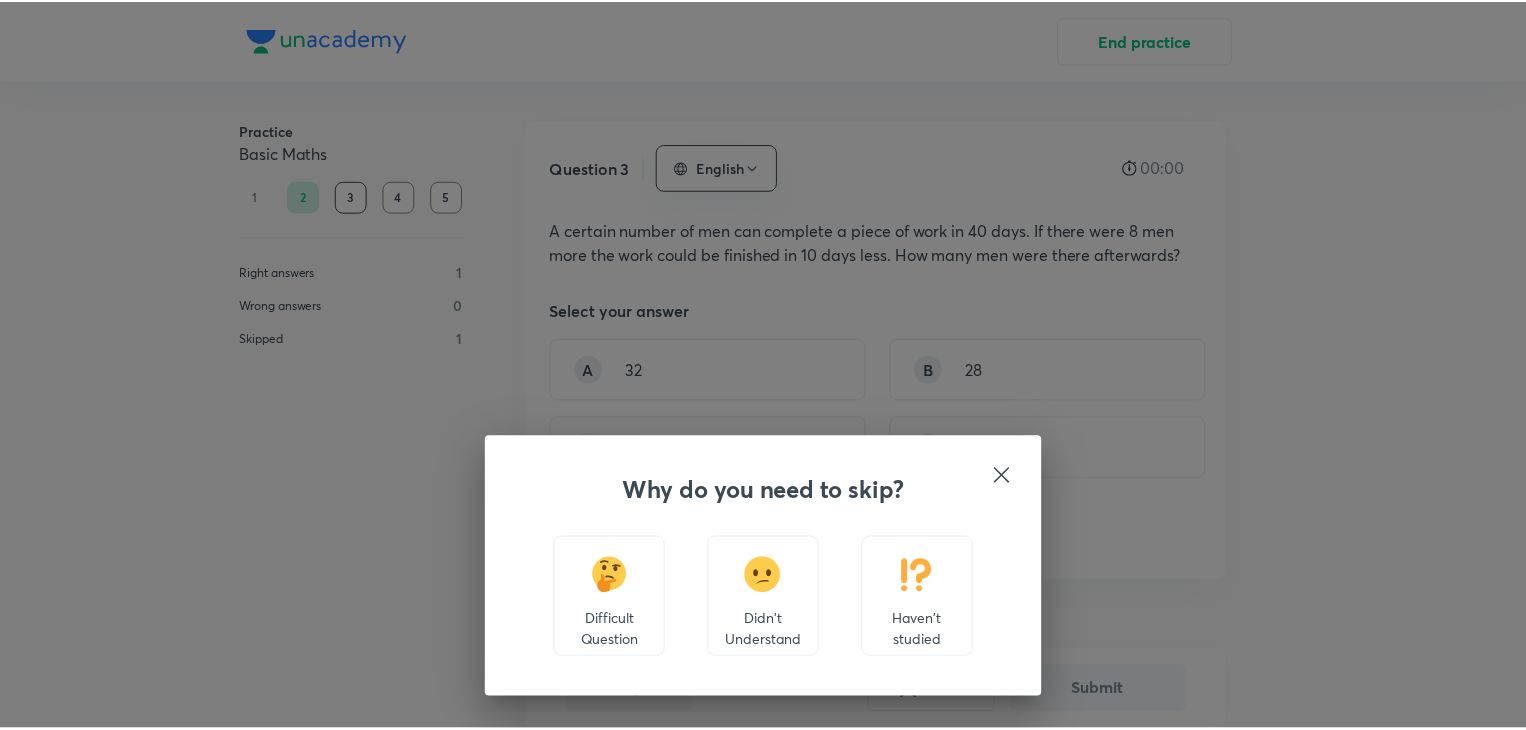 scroll, scrollTop: 619, scrollLeft: 0, axis: vertical 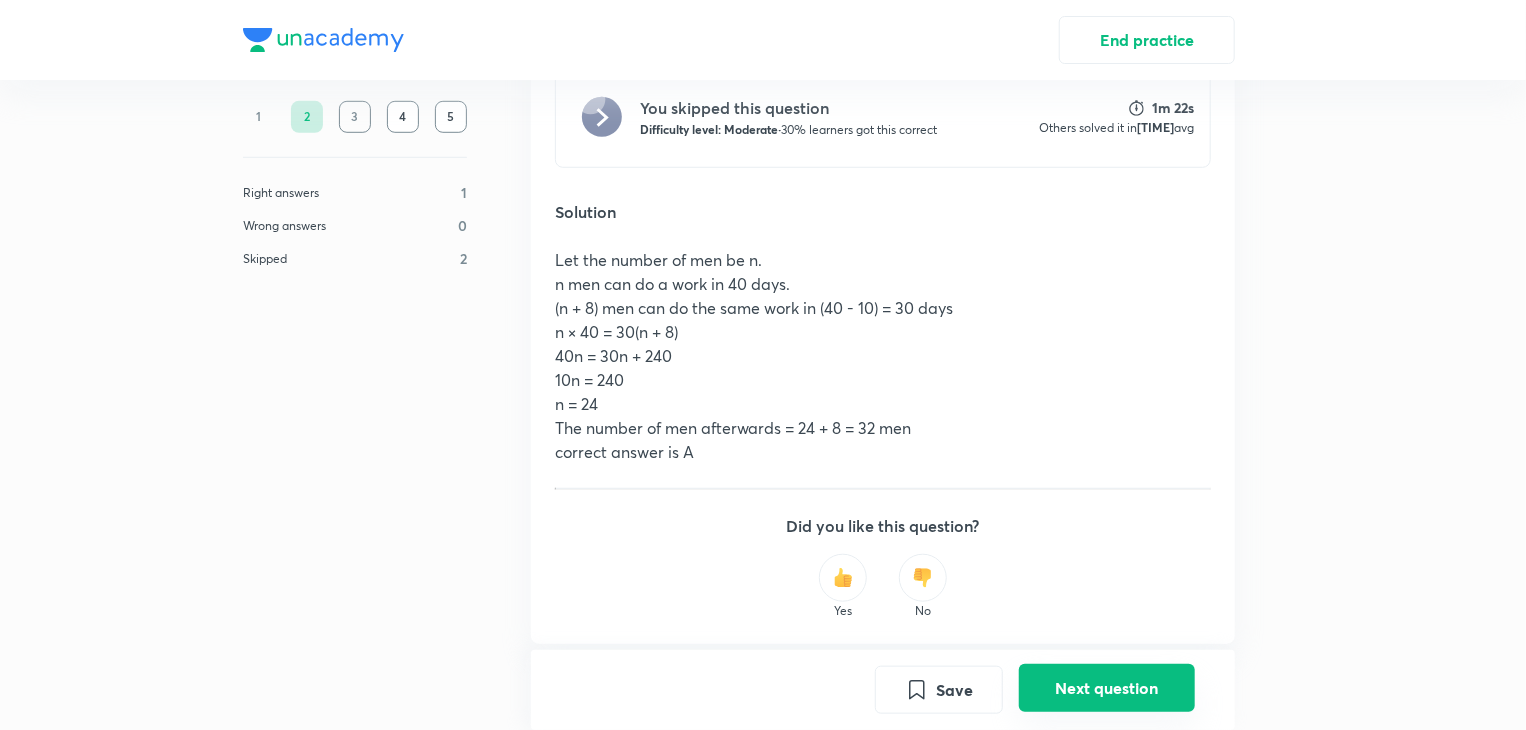 click on "Next question" at bounding box center (1107, 688) 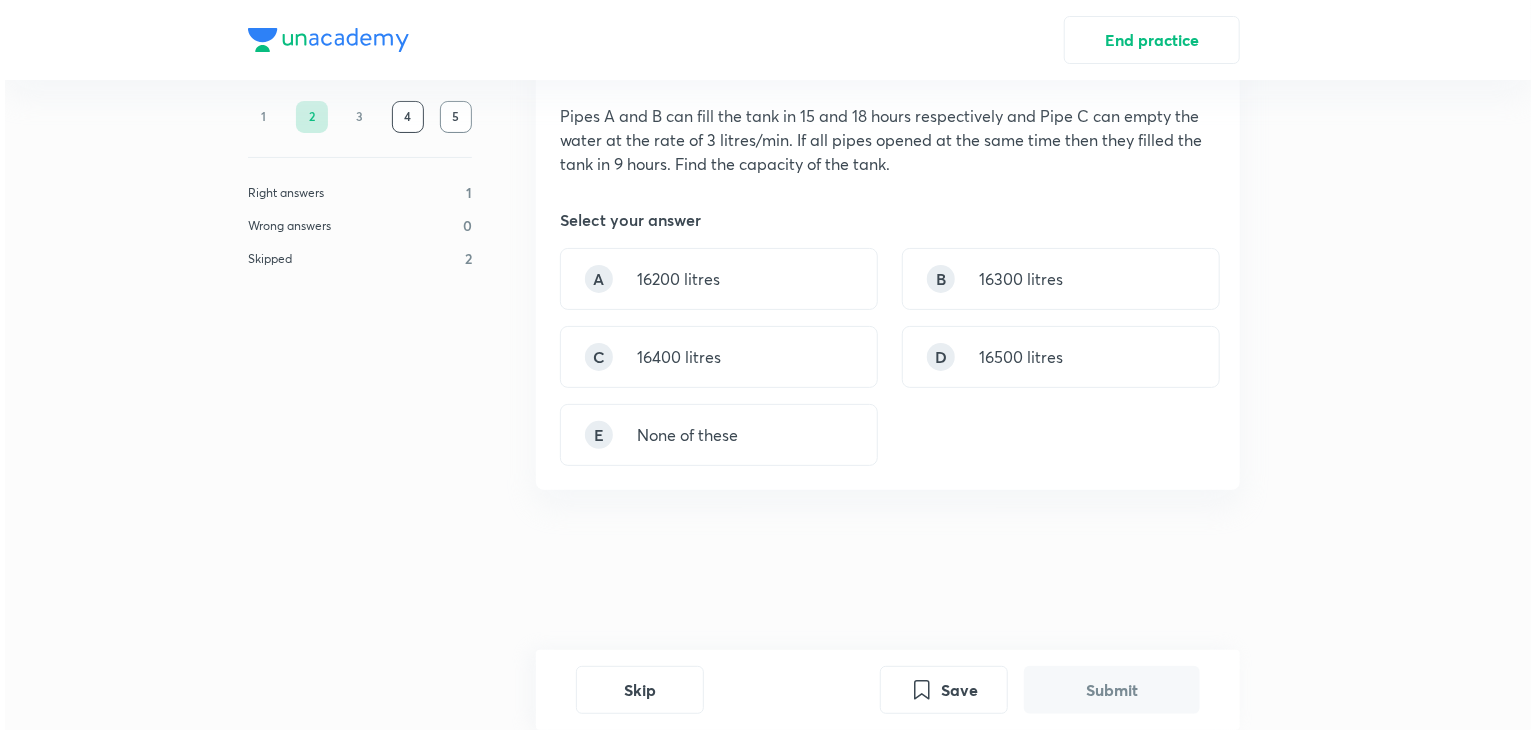 scroll, scrollTop: 0, scrollLeft: 0, axis: both 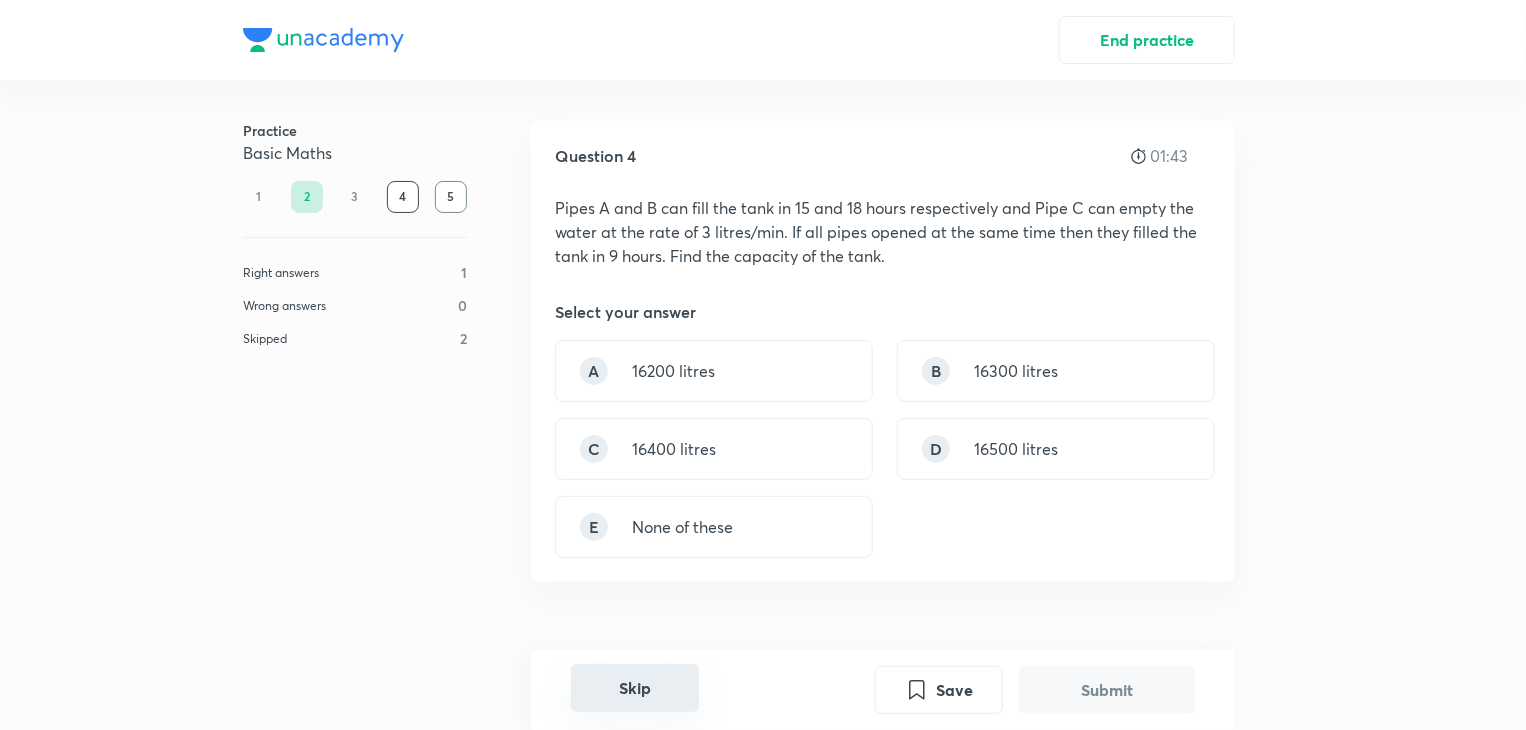 click on "Skip" at bounding box center (635, 688) 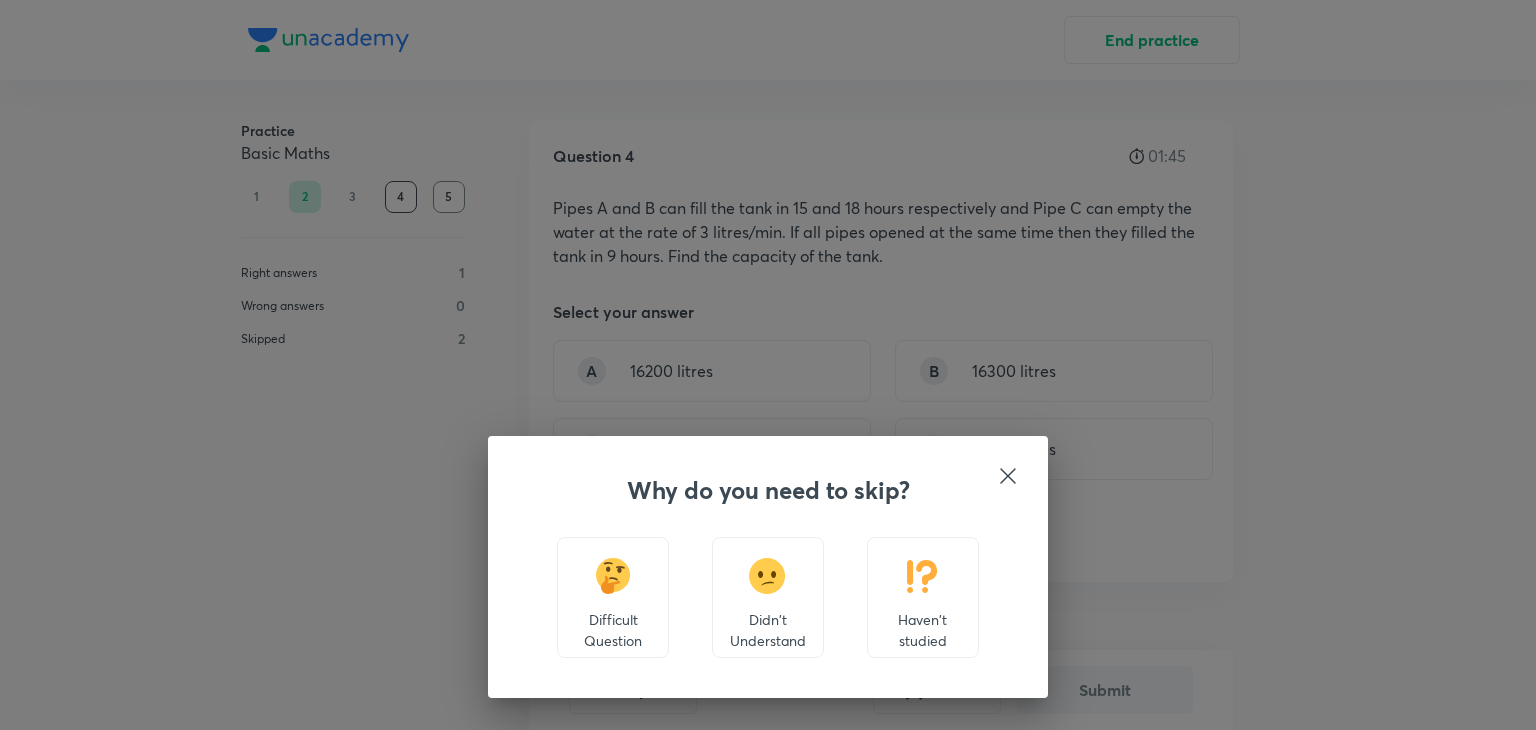 click on "Difficult Question" at bounding box center (613, 597) 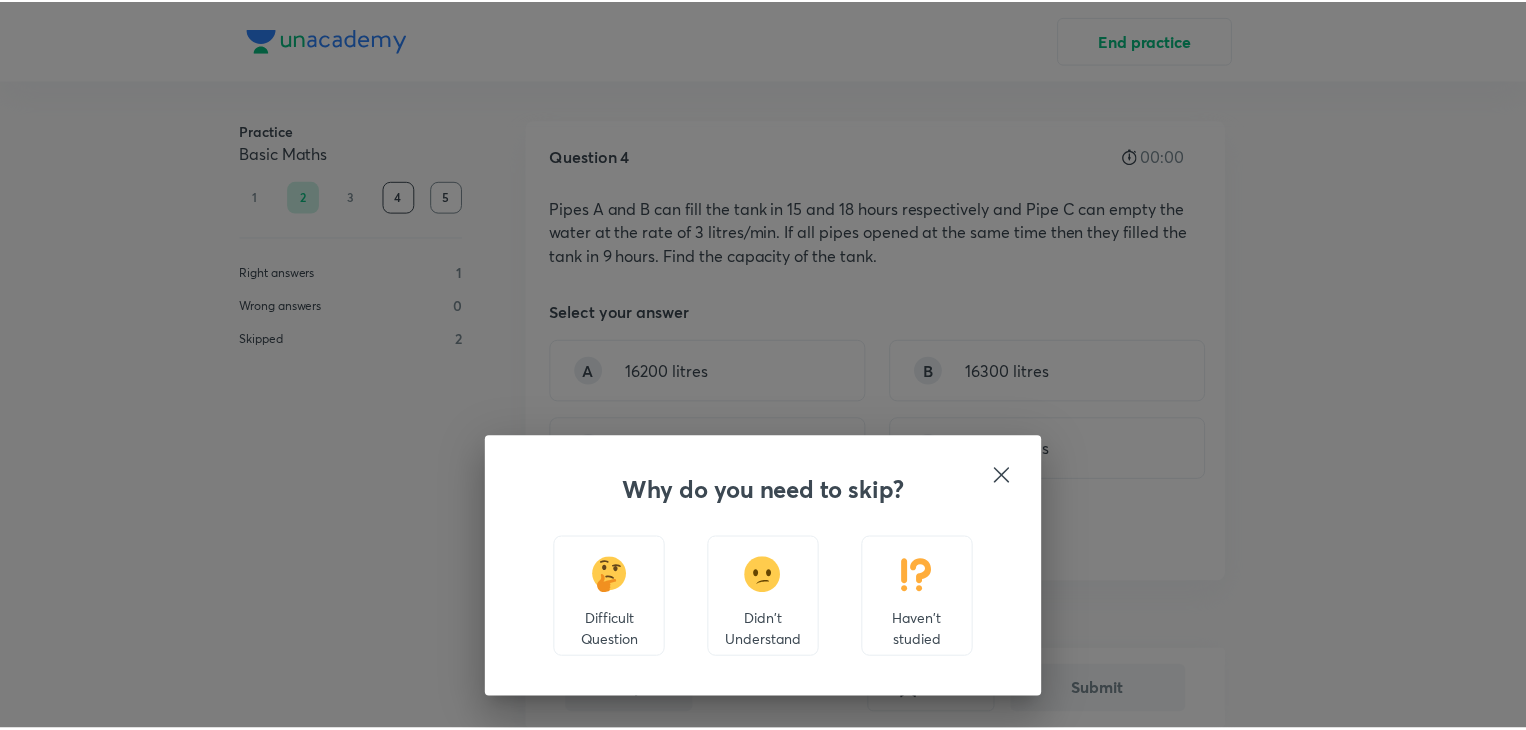 scroll, scrollTop: 620, scrollLeft: 0, axis: vertical 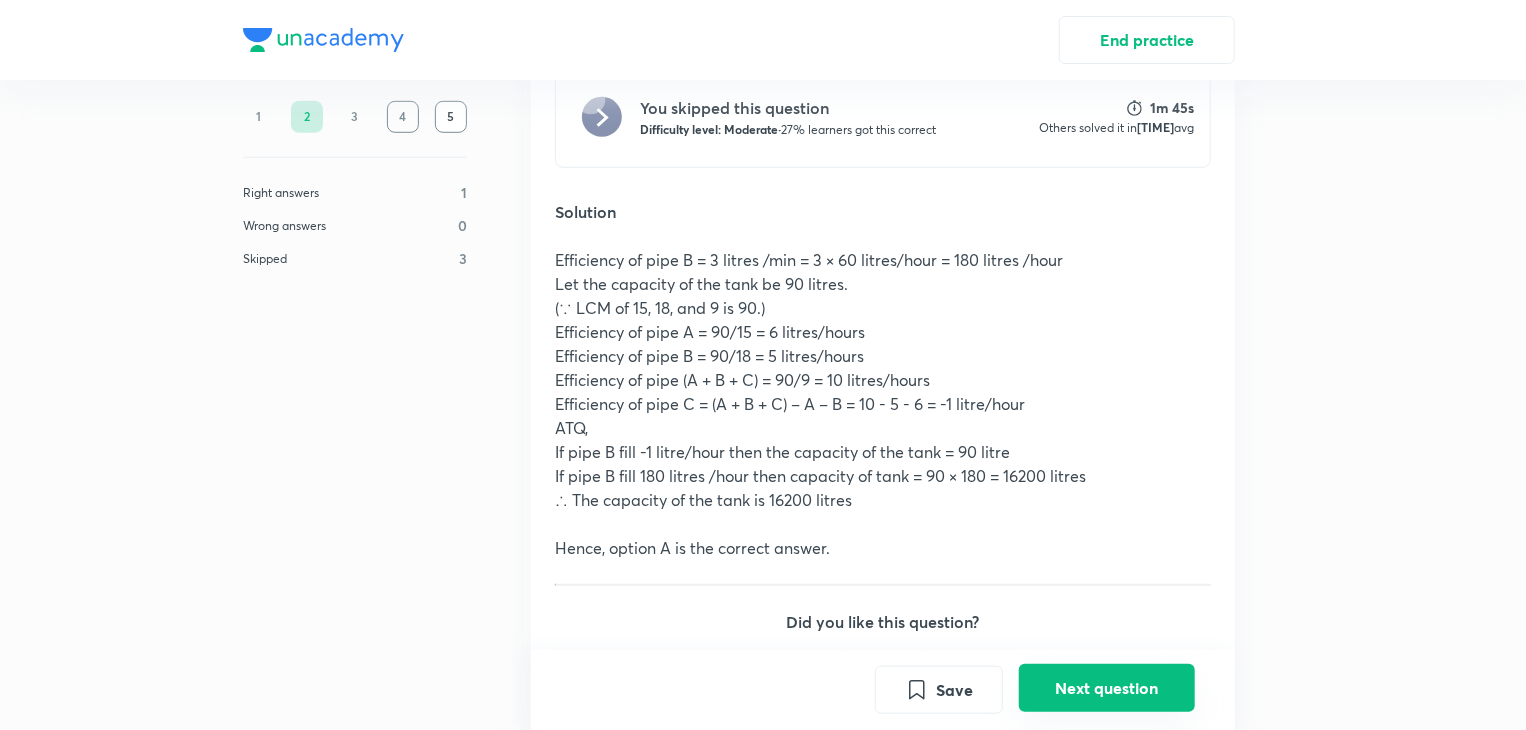 click on "Next question" at bounding box center (1107, 688) 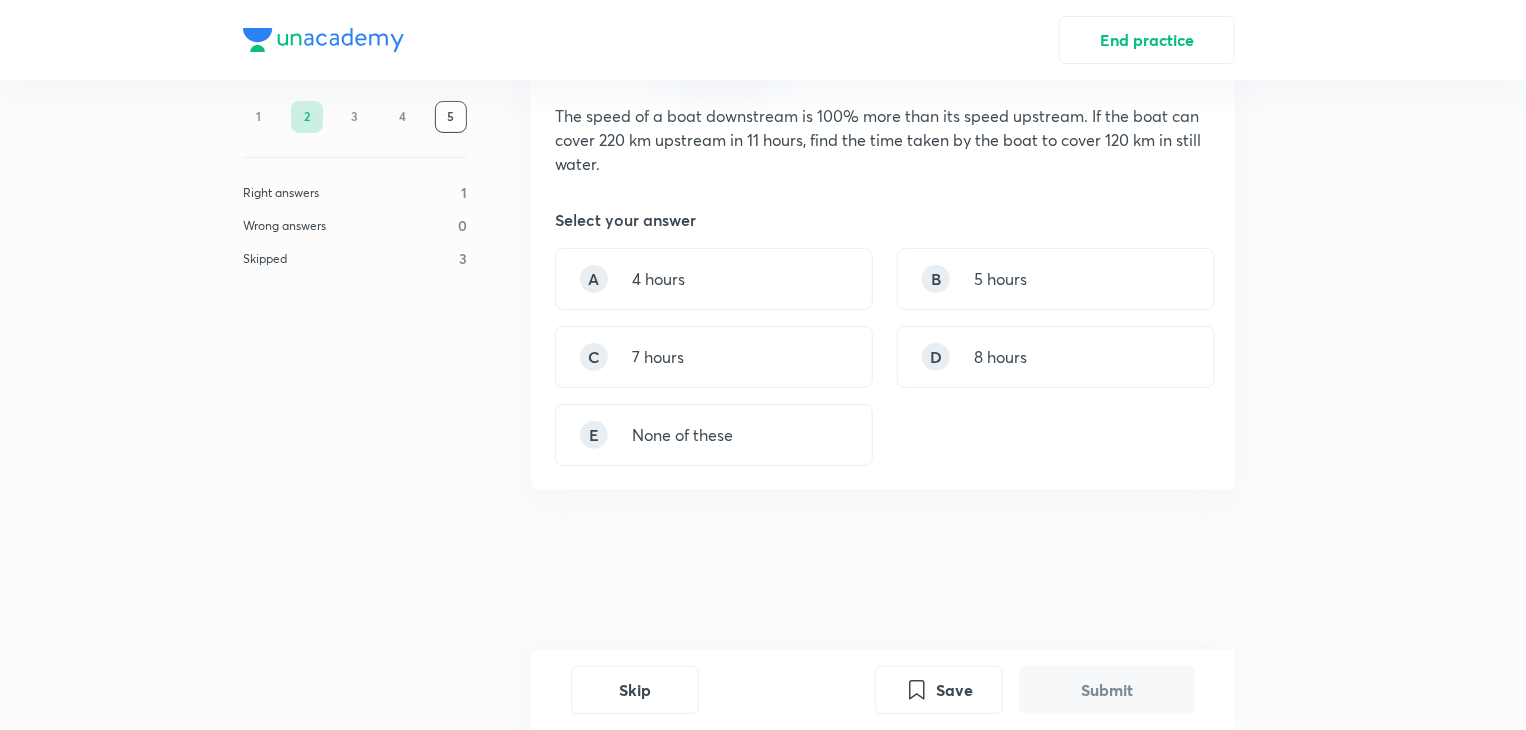 scroll, scrollTop: 0, scrollLeft: 0, axis: both 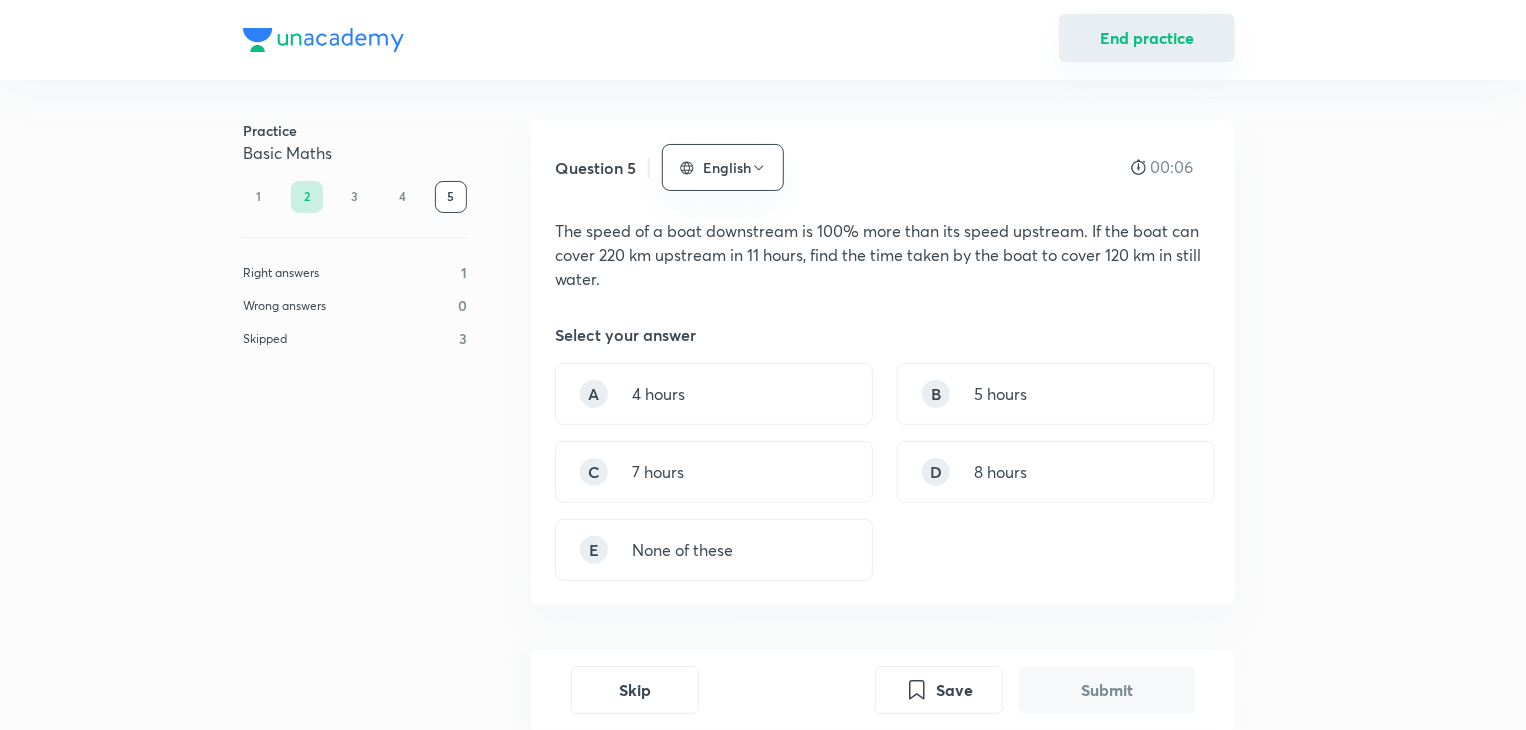click on "End practice" at bounding box center [1147, 38] 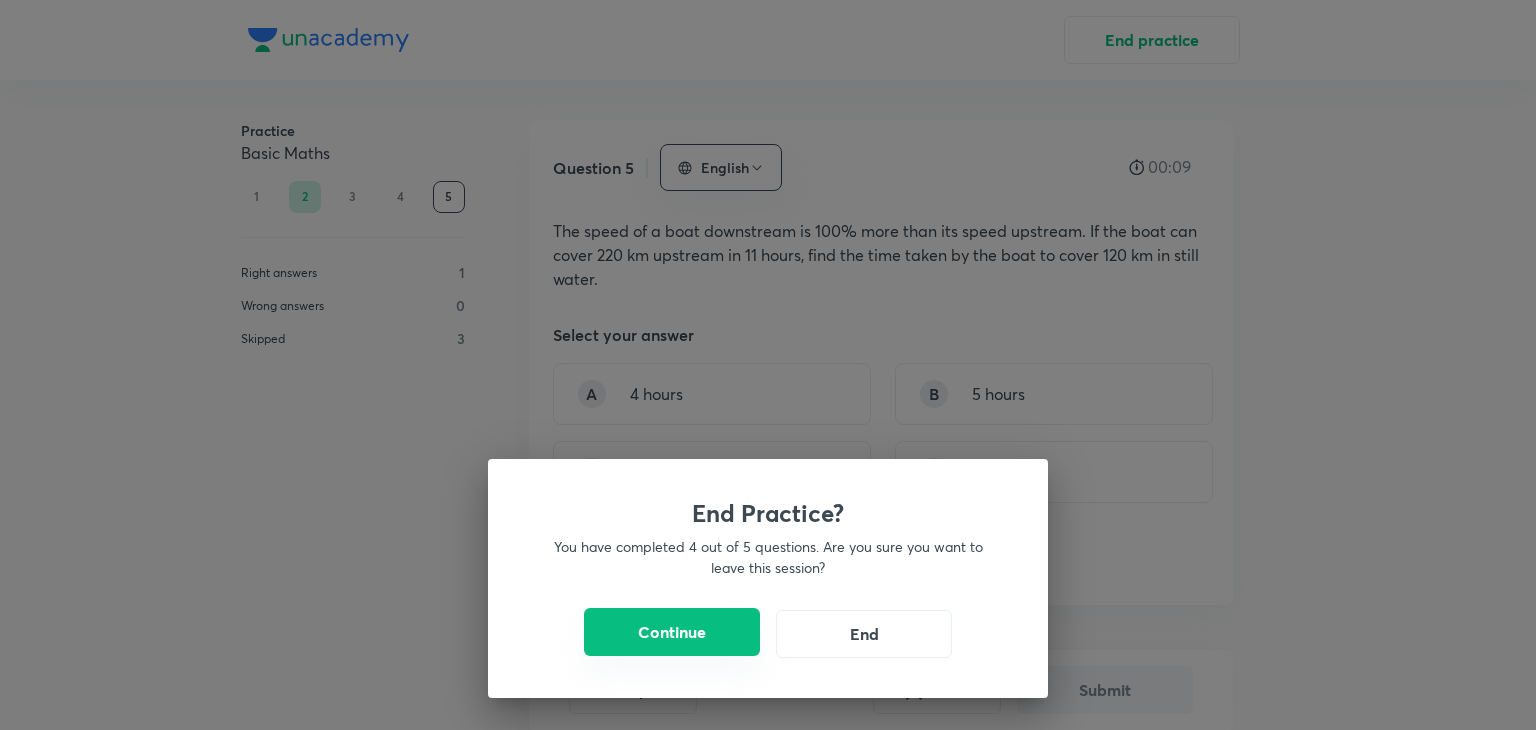 click on "Continue" at bounding box center [672, 632] 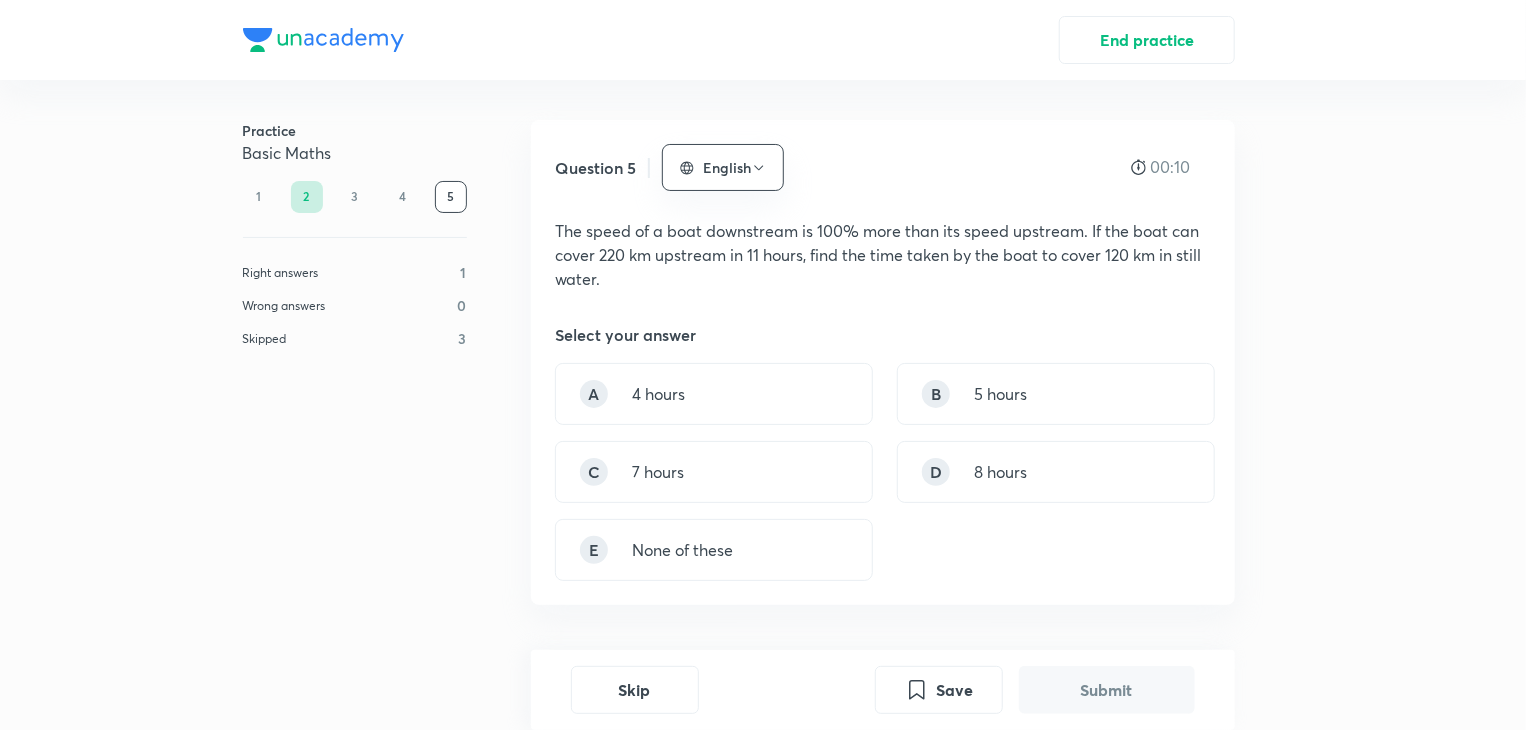 click on "Question 5 English 00:10 The speed of a boat downstream is 100% more than its speed upstream. If the boat can cover 220 km upstream in 11 hours, find the time taken by the boat to cover 120 km in still water. Select your answer A 4 hours B 5 hours C 7 hours D 8 hours E None of these" at bounding box center [883, 422] 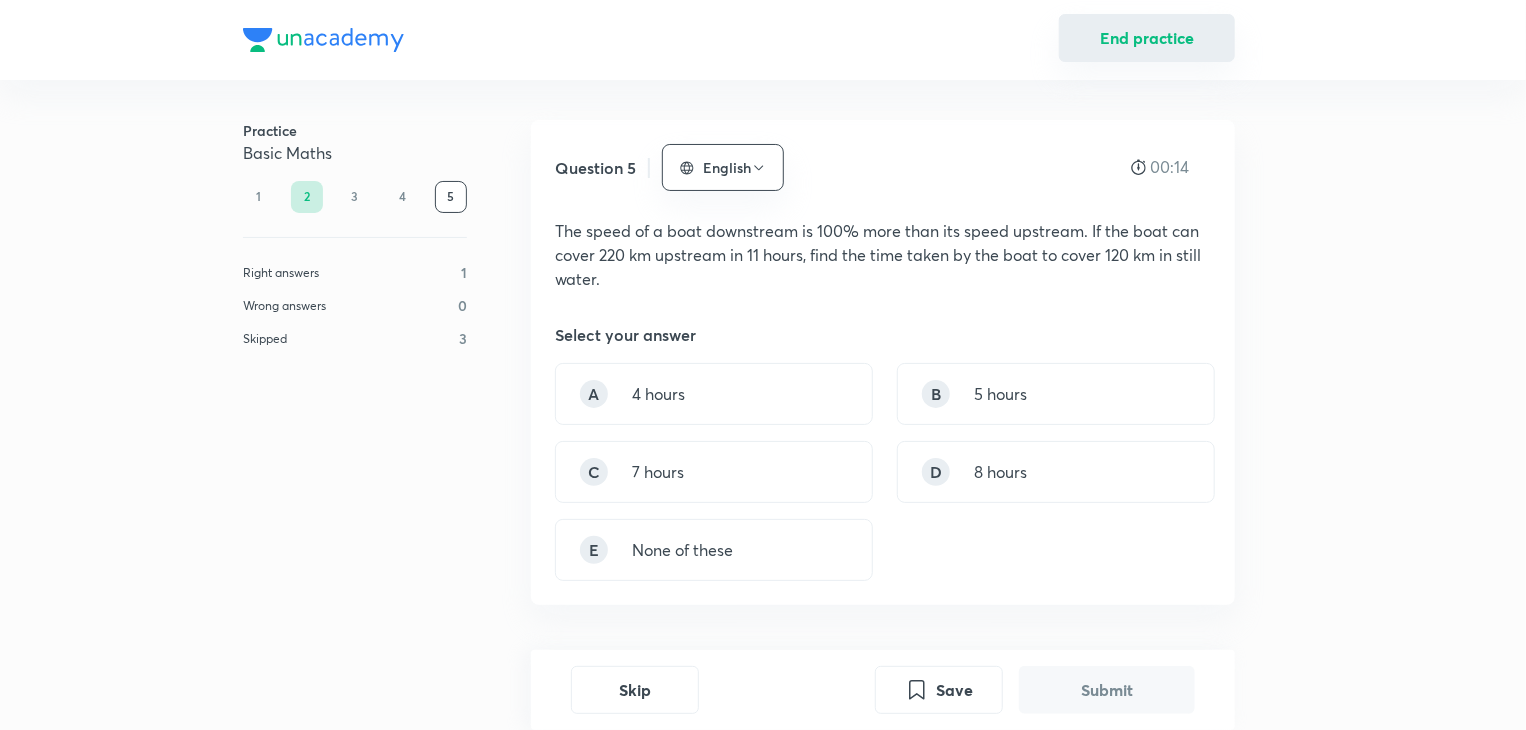 click on "End practice" at bounding box center [1147, 38] 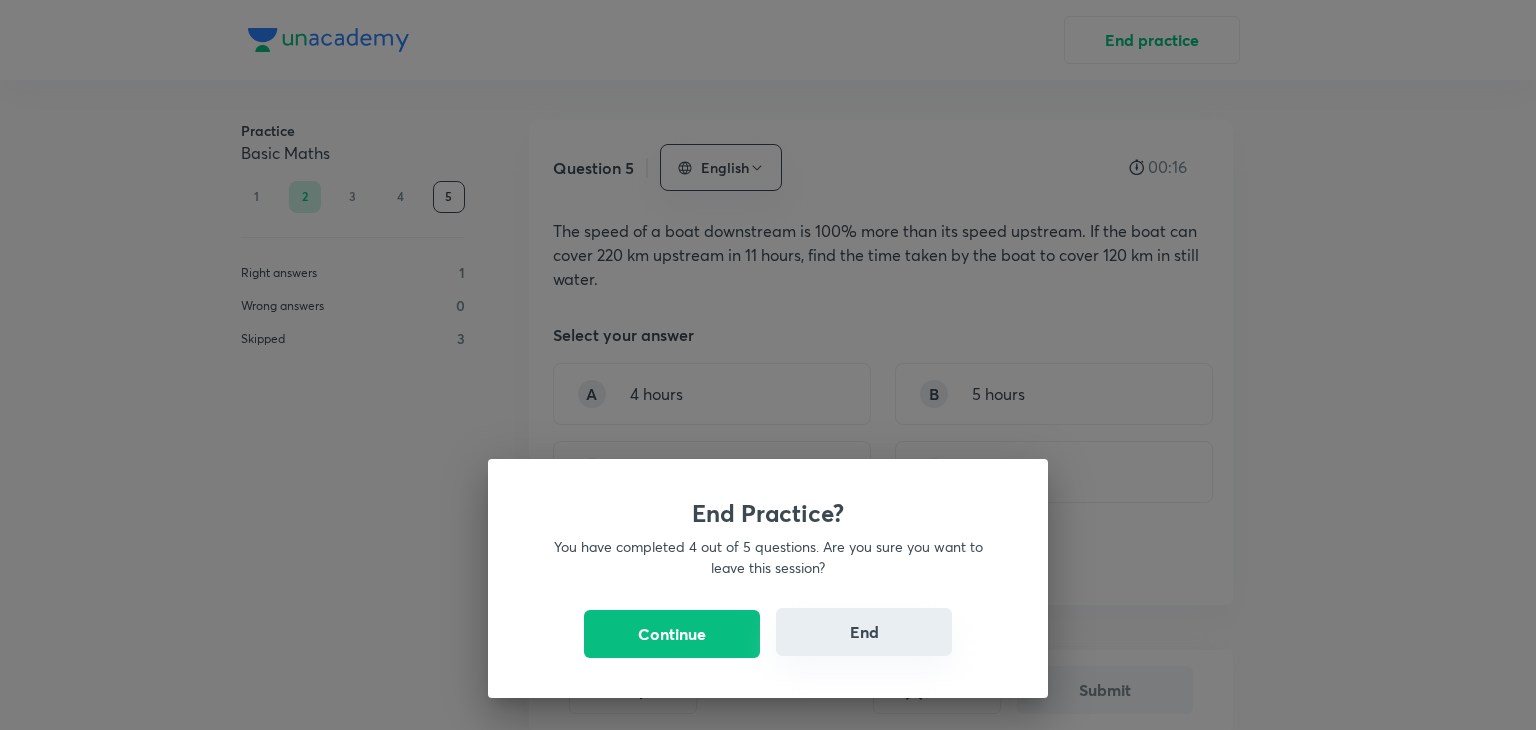 click on "End" at bounding box center [864, 632] 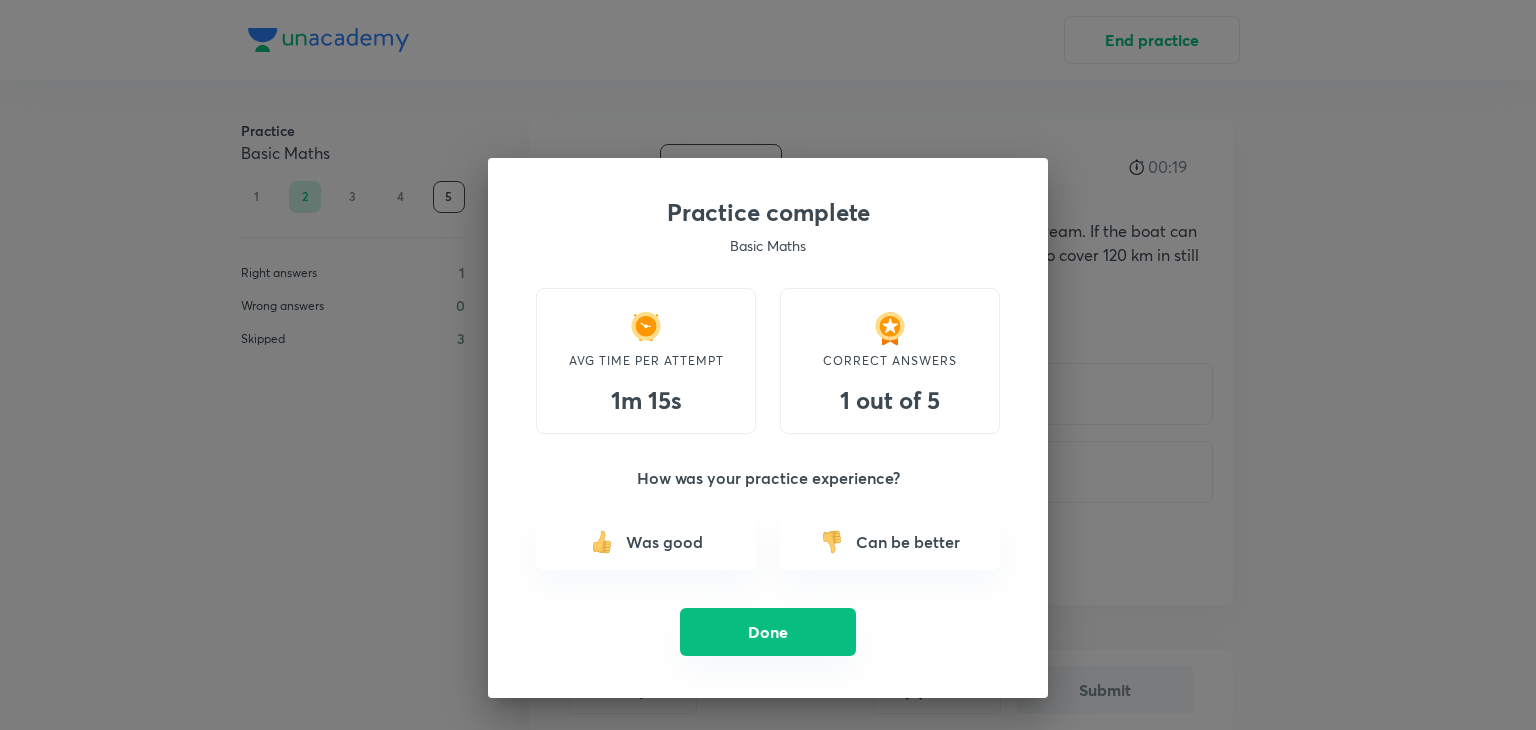 click on "Done" at bounding box center [768, 632] 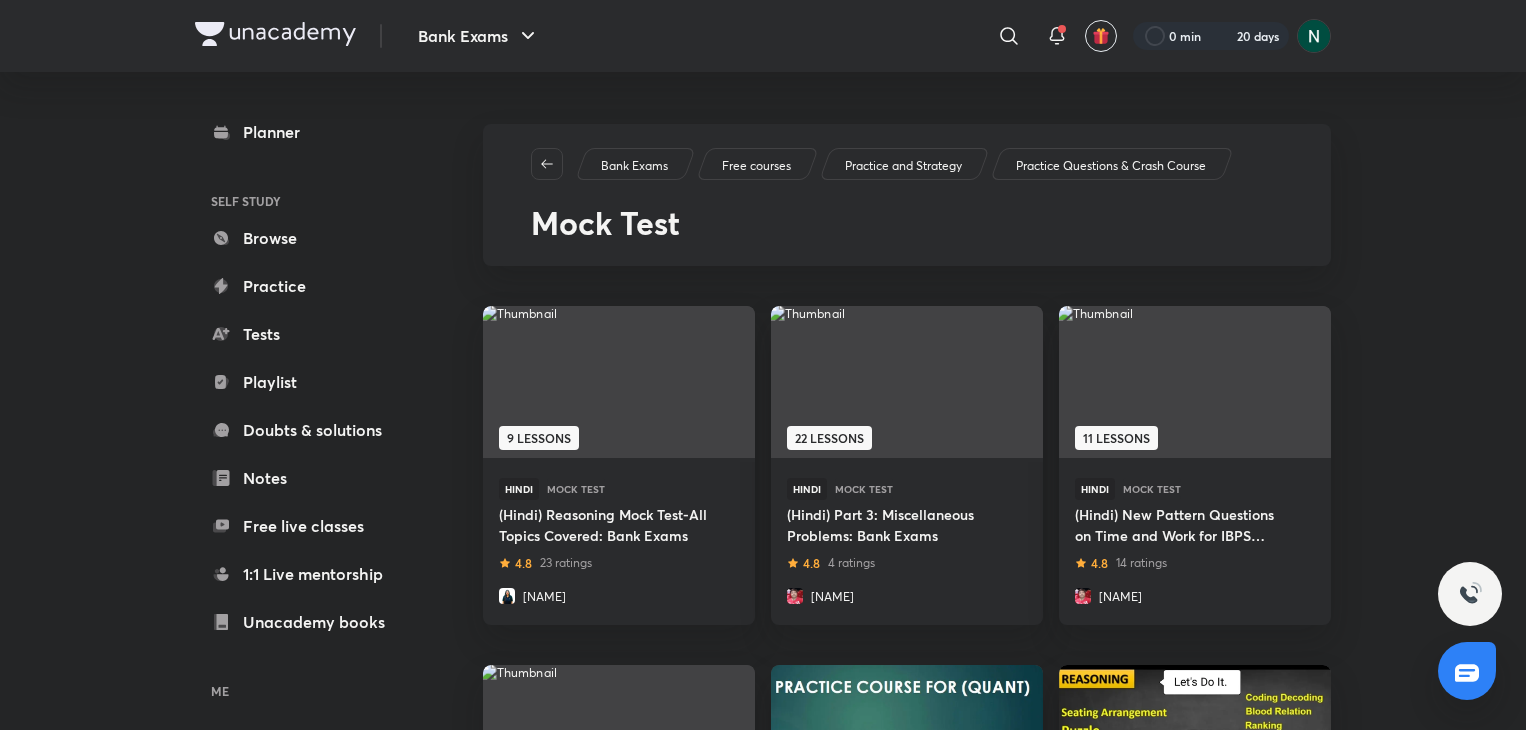 scroll, scrollTop: 0, scrollLeft: 0, axis: both 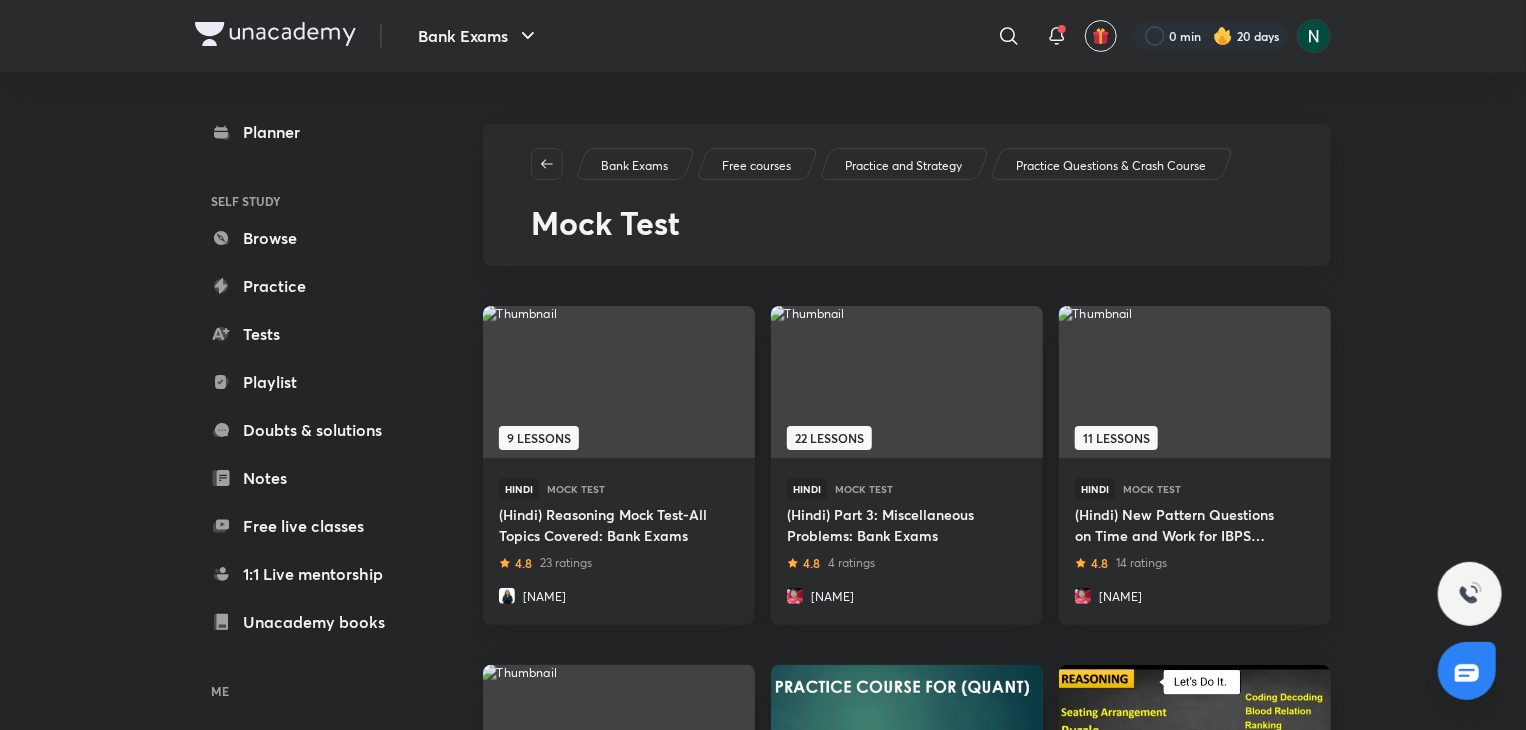 click on "Practice Questions & Crash Course" at bounding box center (1111, 166) 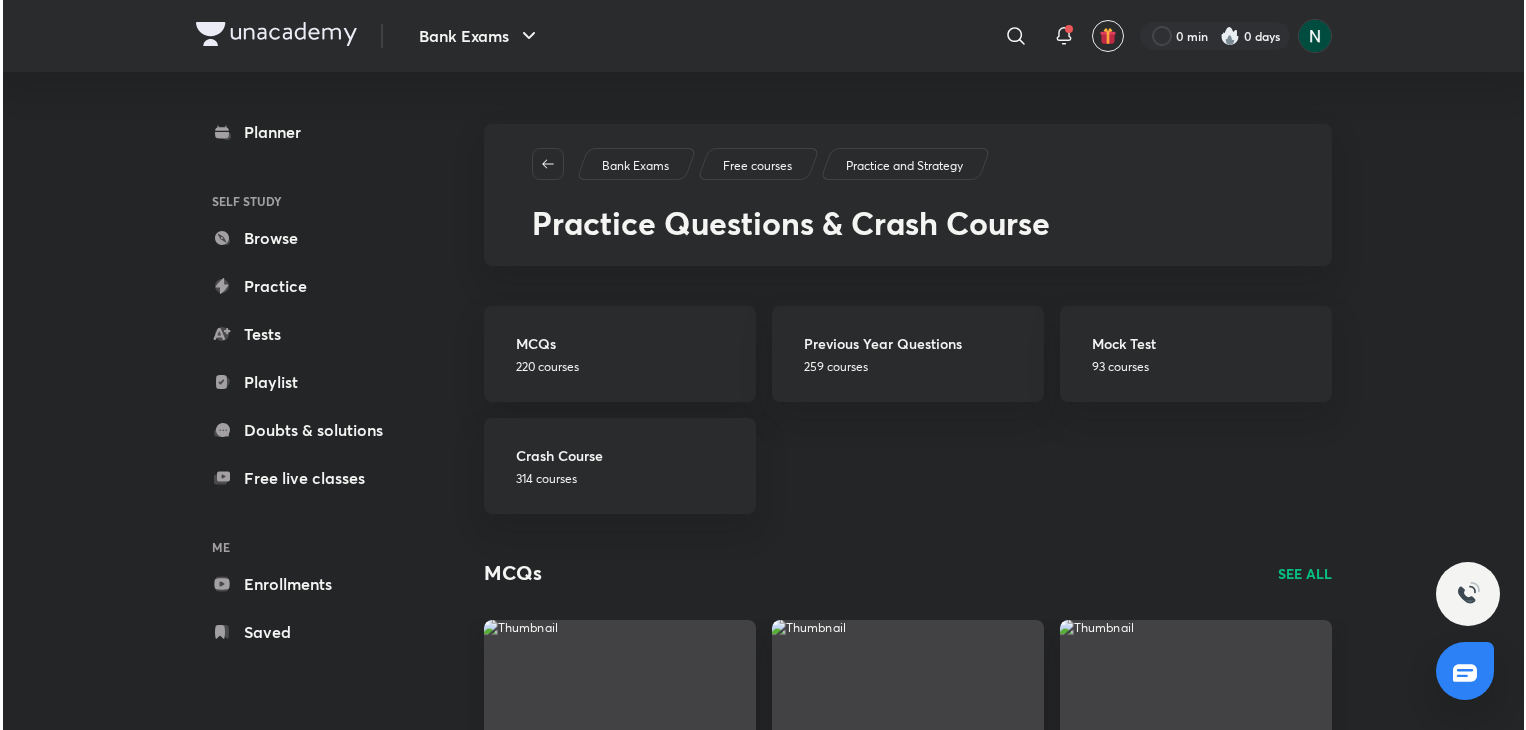 scroll, scrollTop: 0, scrollLeft: 0, axis: both 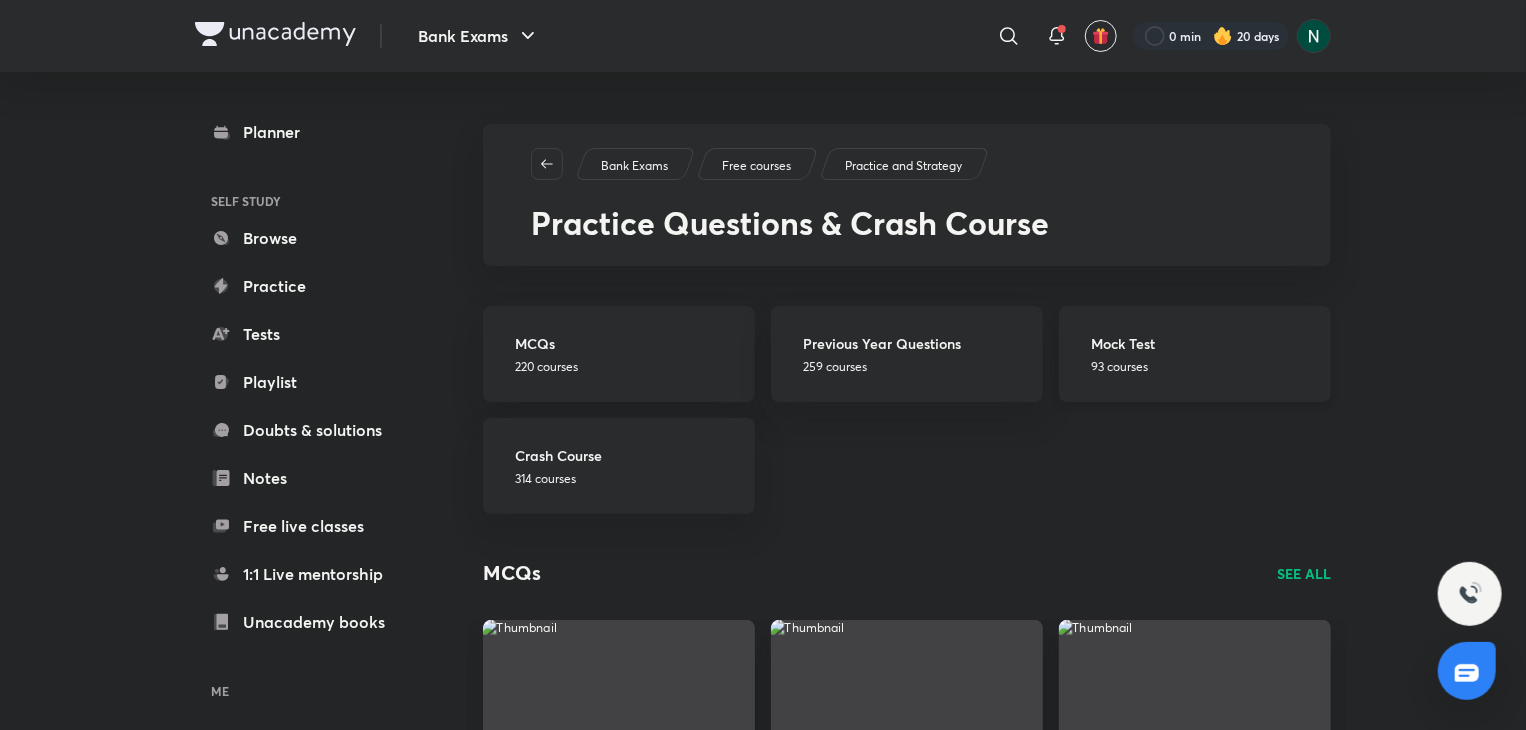 click on "Mock Test" at bounding box center (1205, 343) 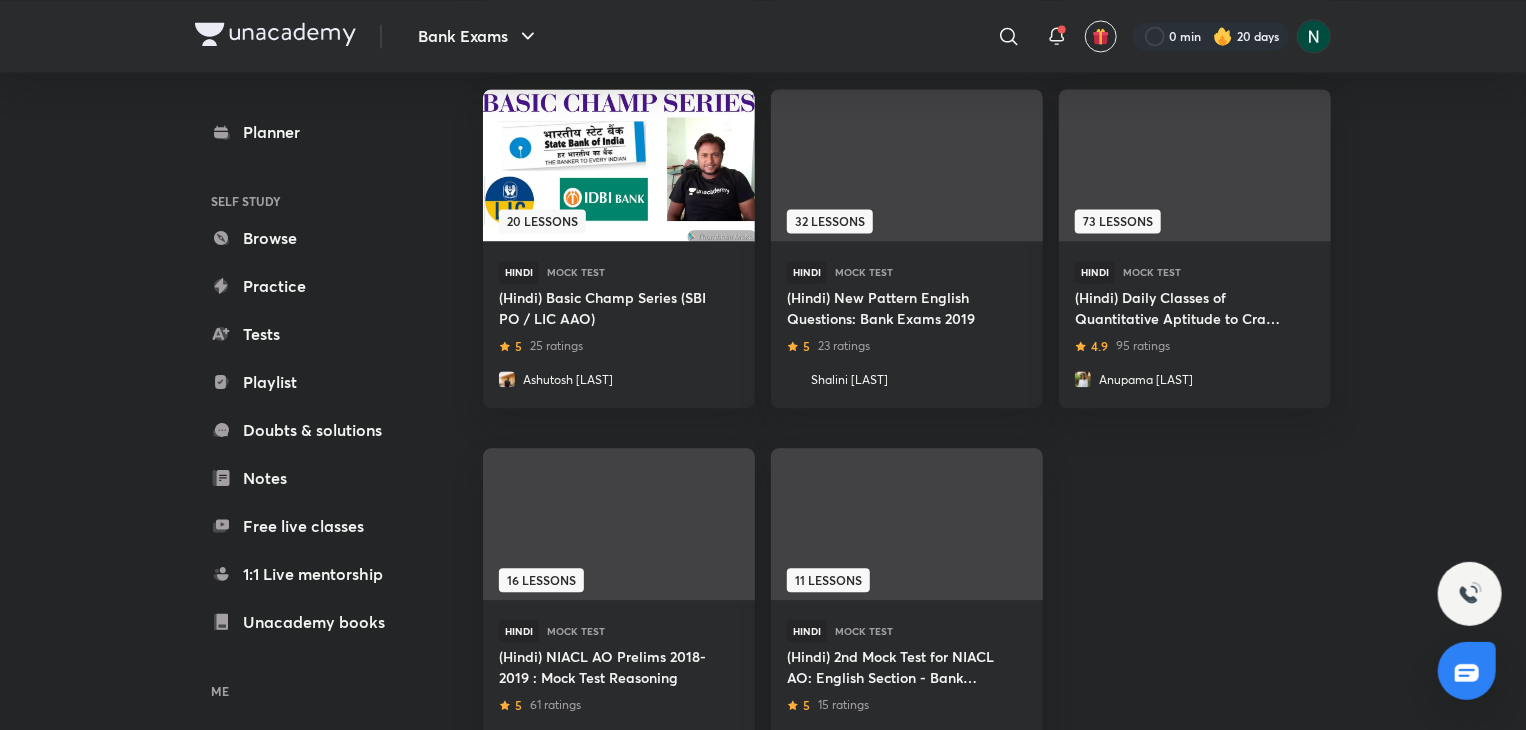 scroll, scrollTop: 2244, scrollLeft: 0, axis: vertical 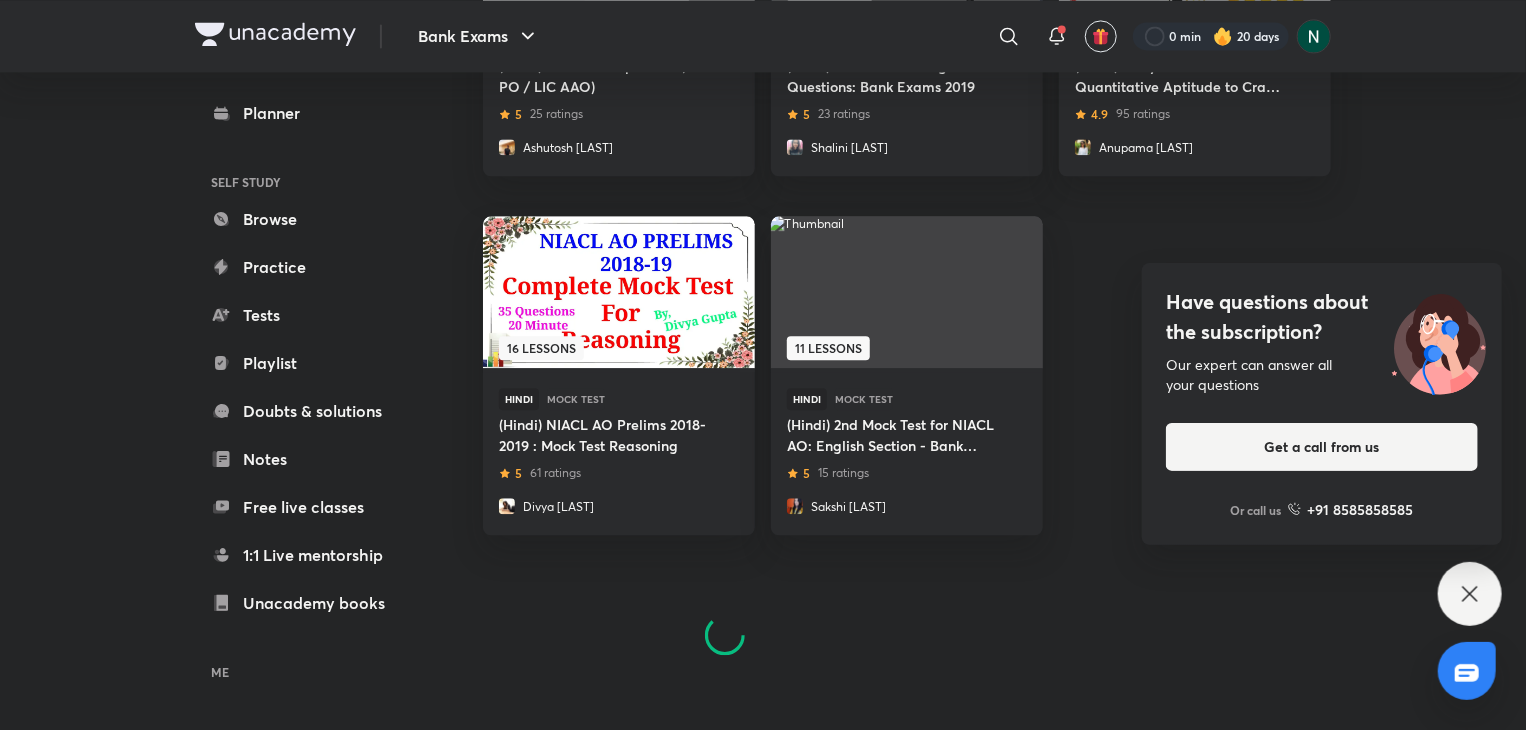 click on "Have questions about the subscription?" at bounding box center [1322, 317] 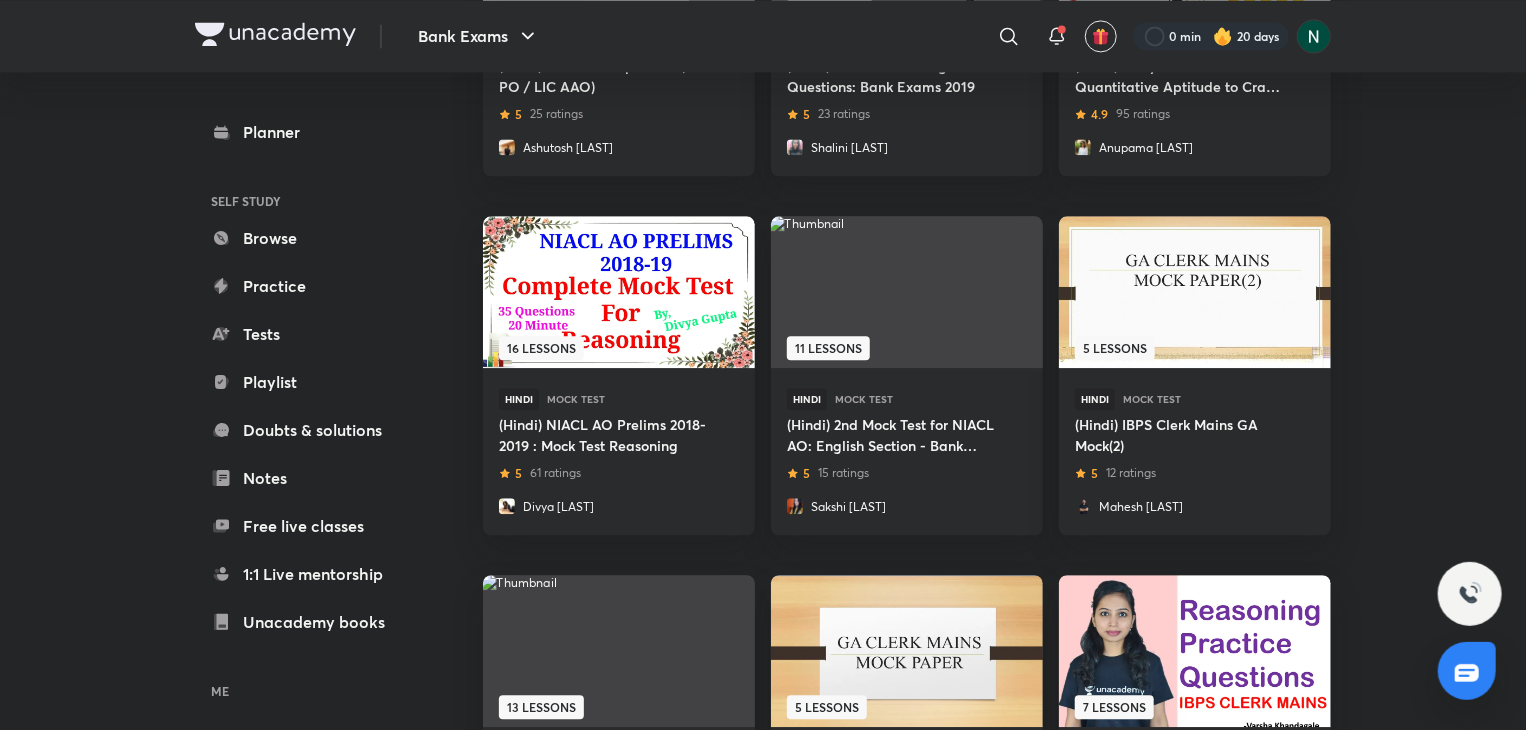 click at bounding box center (1194, 292) 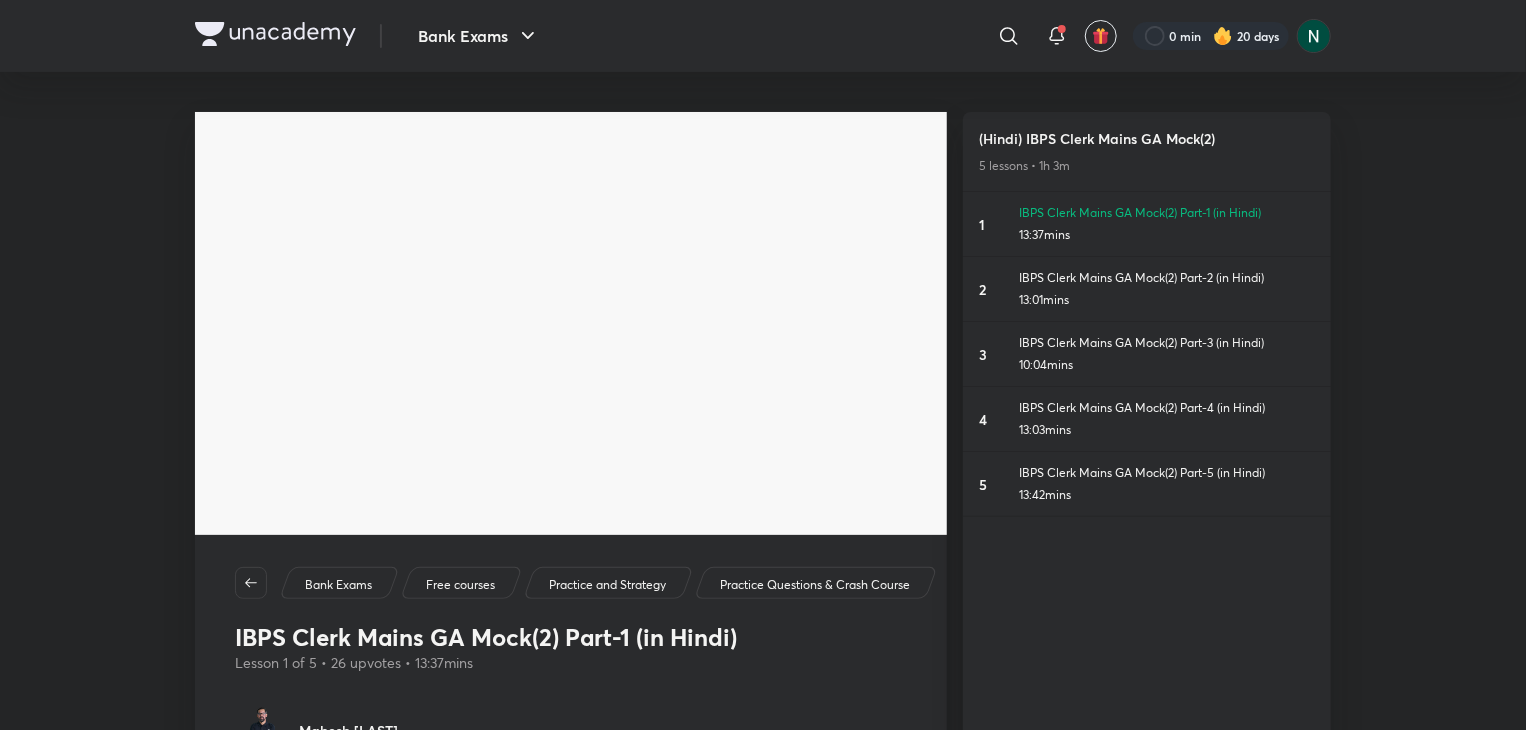 scroll, scrollTop: 40, scrollLeft: 0, axis: vertical 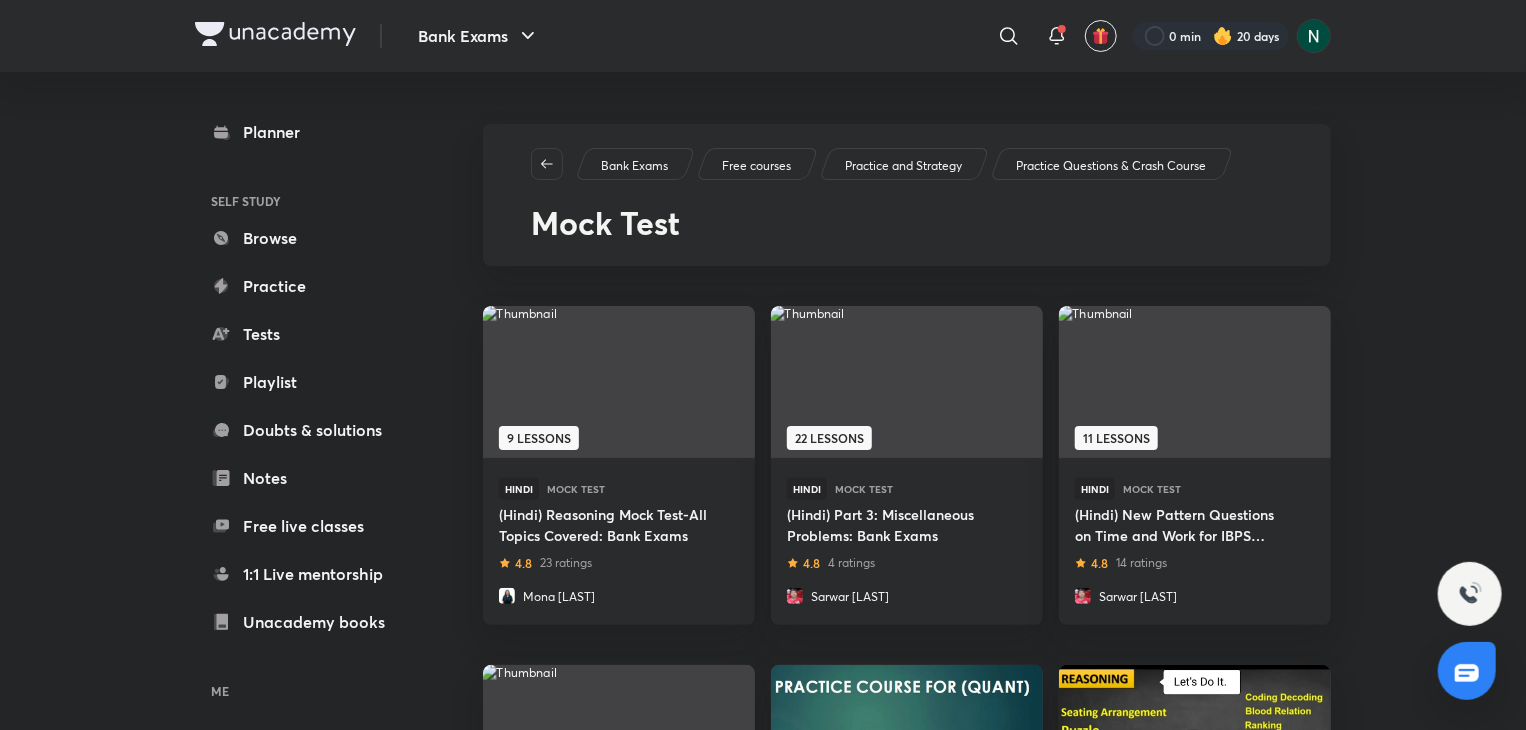 click on "Free courses" at bounding box center (756, 166) 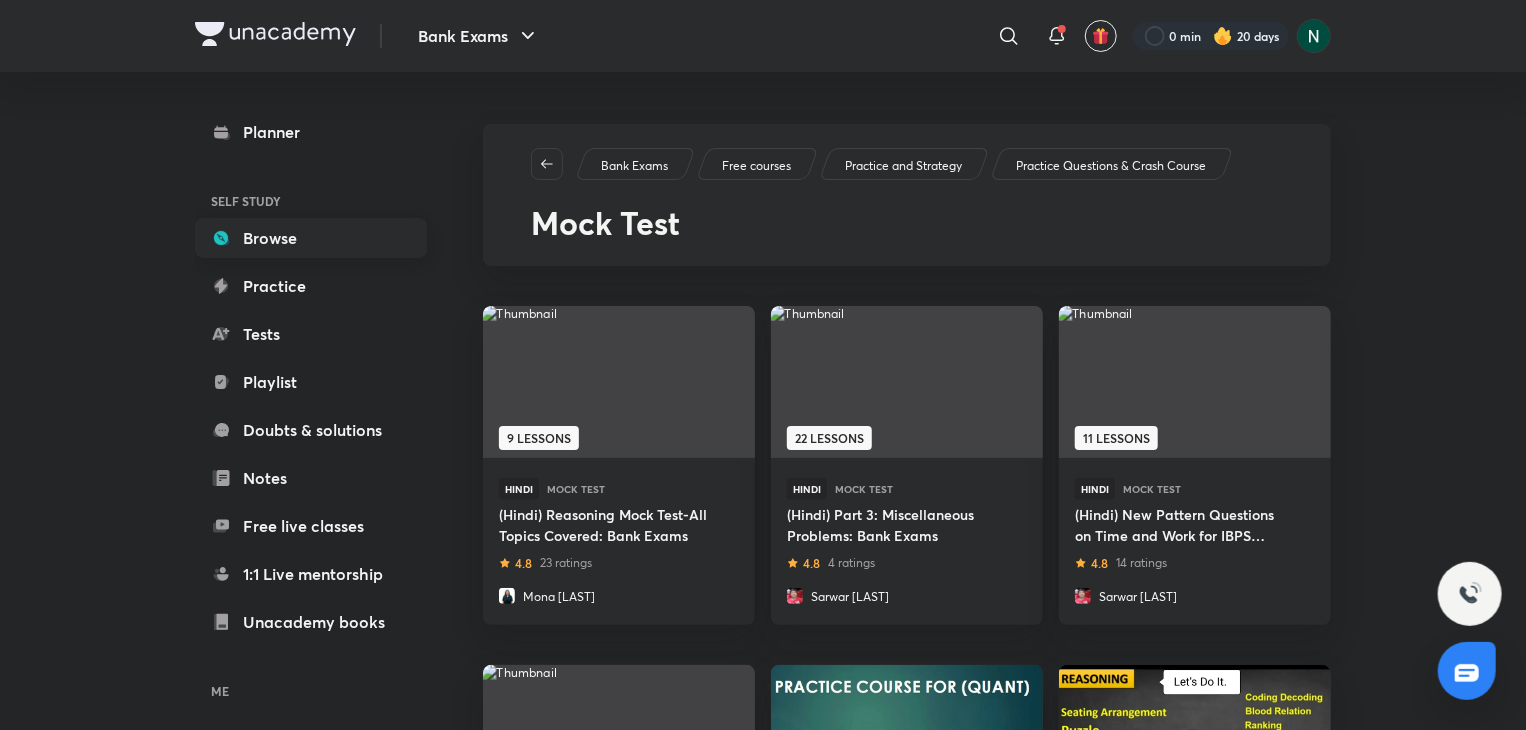 click on "Browse" at bounding box center (311, 238) 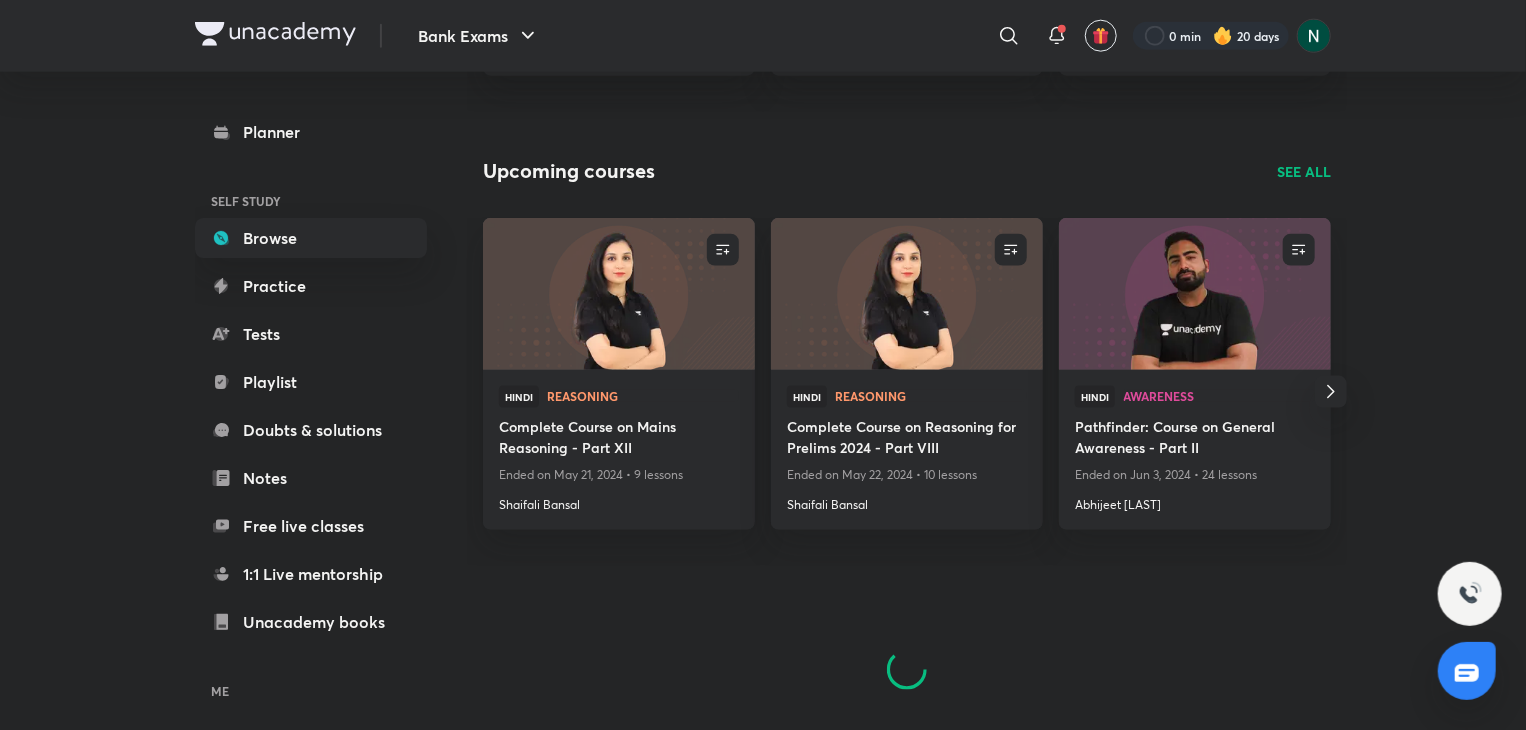 scroll, scrollTop: 1216, scrollLeft: 0, axis: vertical 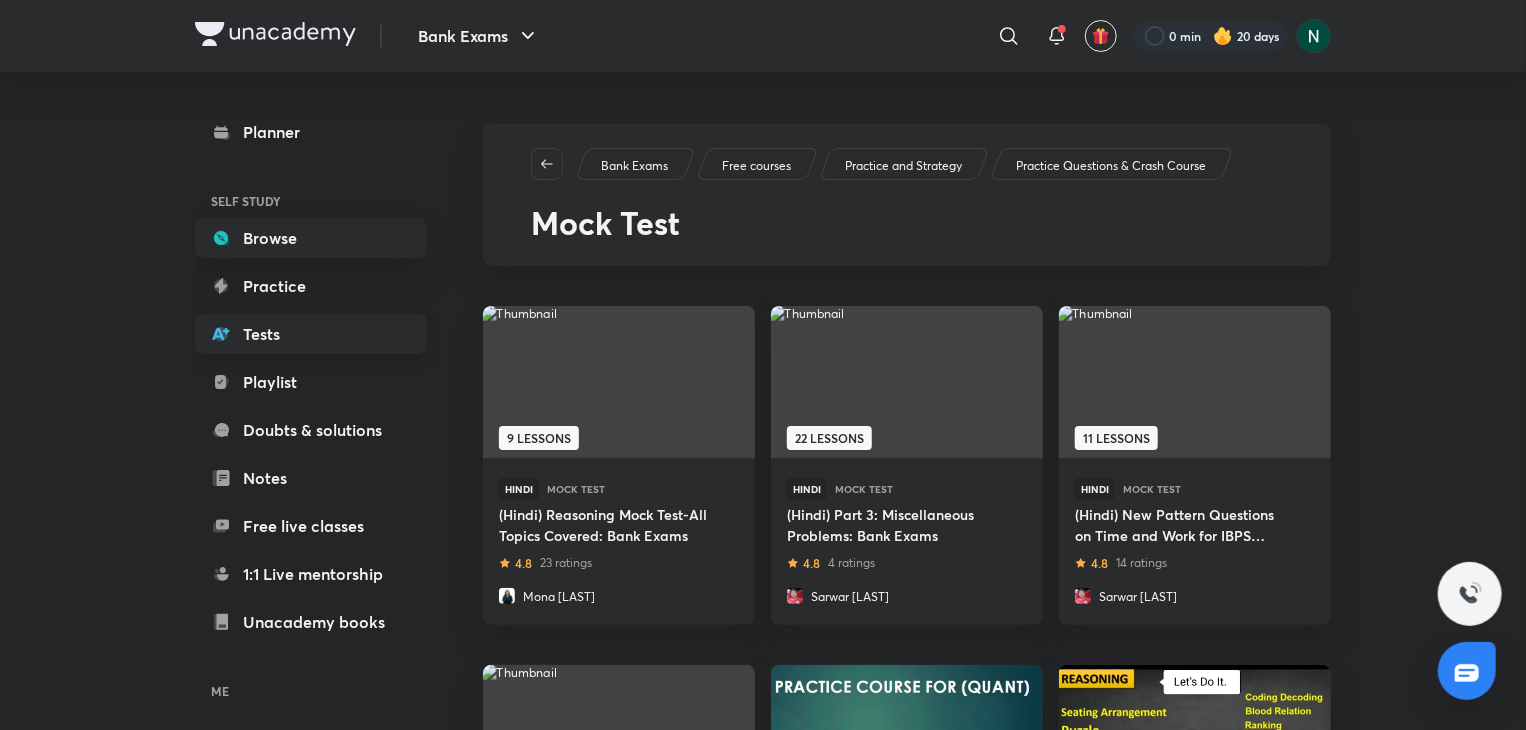 click on "Tests" at bounding box center [311, 334] 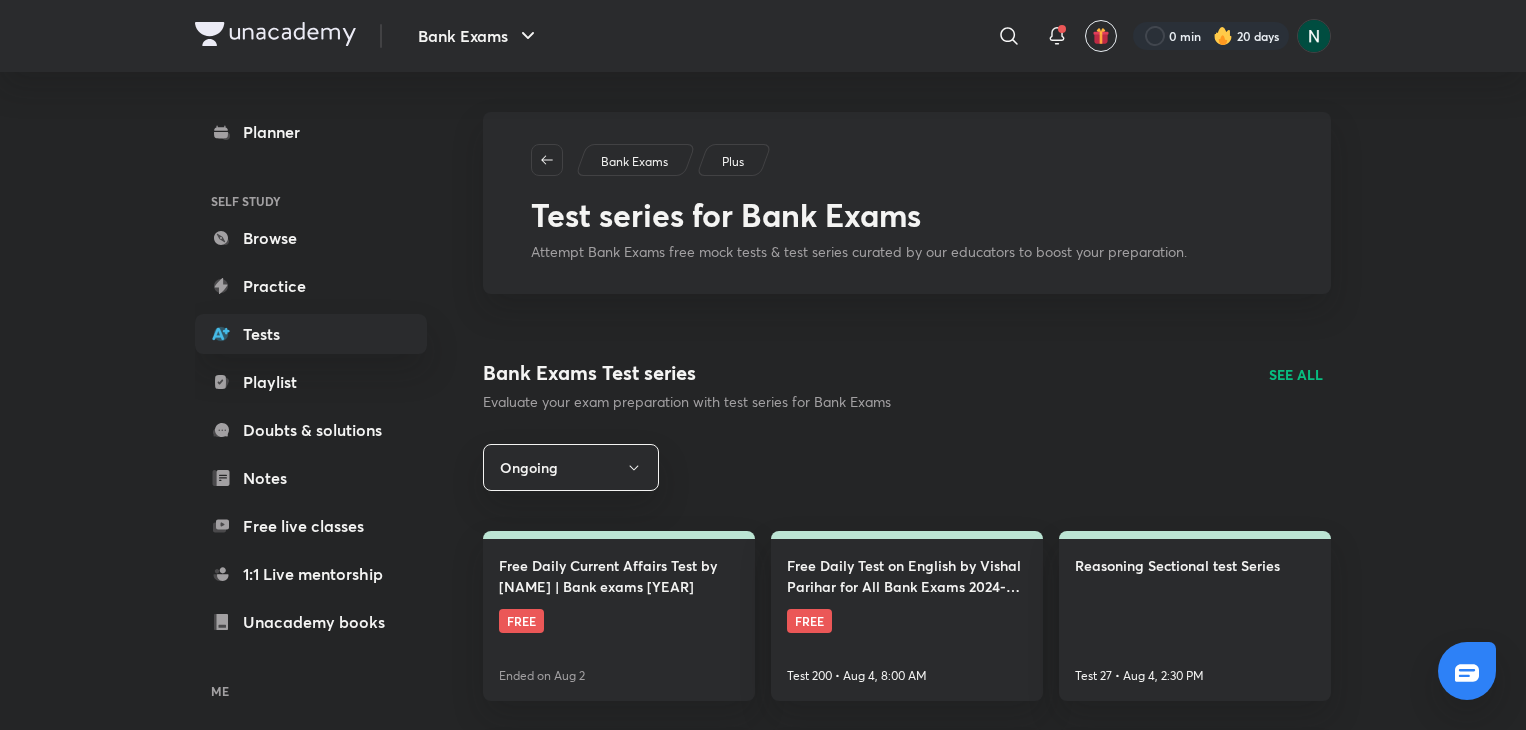 scroll, scrollTop: 0, scrollLeft: 0, axis: both 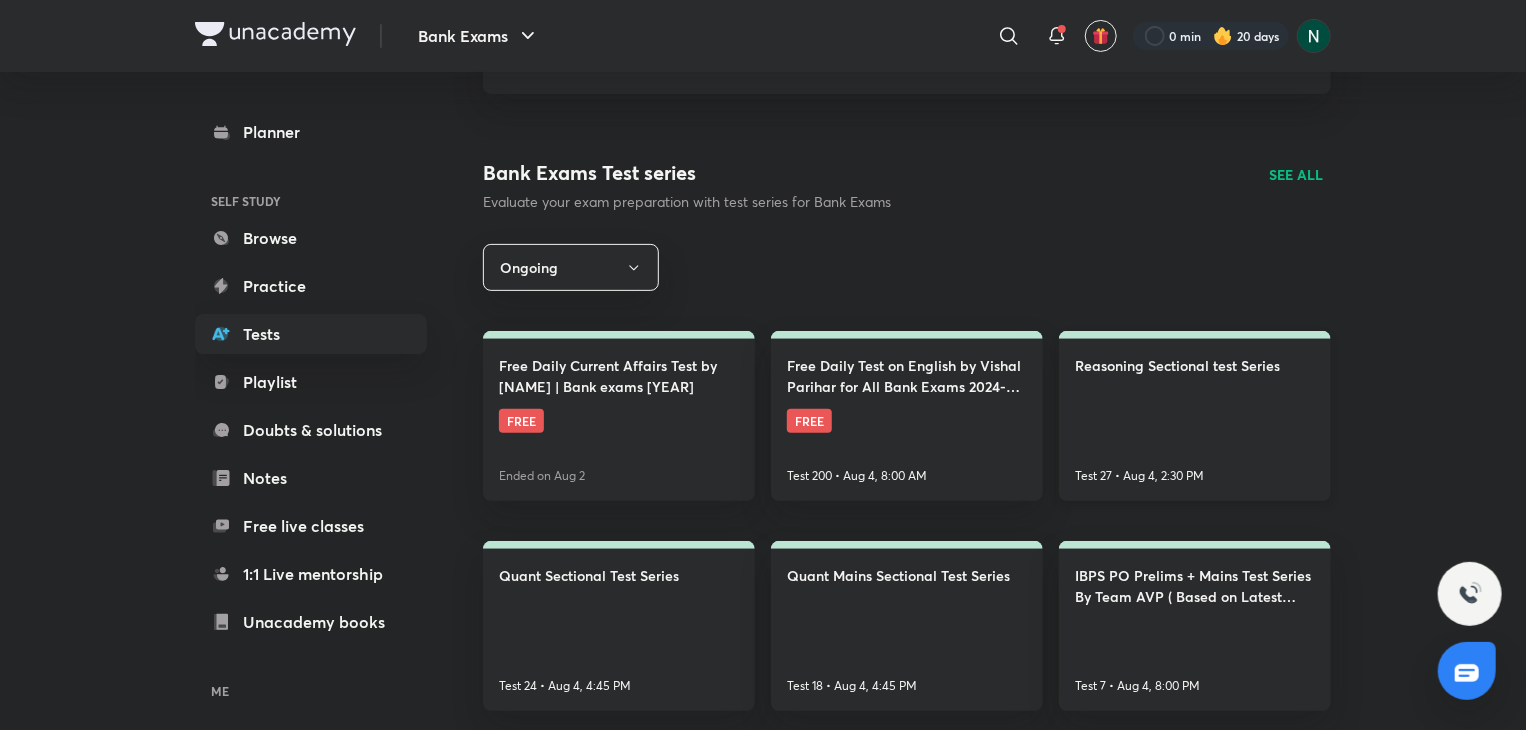 click on "Reasoning Sectional test Series" at bounding box center (1177, 365) 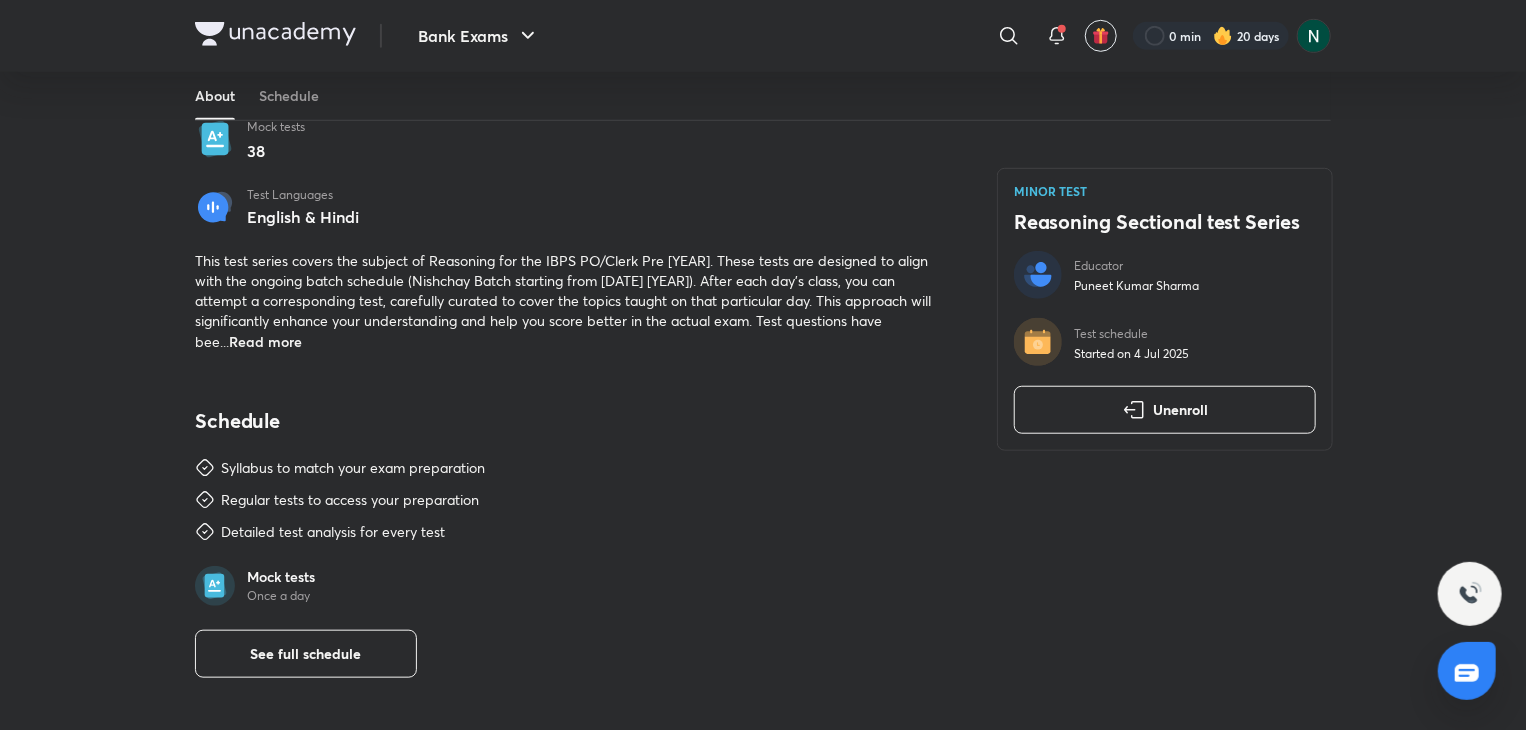 scroll, scrollTop: 720, scrollLeft: 0, axis: vertical 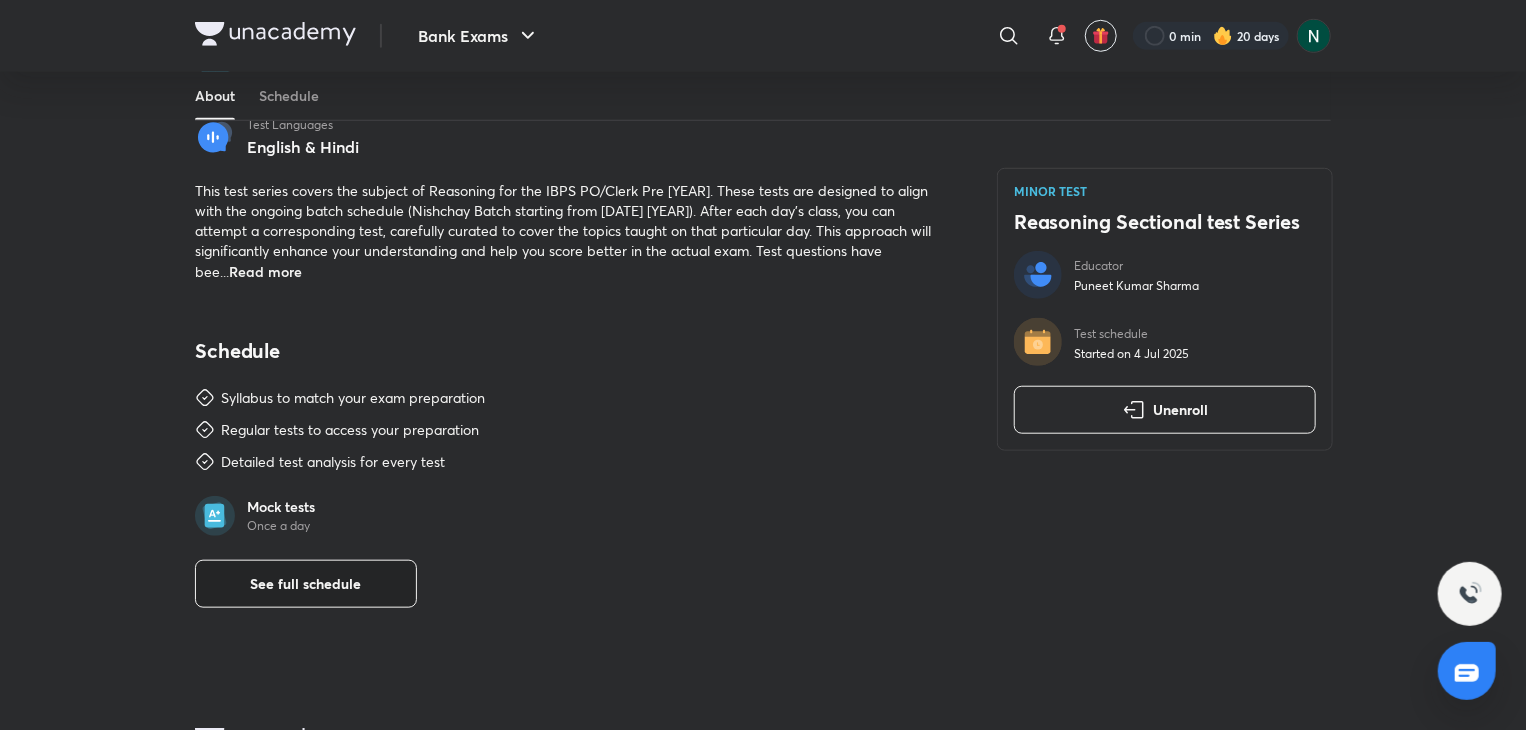 click on "See full schedule" at bounding box center (306, 584) 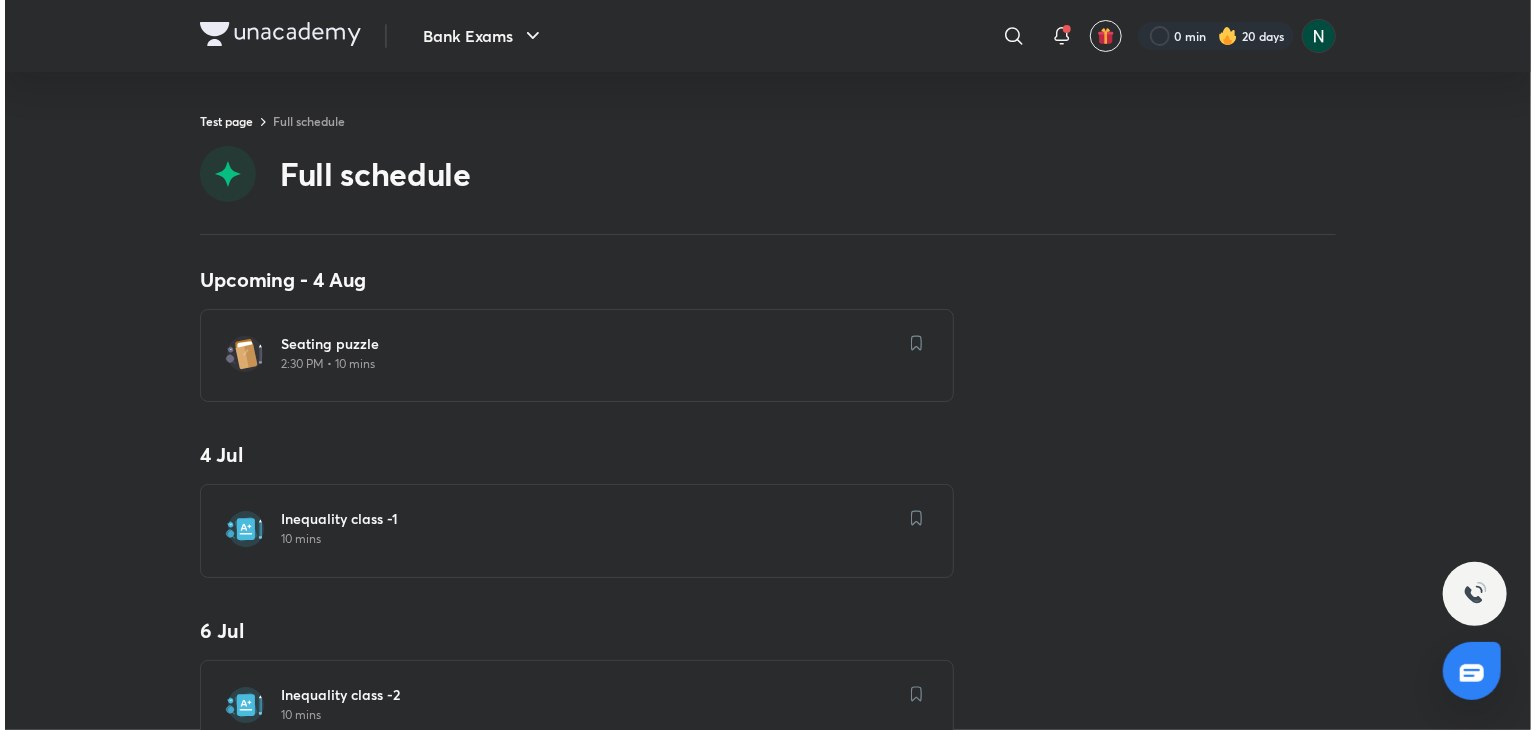 scroll, scrollTop: 0, scrollLeft: 0, axis: both 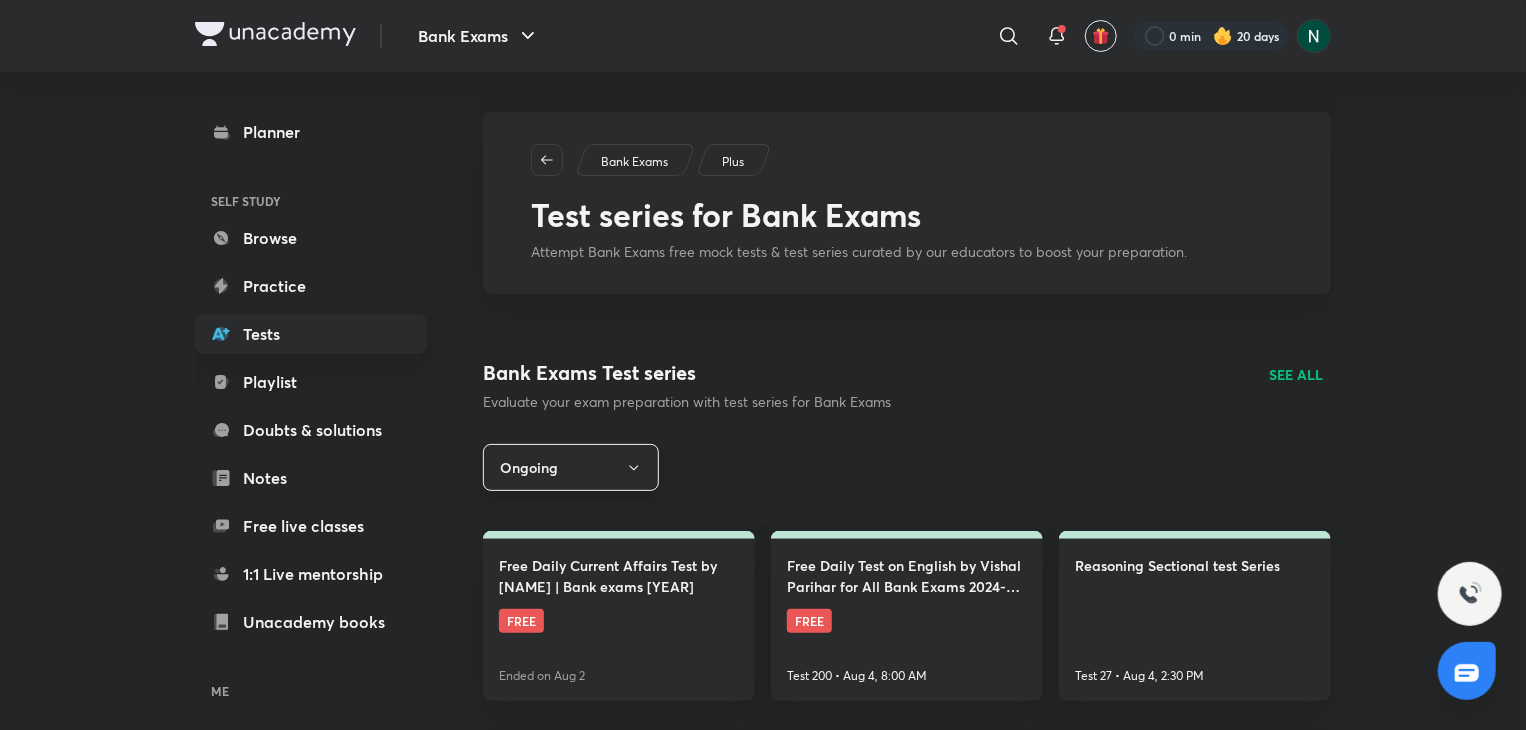 click on "Ongoing" at bounding box center (571, 467) 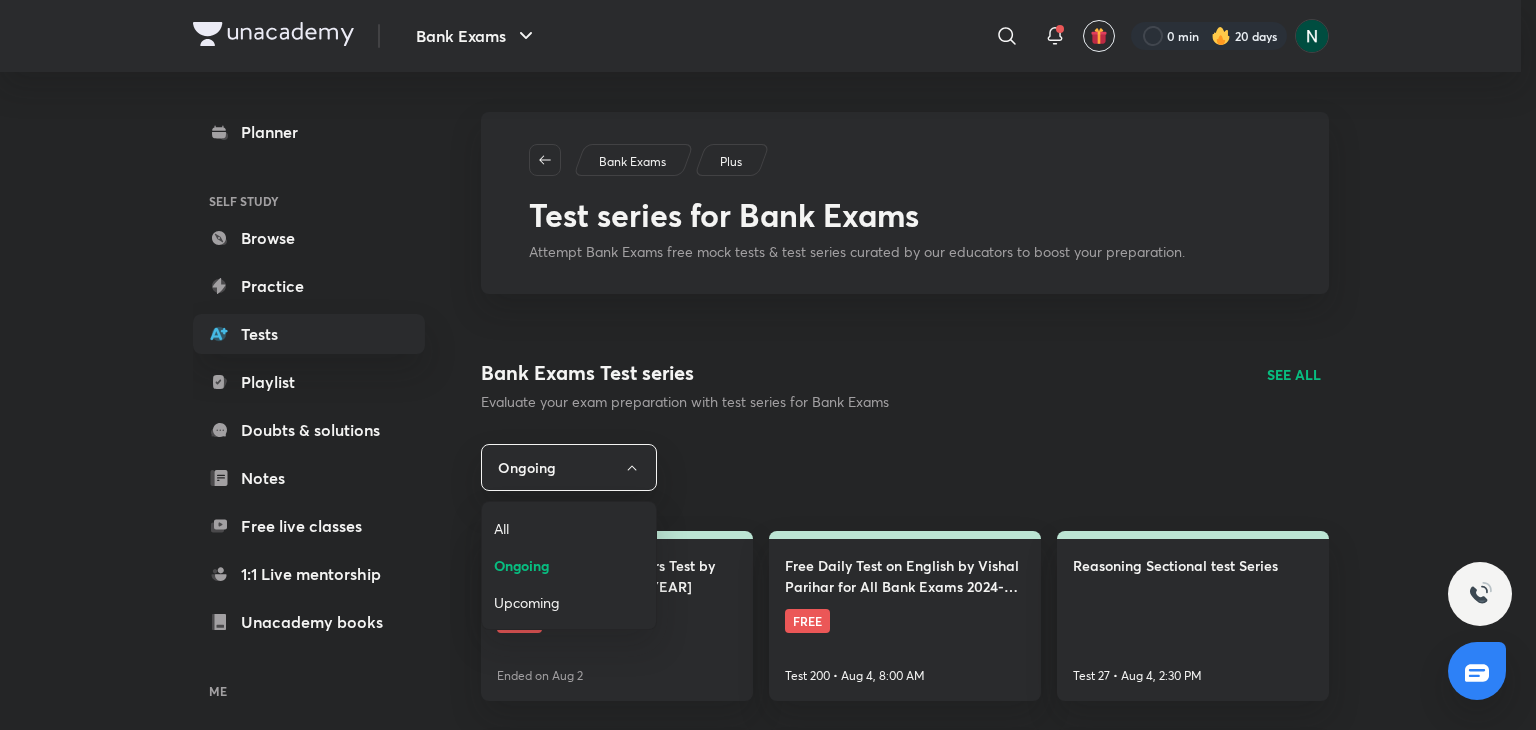 click on "Upcoming" at bounding box center (569, 602) 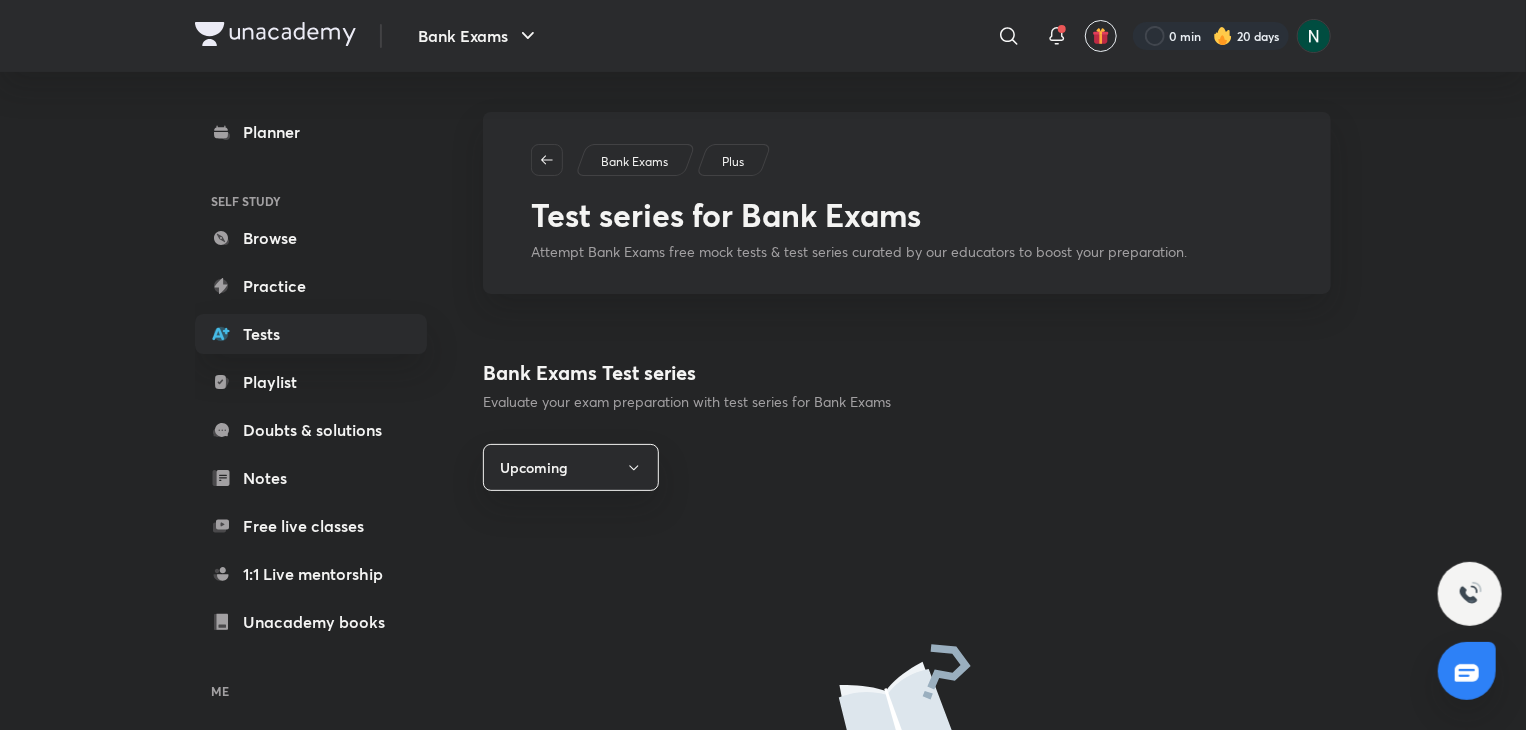 type 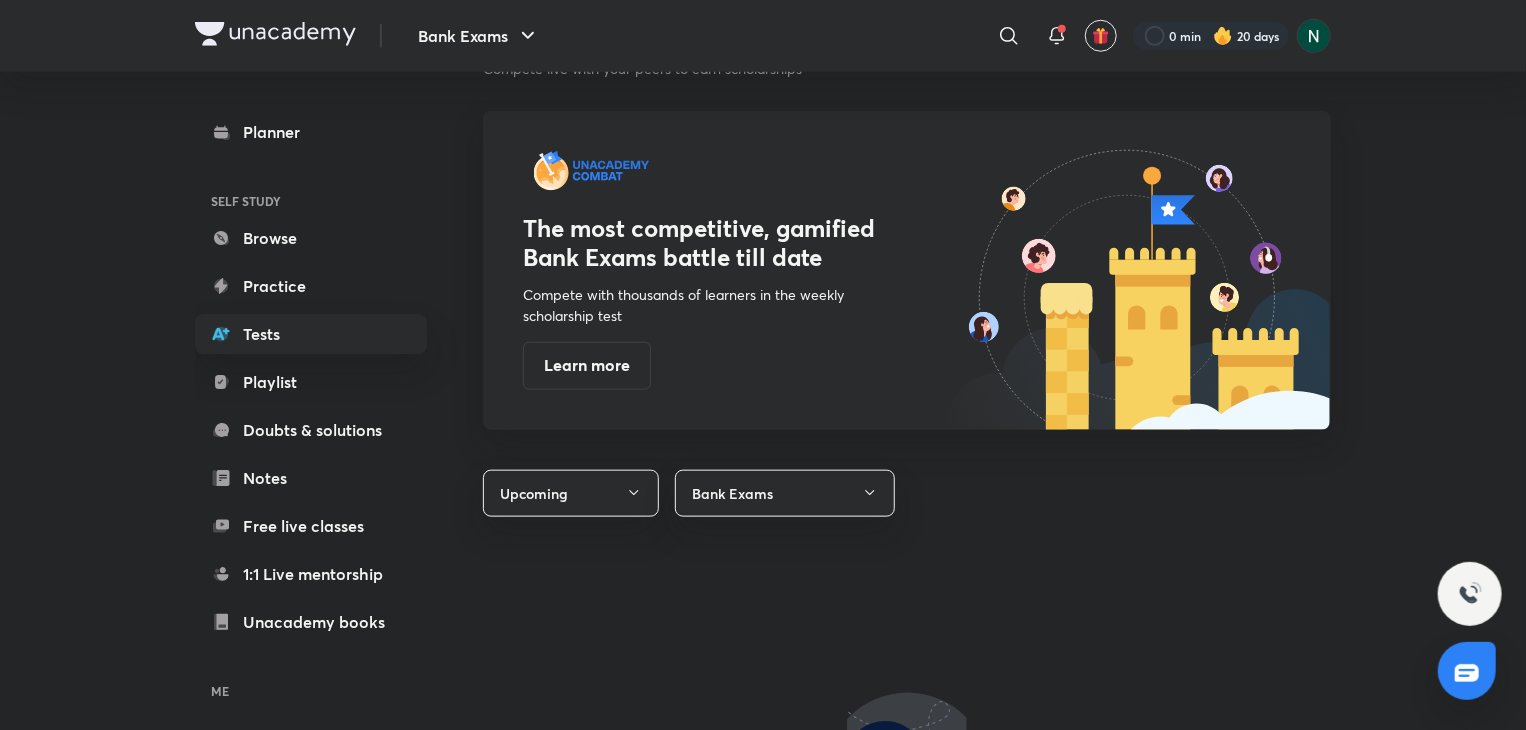 scroll, scrollTop: 880, scrollLeft: 0, axis: vertical 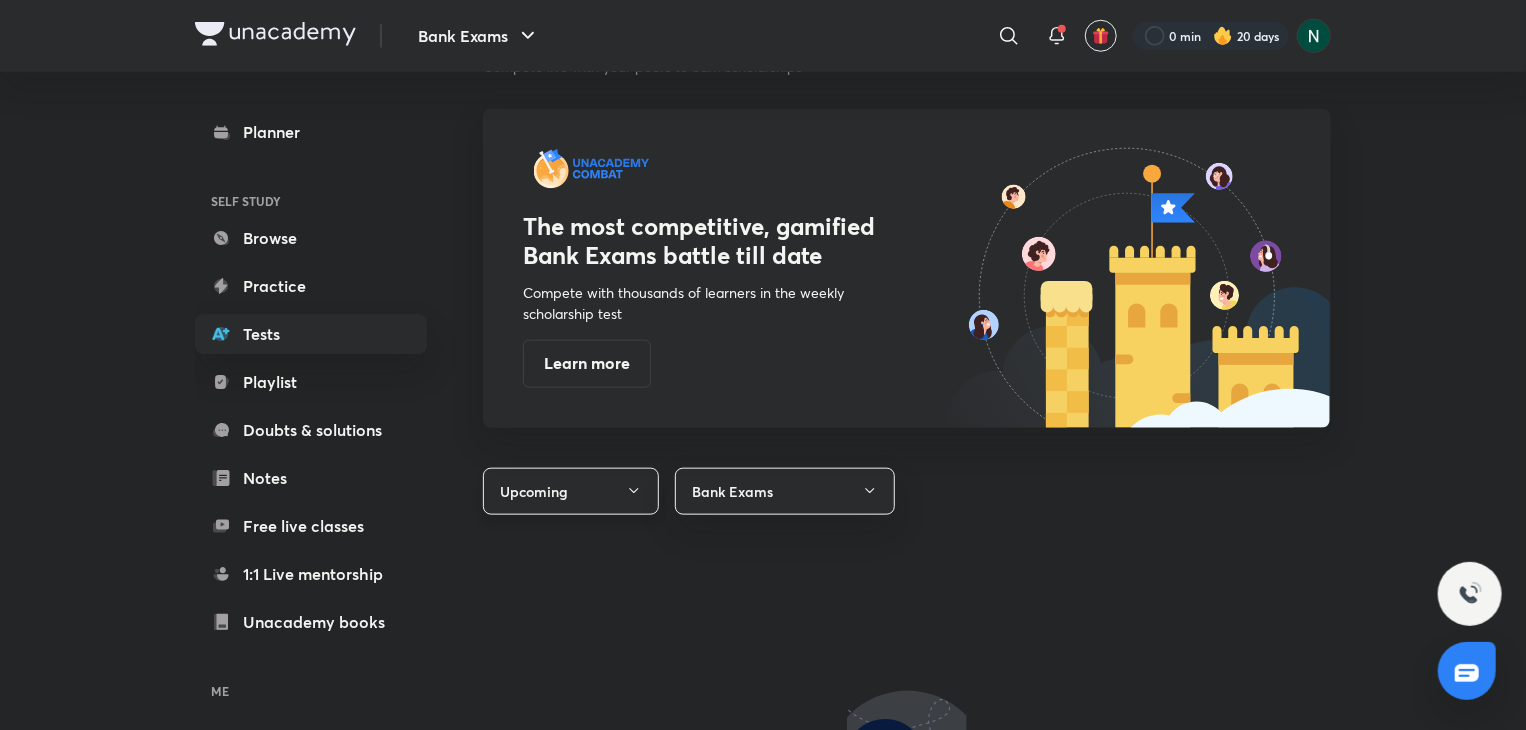 click on "Upcoming" at bounding box center [571, 491] 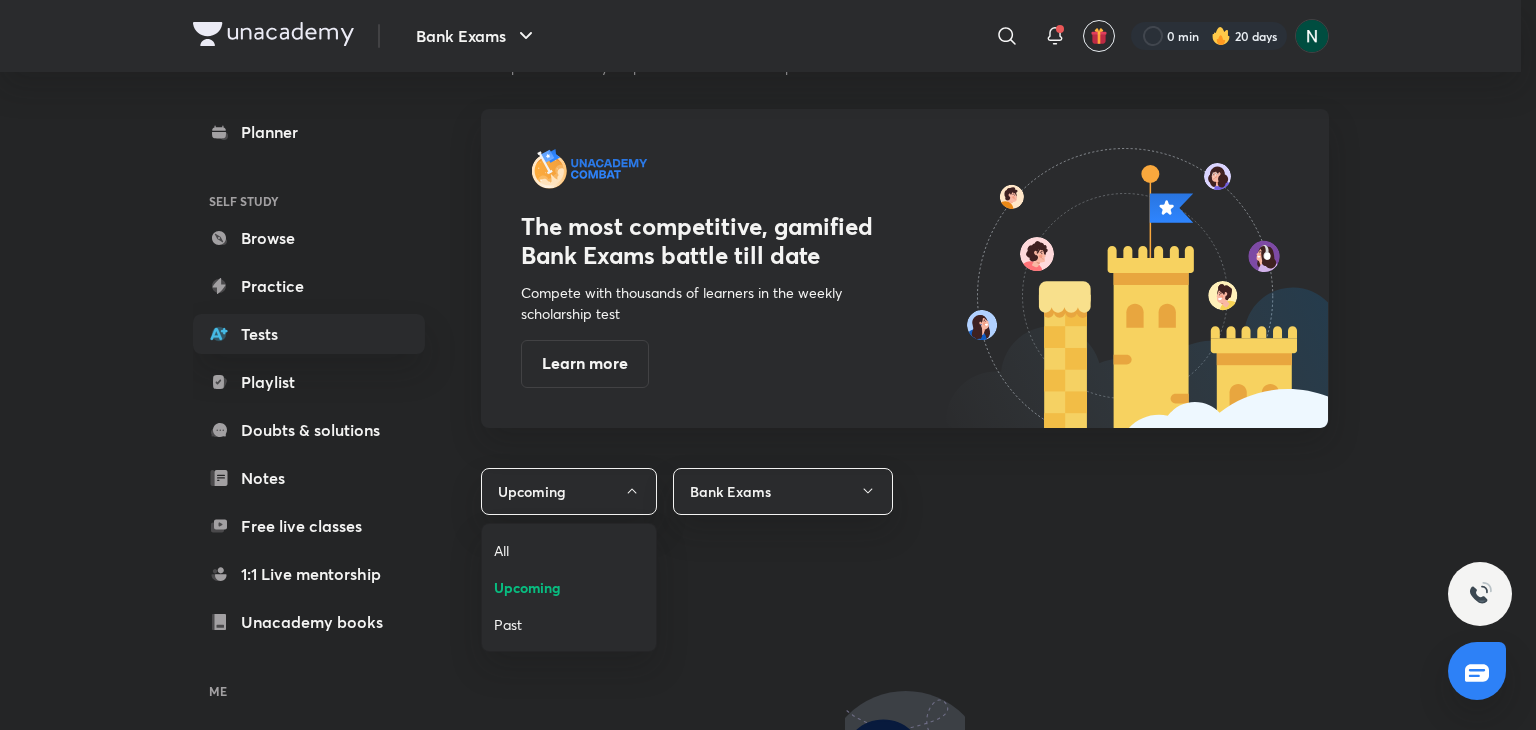 click on "Past" at bounding box center [569, 624] 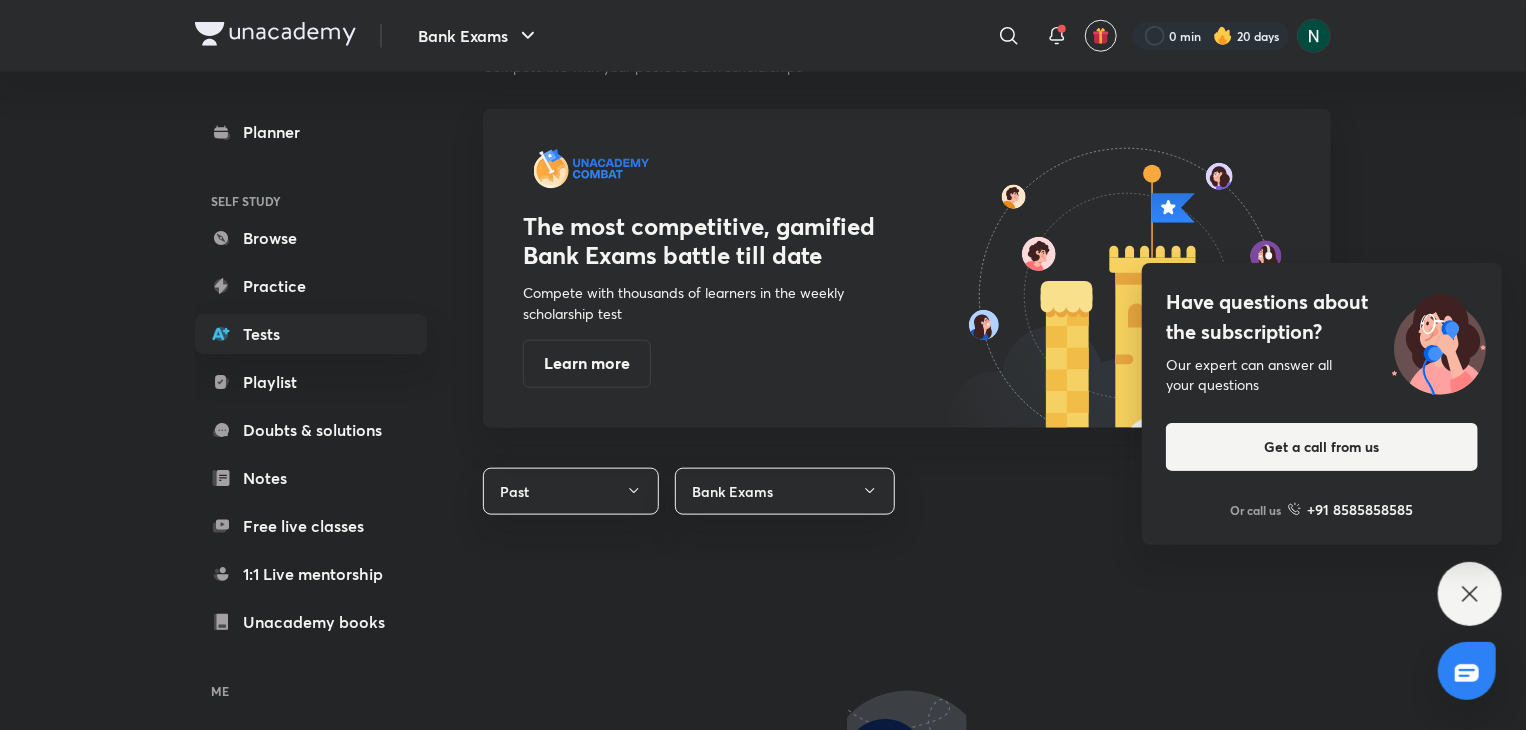 click on "Have questions about the subscription?" at bounding box center [1322, 317] 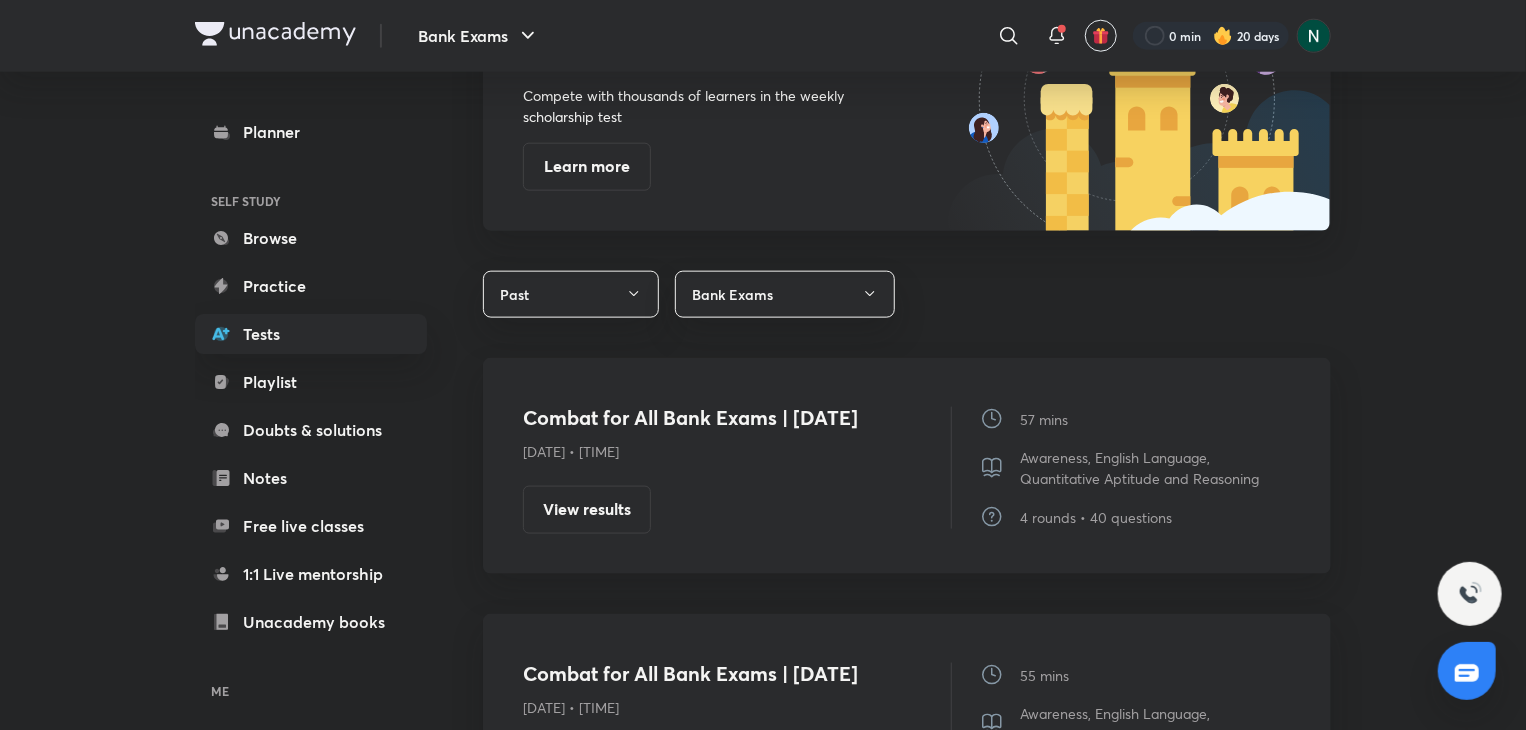 scroll, scrollTop: 1080, scrollLeft: 0, axis: vertical 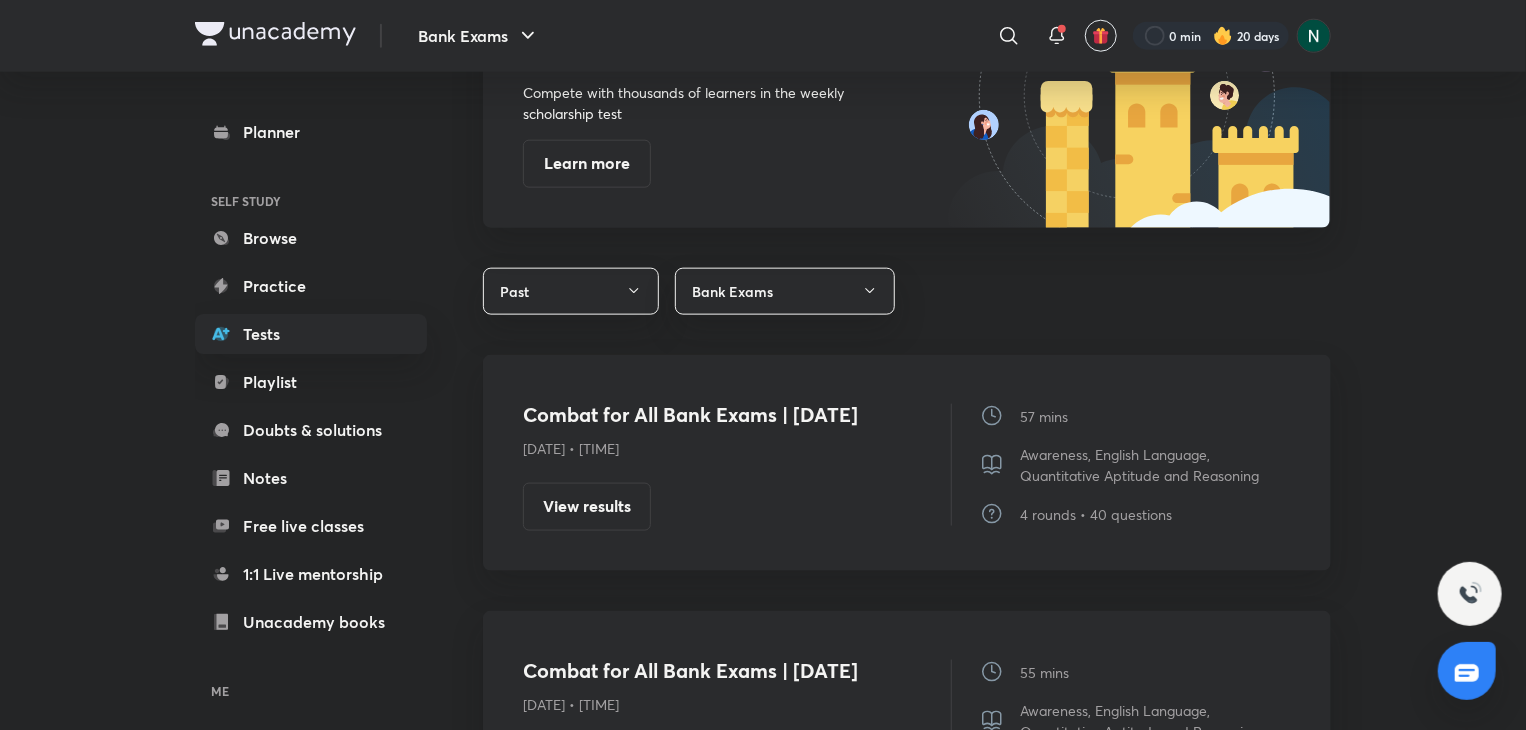 click on "[DATE] • [TIME]" at bounding box center (723, 448) 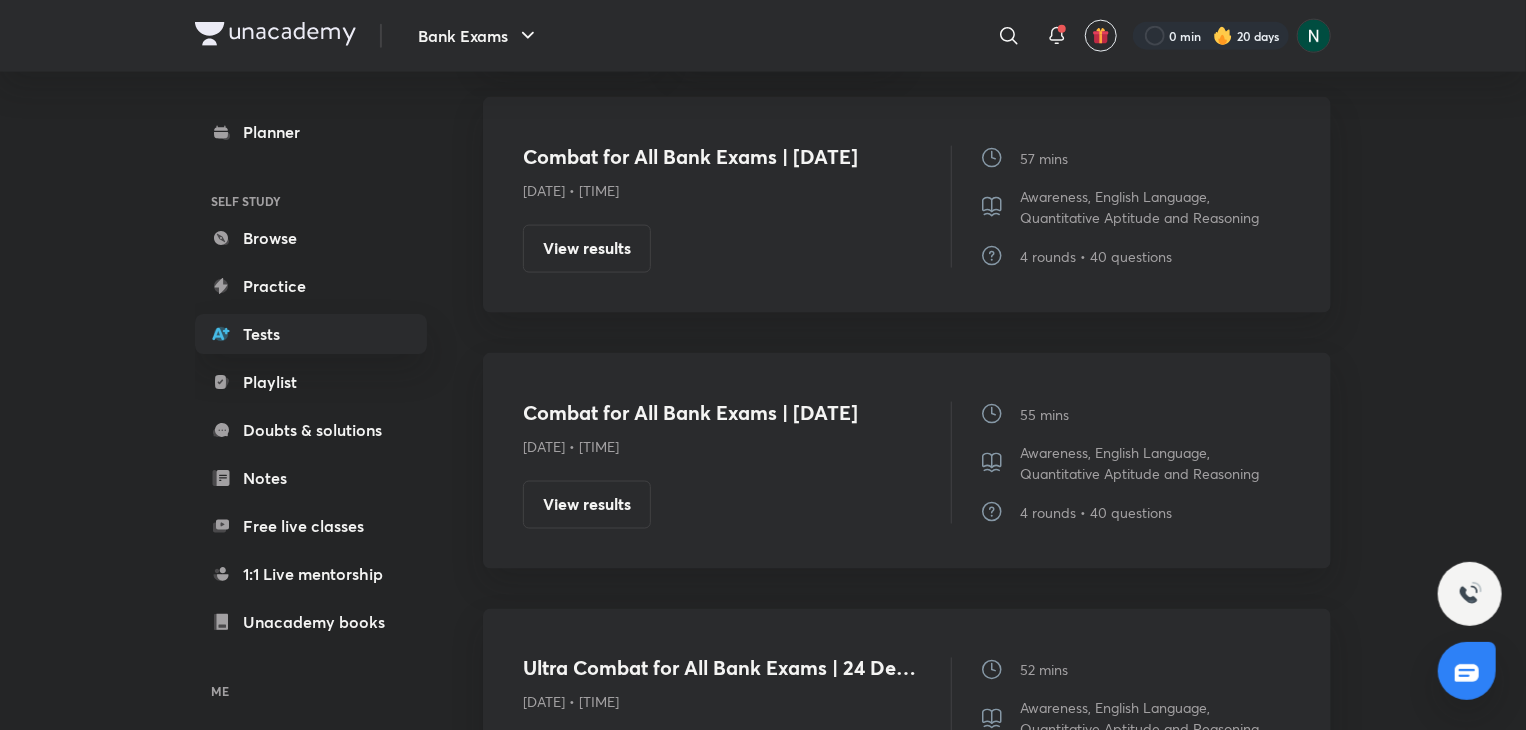 scroll, scrollTop: 1360, scrollLeft: 0, axis: vertical 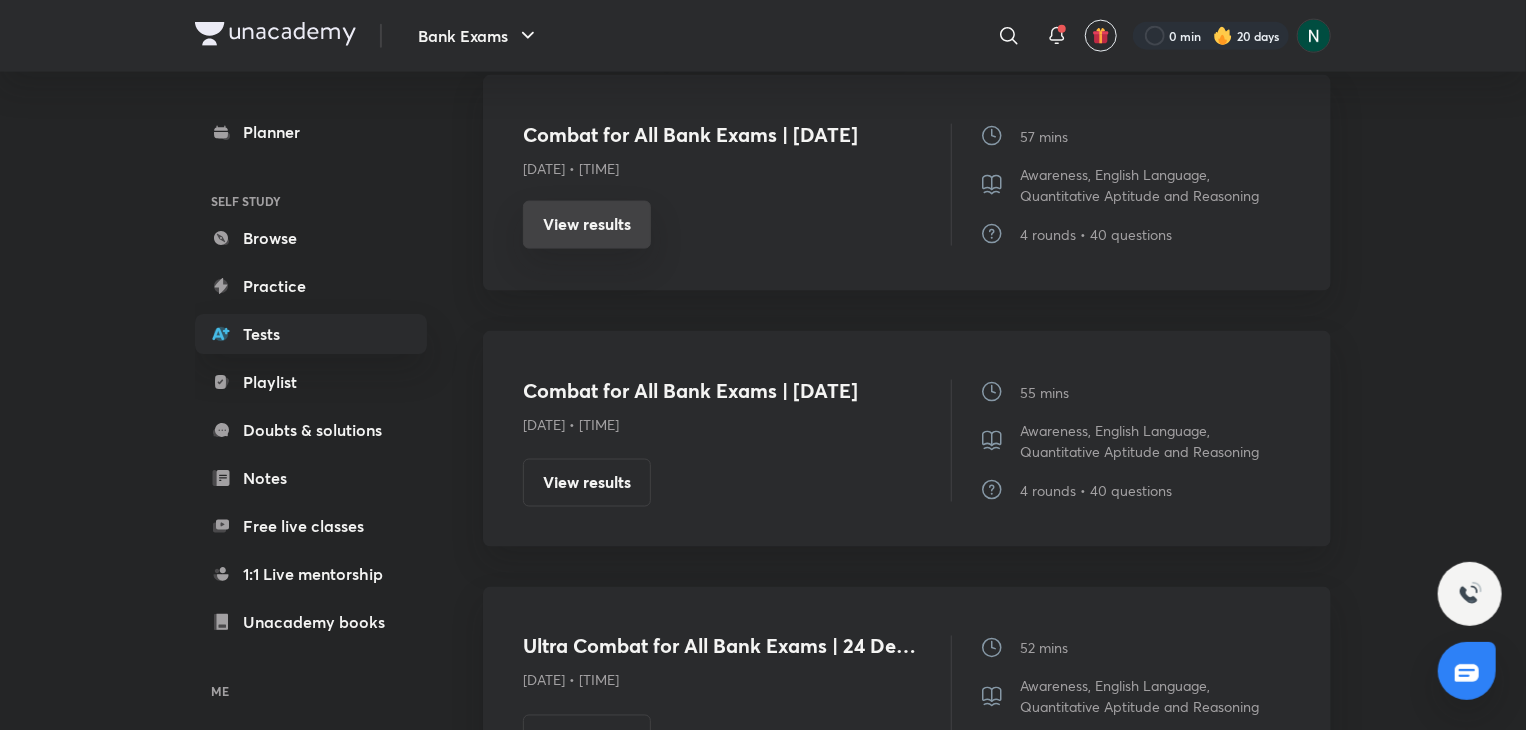 click on "View results" at bounding box center [587, 225] 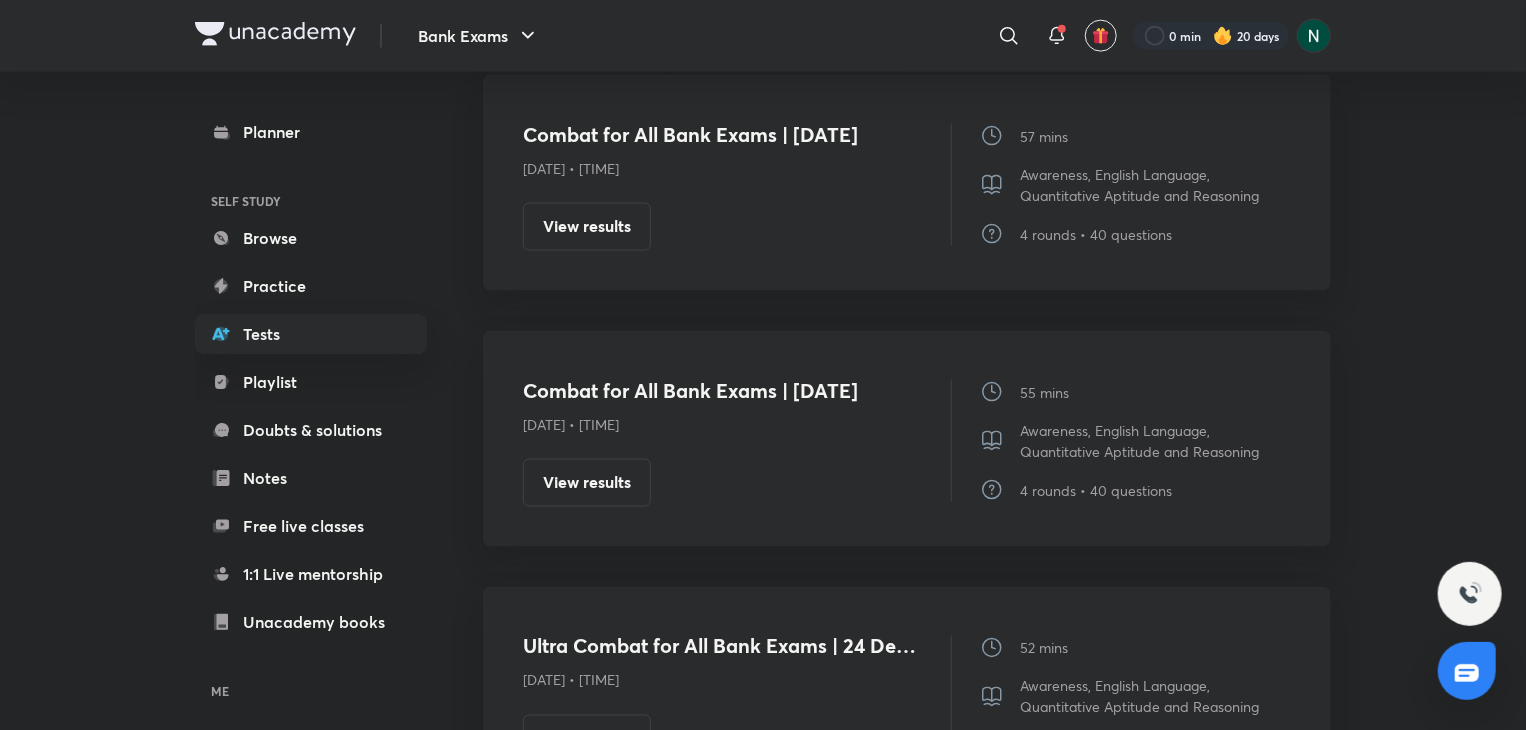 type 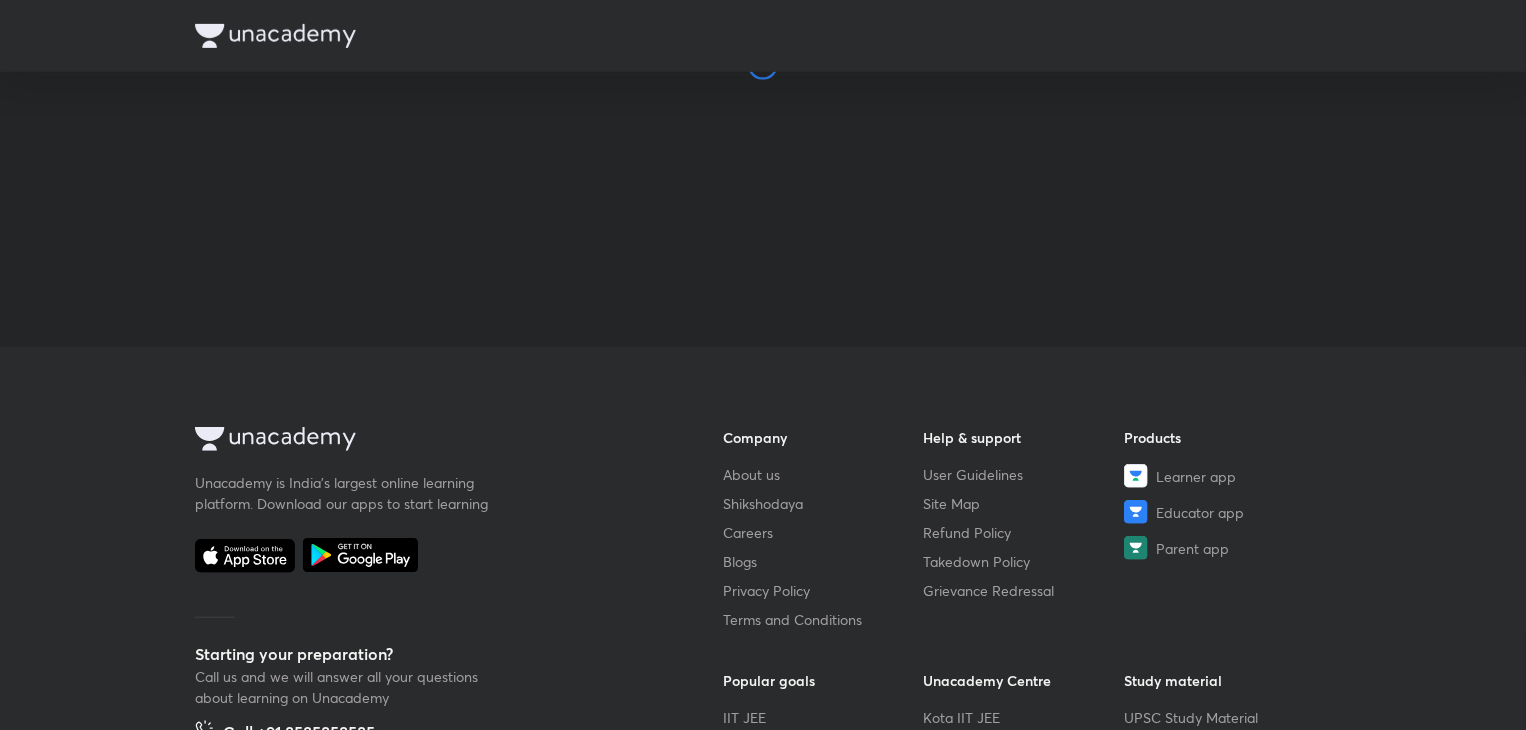 scroll, scrollTop: 0, scrollLeft: 0, axis: both 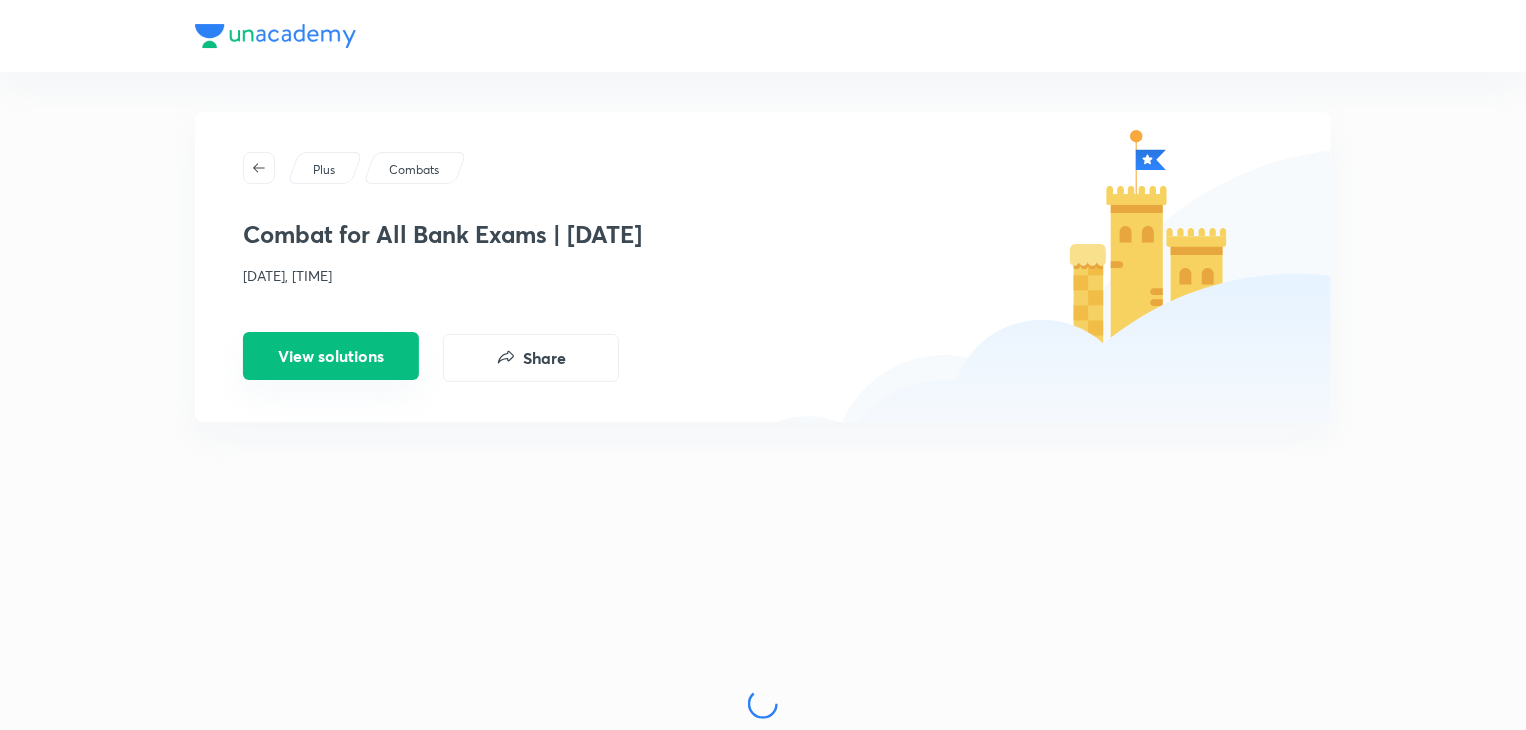 click on "View solutions" at bounding box center (331, 356) 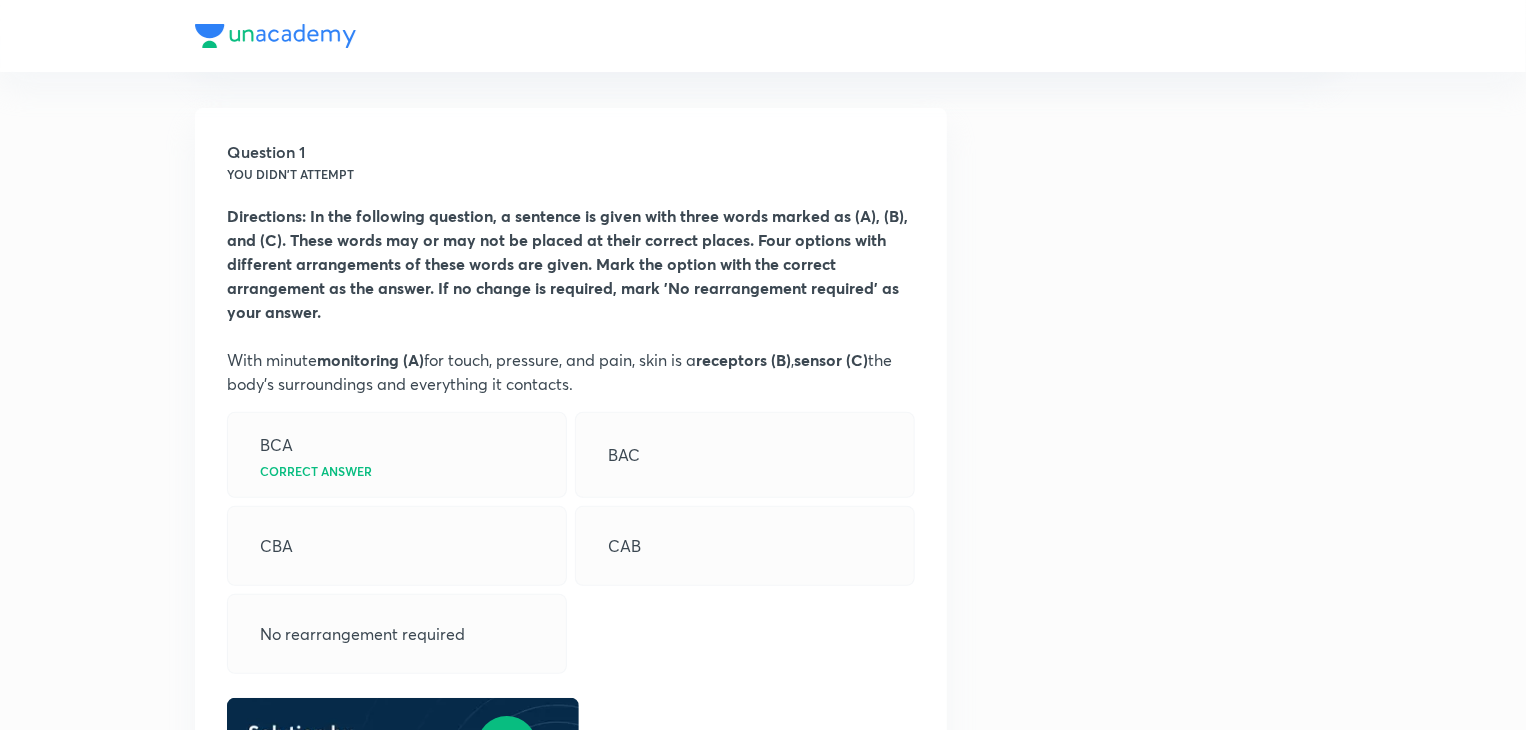 scroll, scrollTop: 280, scrollLeft: 0, axis: vertical 